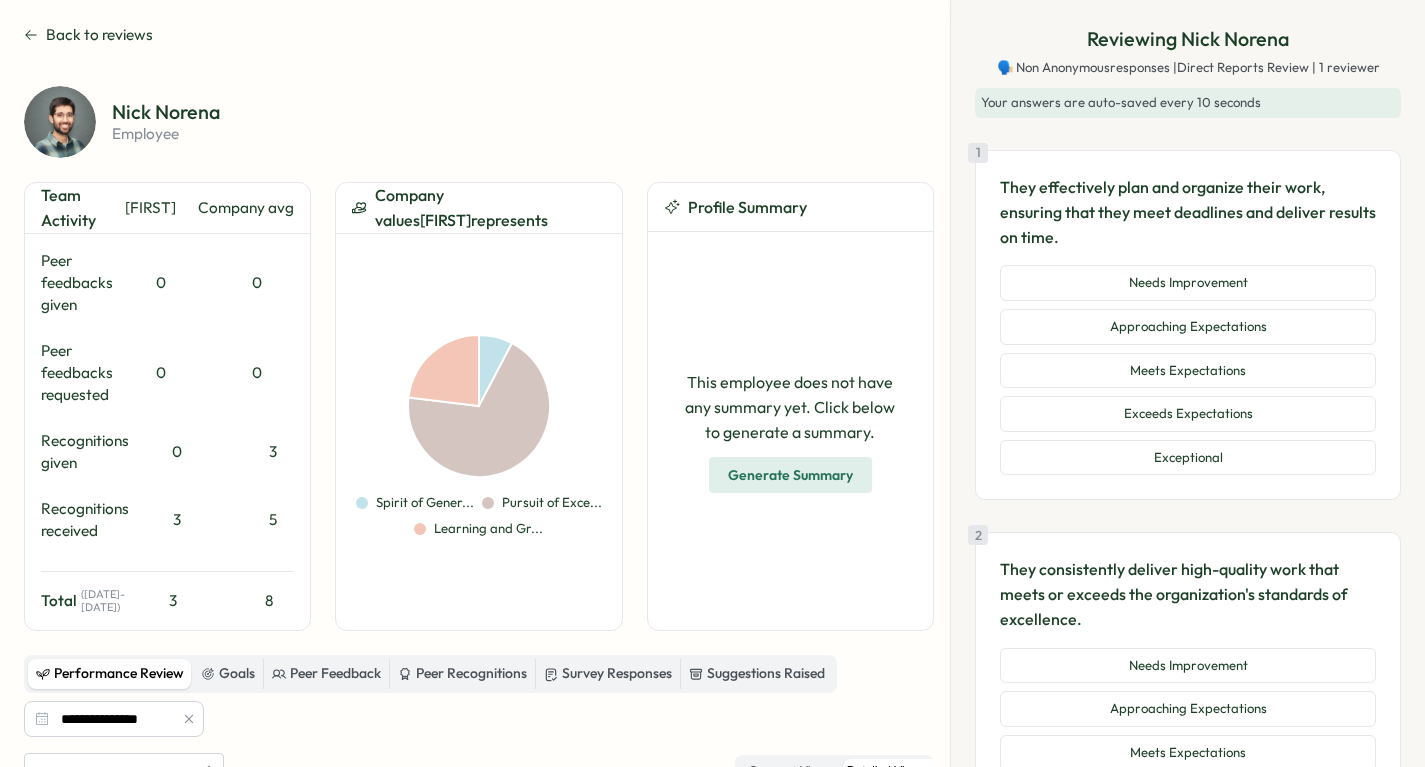 scroll, scrollTop: 0, scrollLeft: 0, axis: both 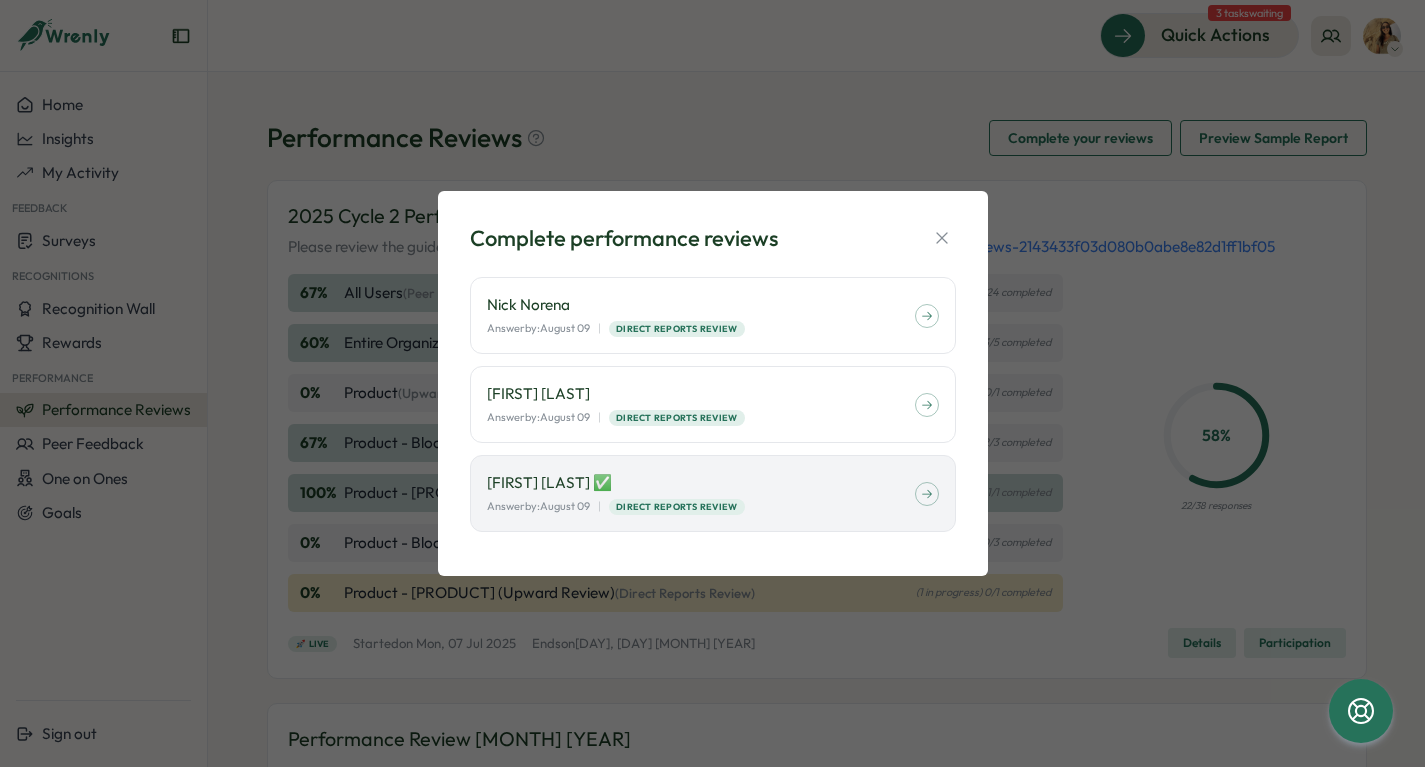 click on "Complete performance reviews Nick Norena   Answer  by:  August 09 | Direct Reports Review Kathy Cheng   Answer  by:  August 09 | Direct Reports Review Isabelle Hirschy   ✅ Answer  by:  August 09 | Direct Reports Review" at bounding box center (712, 383) 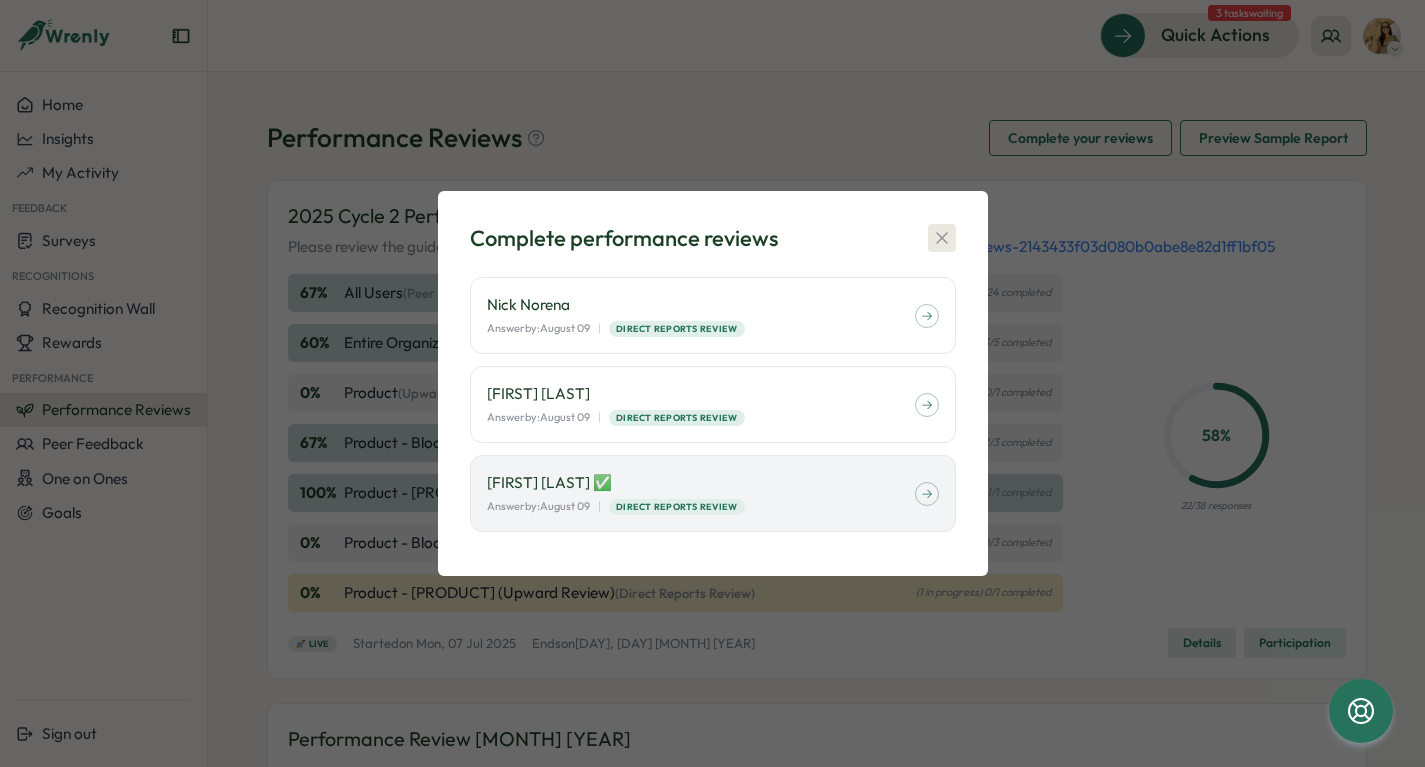 click 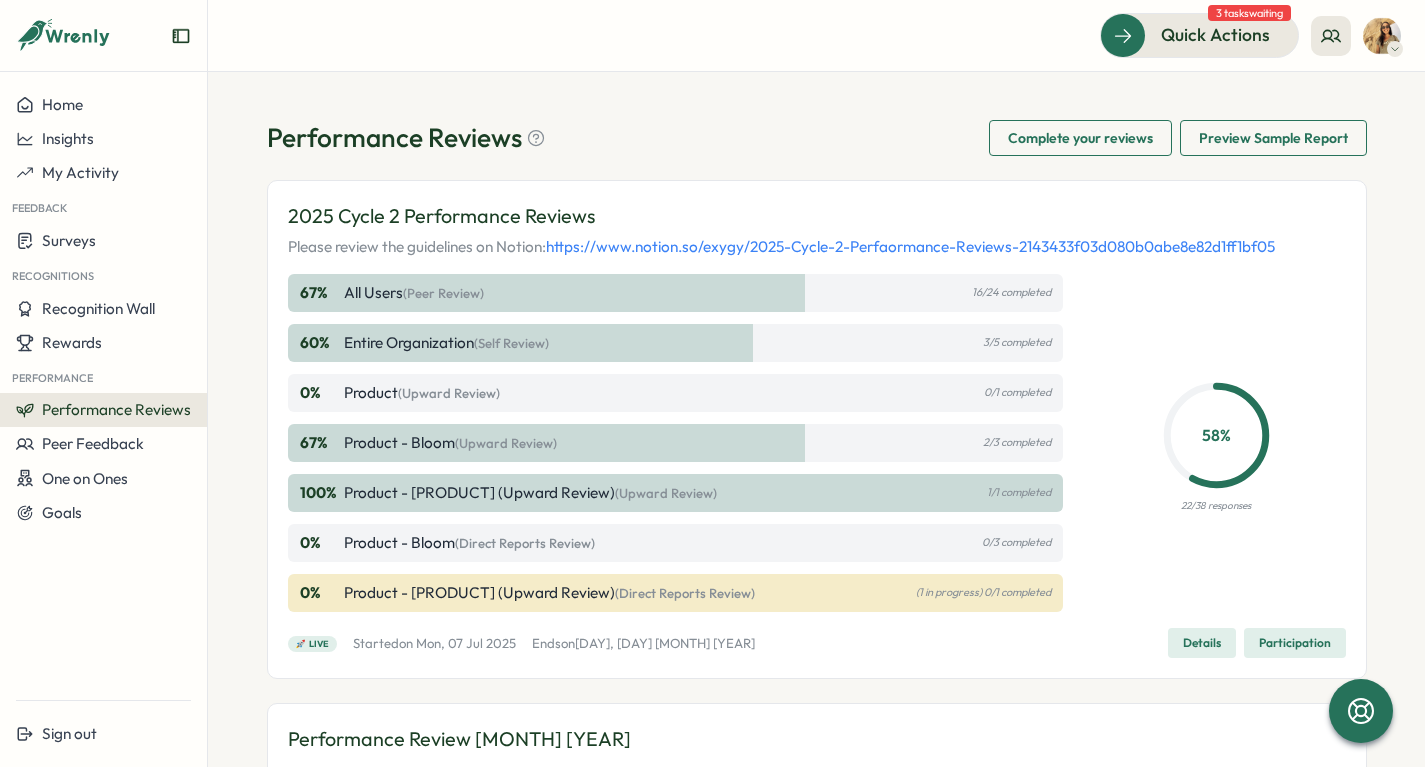 click on "Performance Reviews" at bounding box center (116, 409) 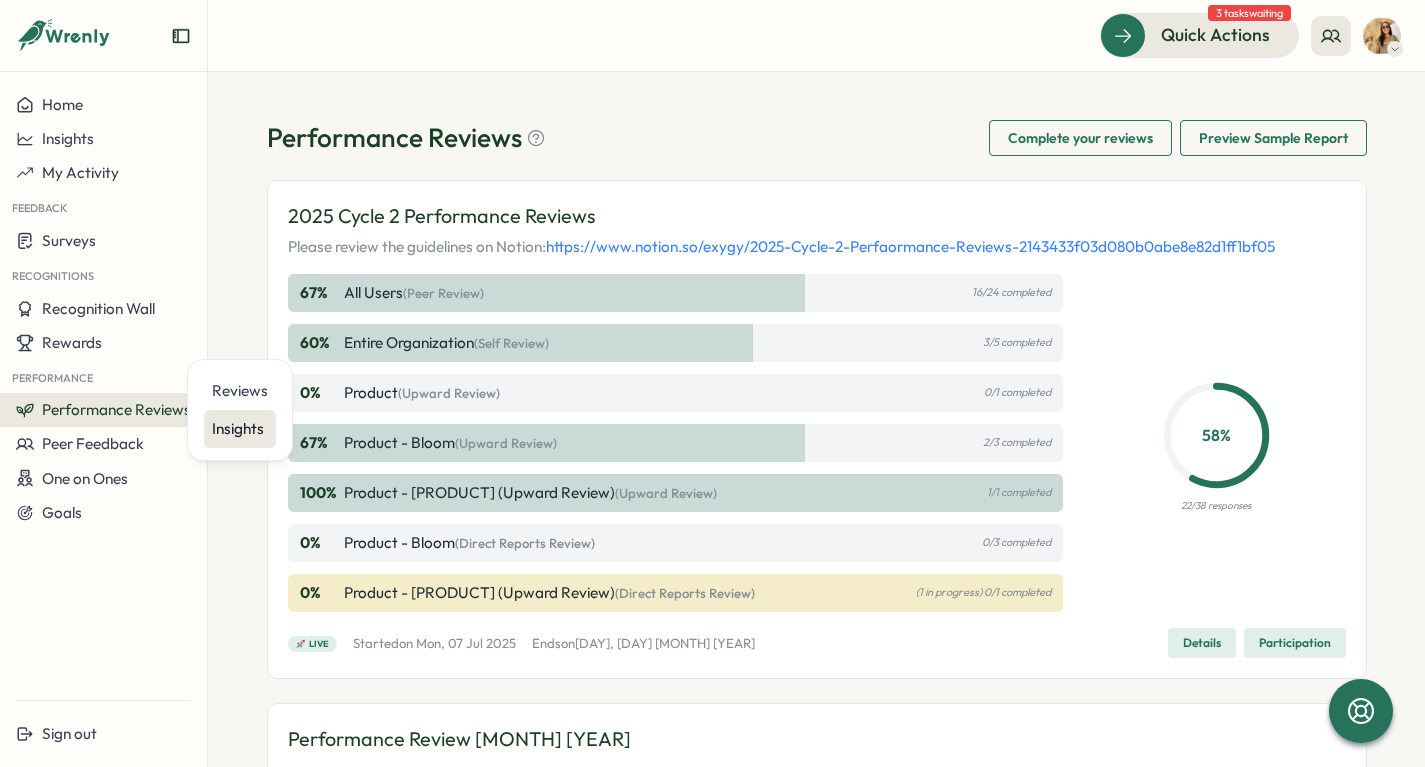 click on "Insights" at bounding box center [240, 429] 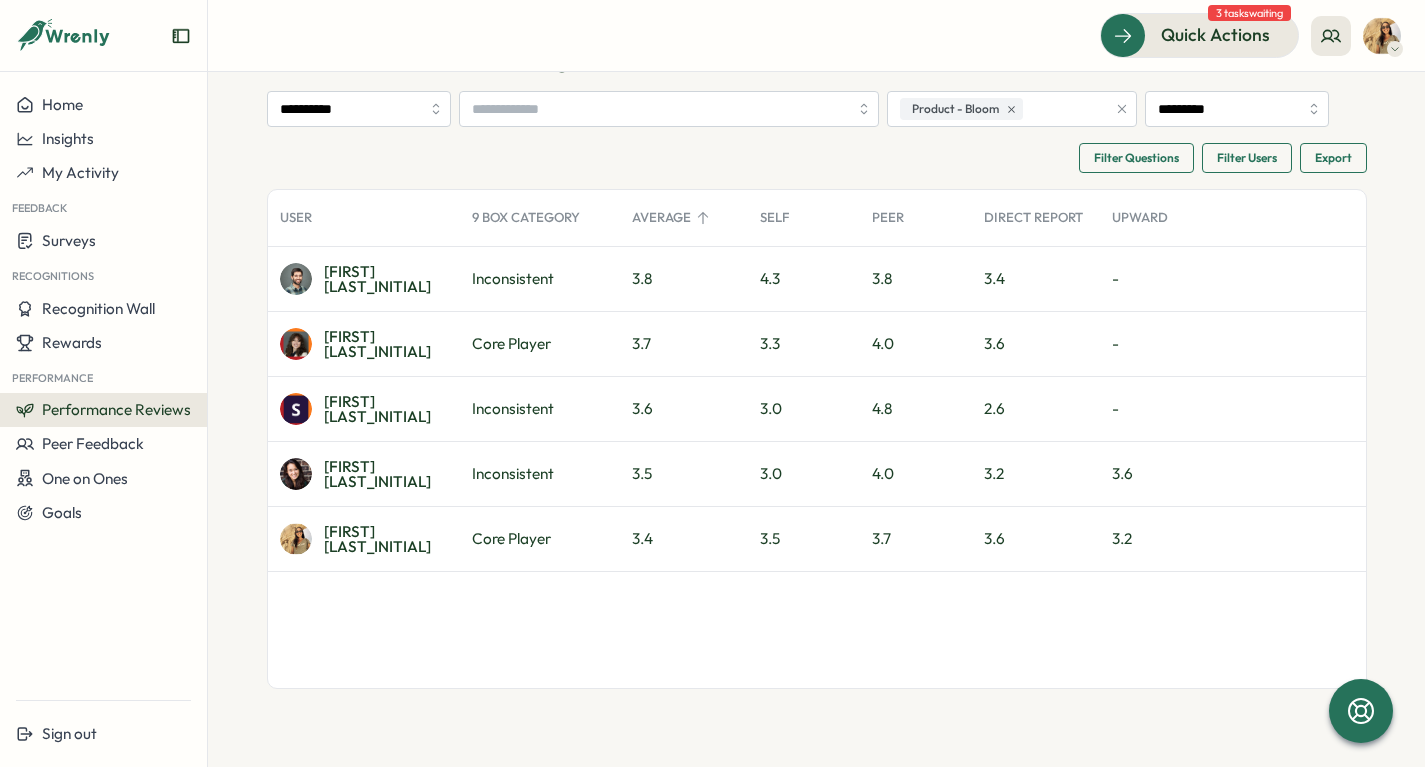 scroll, scrollTop: 82, scrollLeft: 0, axis: vertical 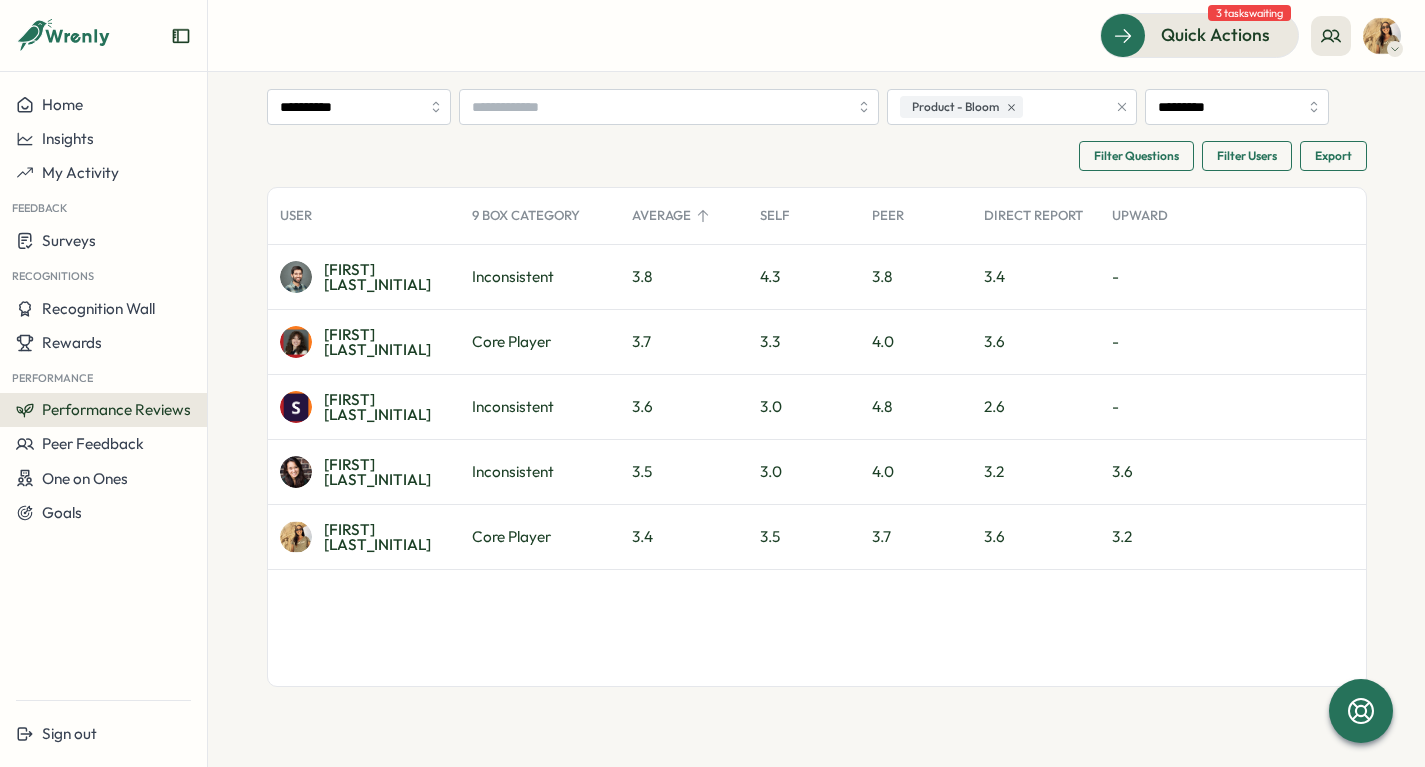 click on "3.2" at bounding box center [1156, 537] 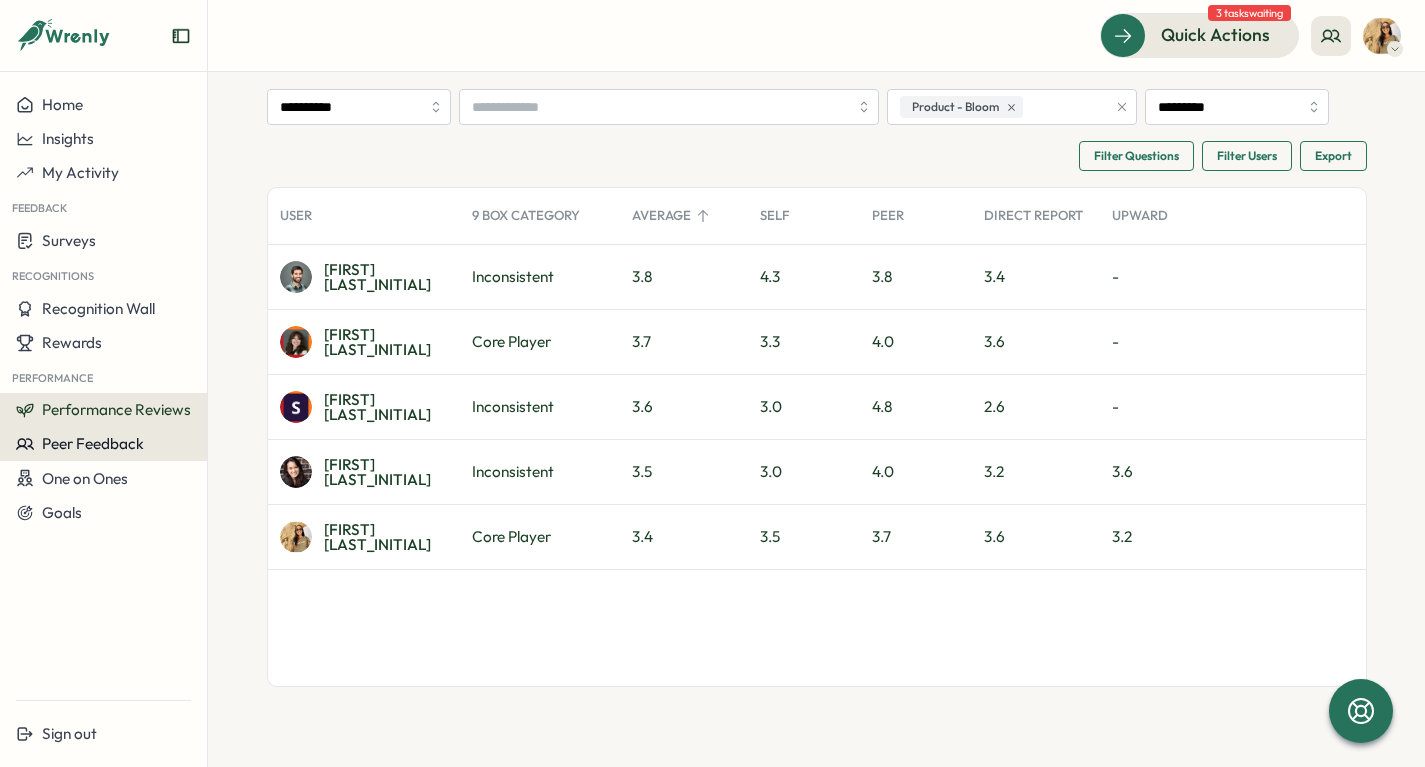 click on "Peer Feedback" at bounding box center [93, 443] 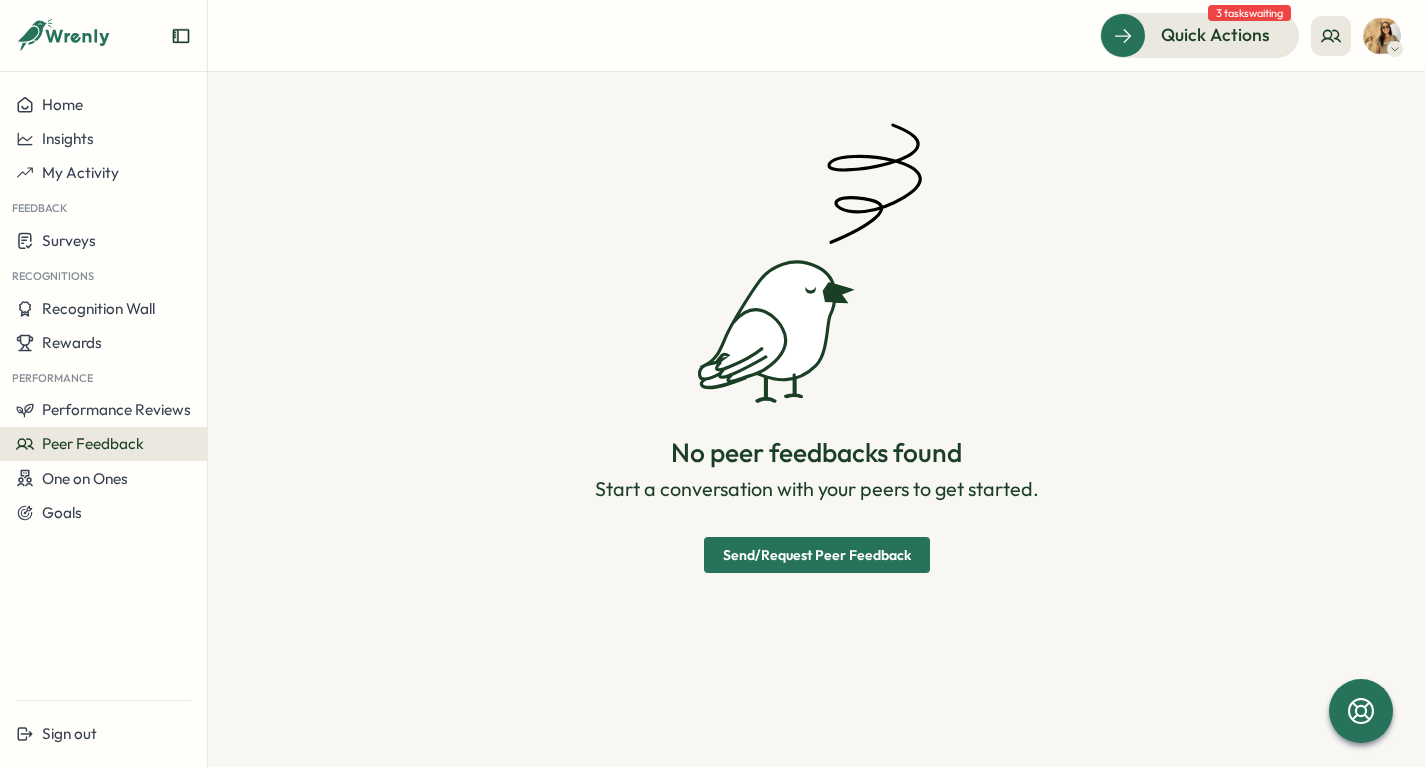 click at bounding box center (1382, 36) 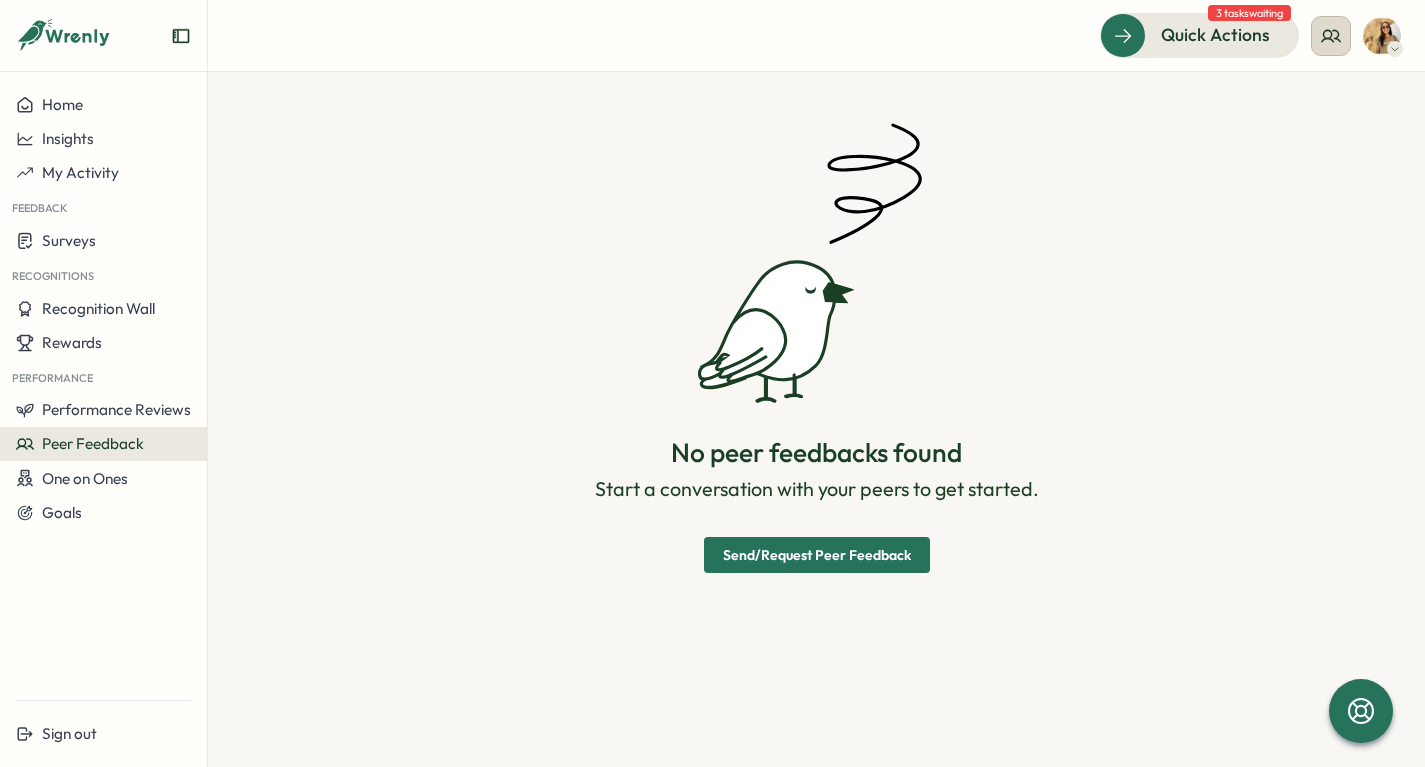 click at bounding box center (1331, 36) 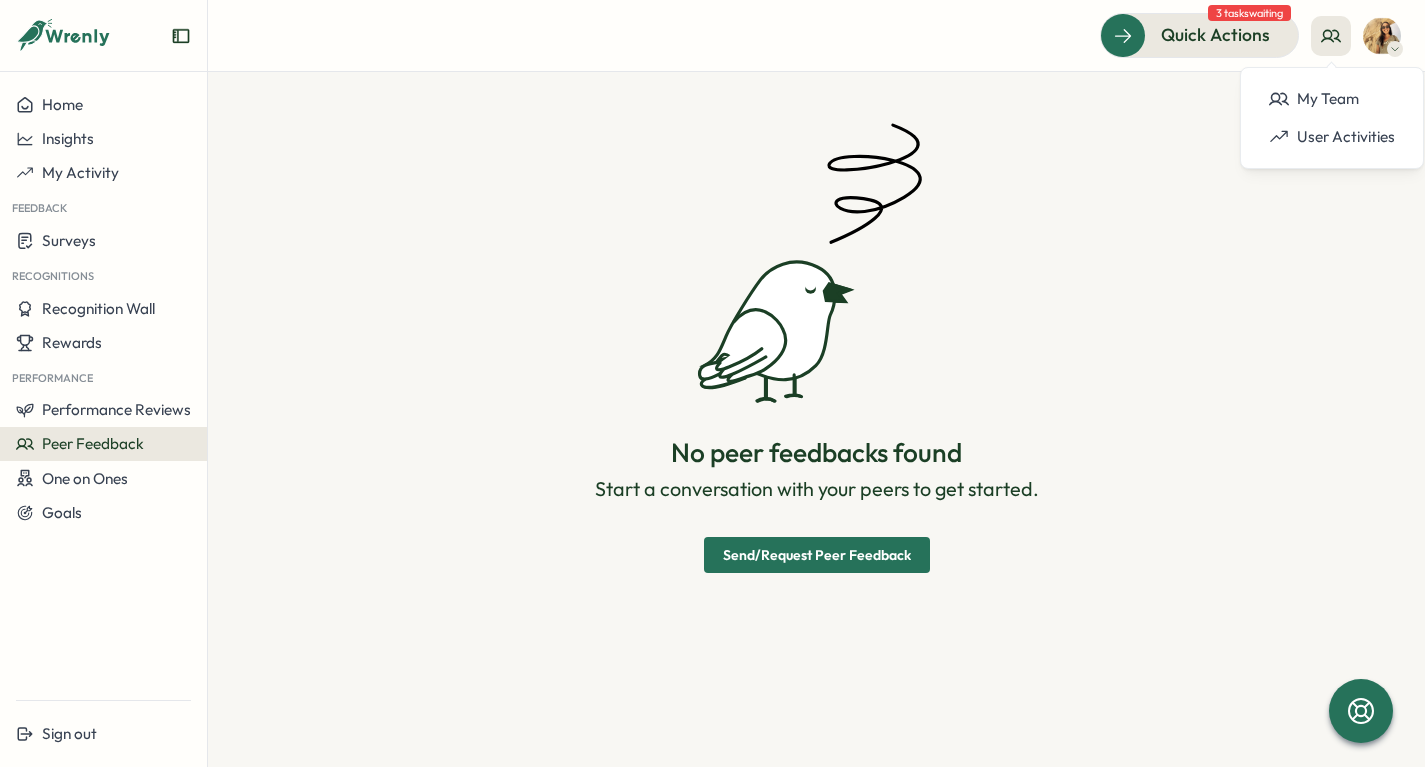 click at bounding box center [1395, 49] 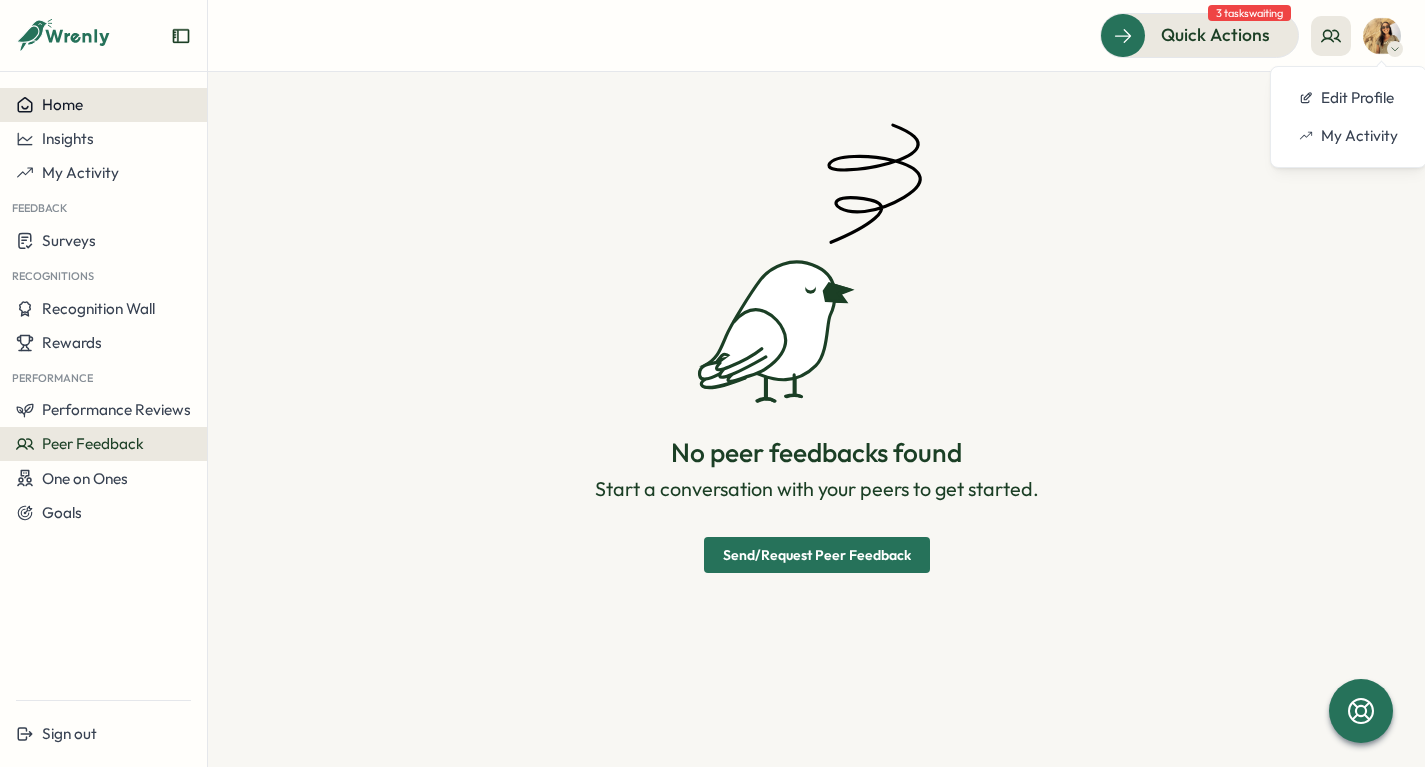 click on "Home" at bounding box center [62, 104] 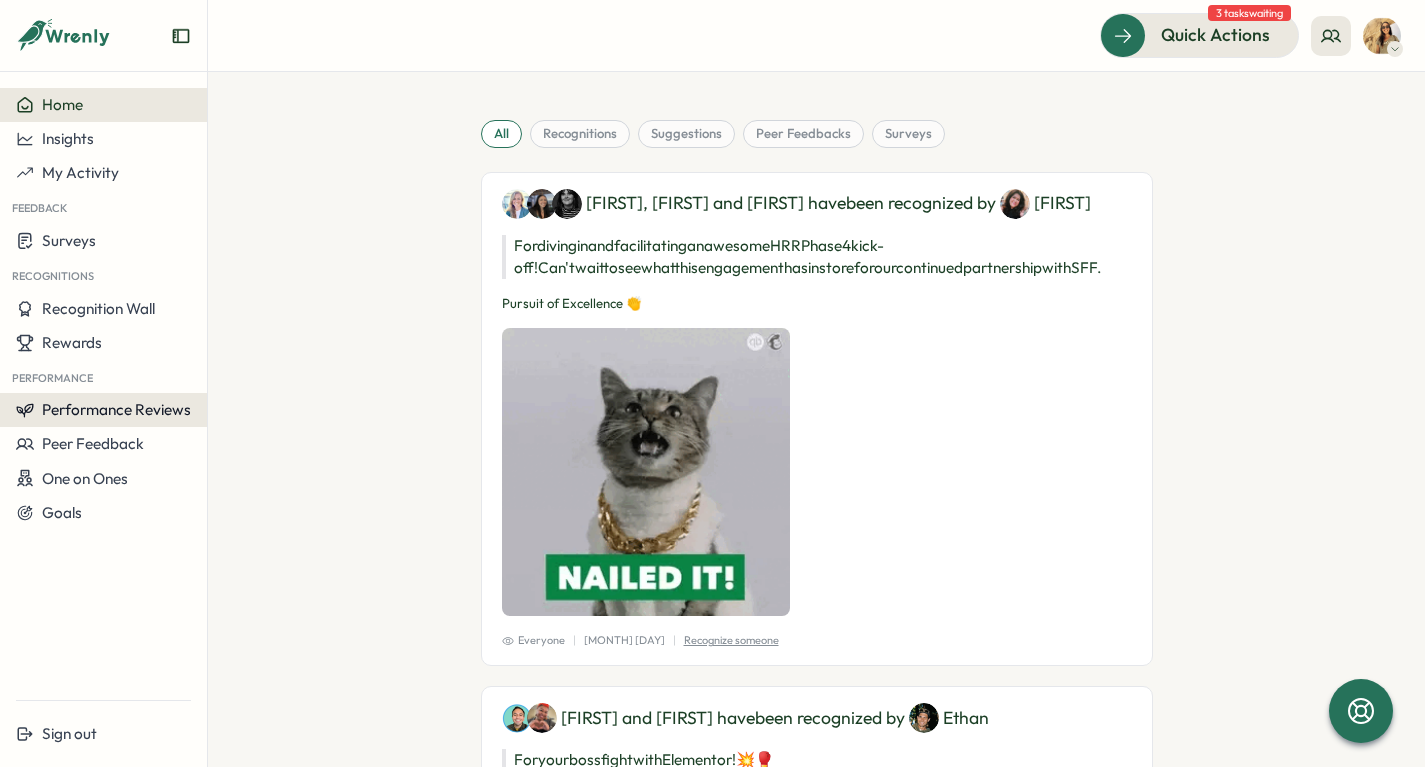 click on "Performance Reviews" at bounding box center [116, 409] 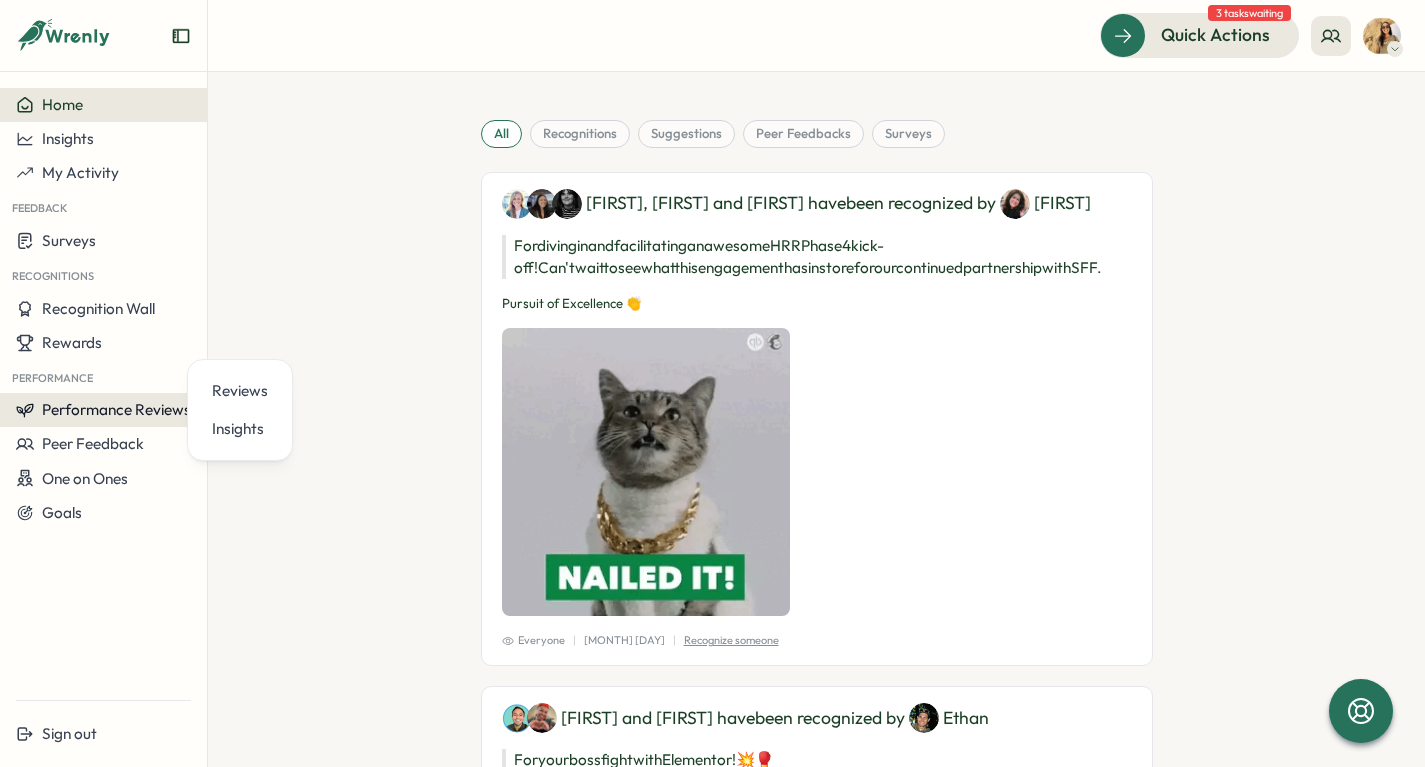 click on "Performance Reviews" at bounding box center [116, 409] 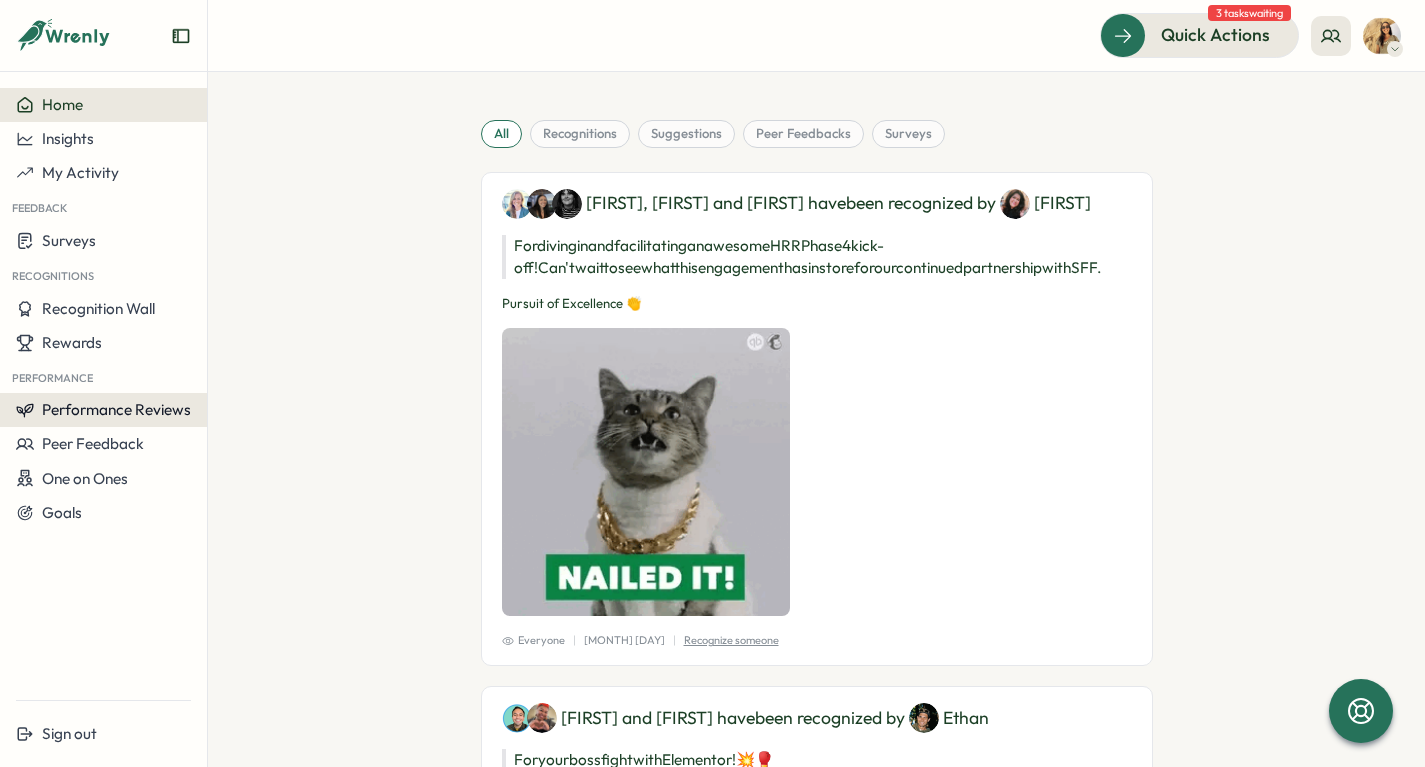click on "Performance Reviews" at bounding box center (103, 410) 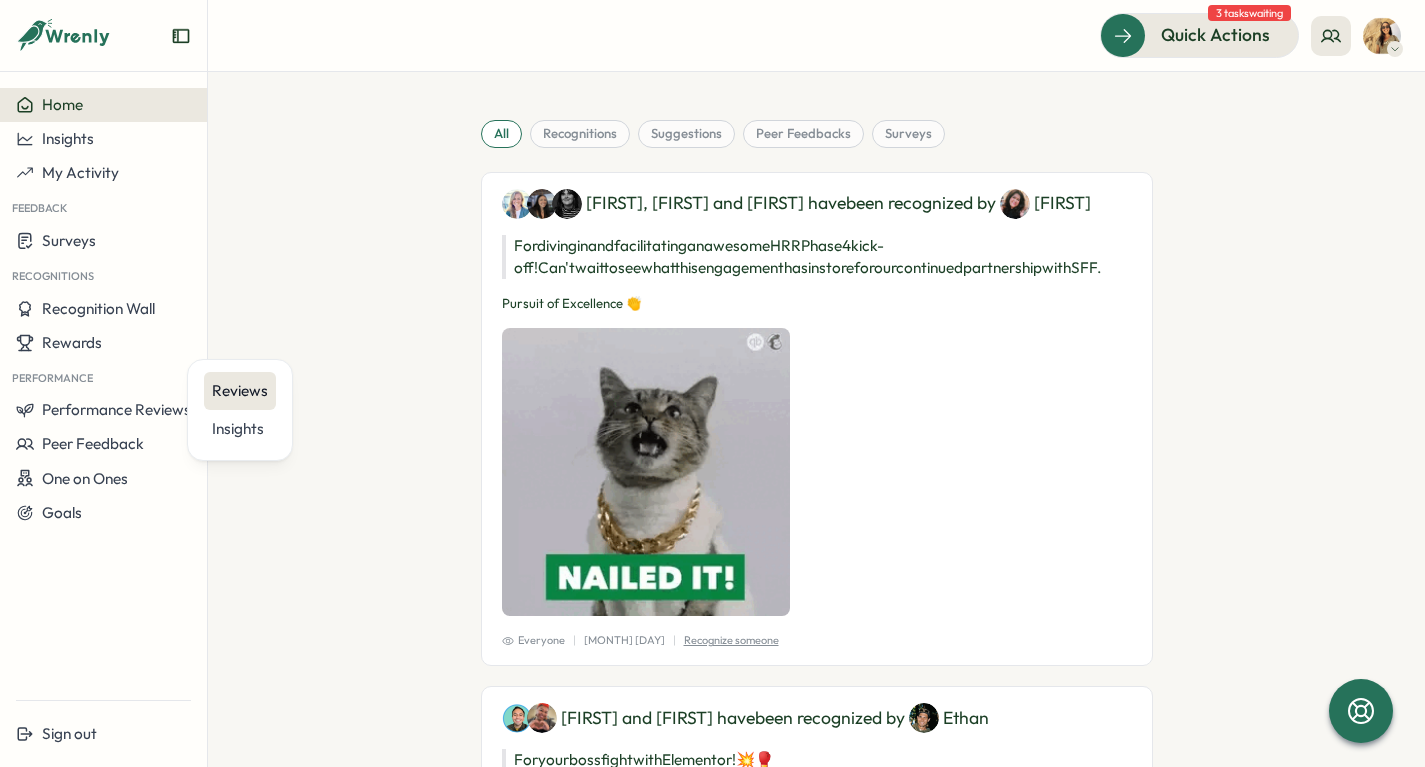 click on "Reviews" at bounding box center (240, 391) 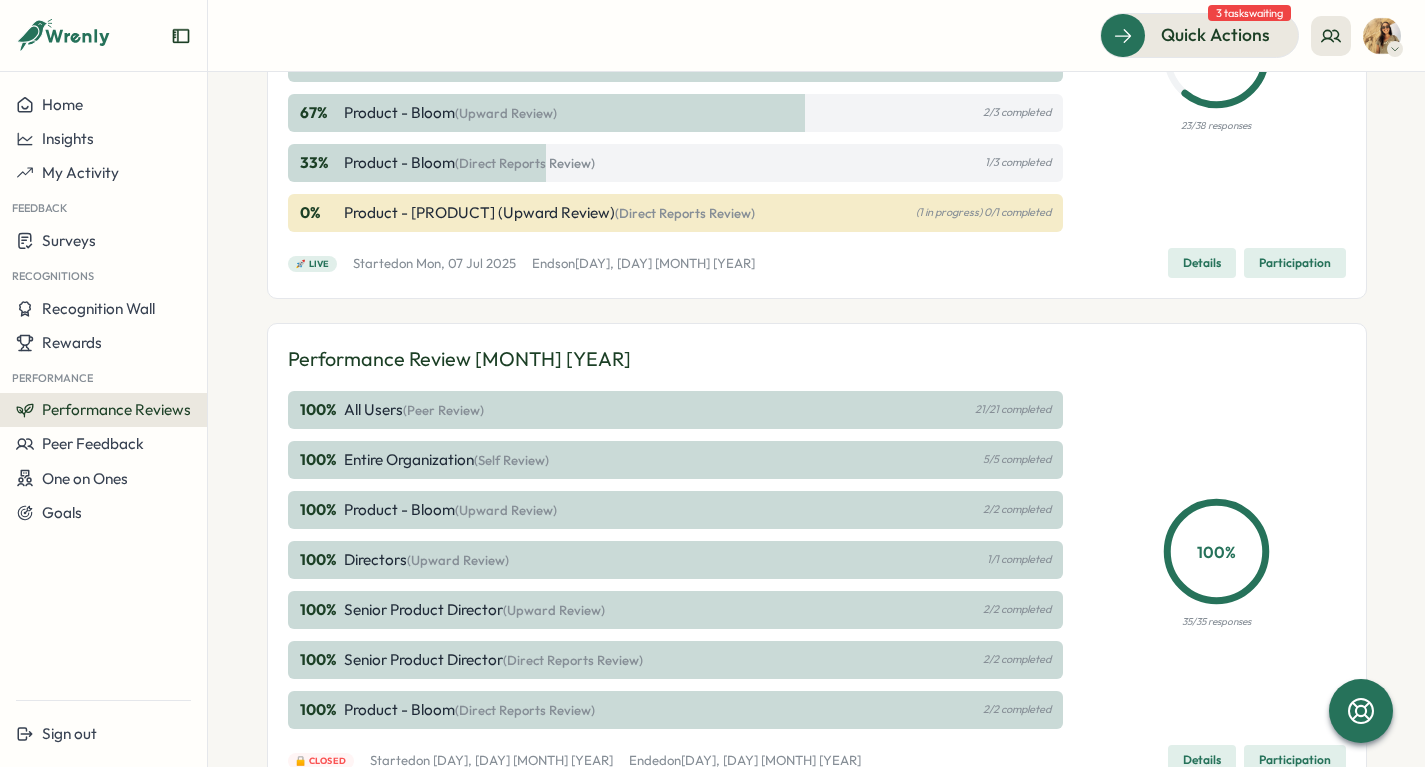 scroll, scrollTop: 480, scrollLeft: 0, axis: vertical 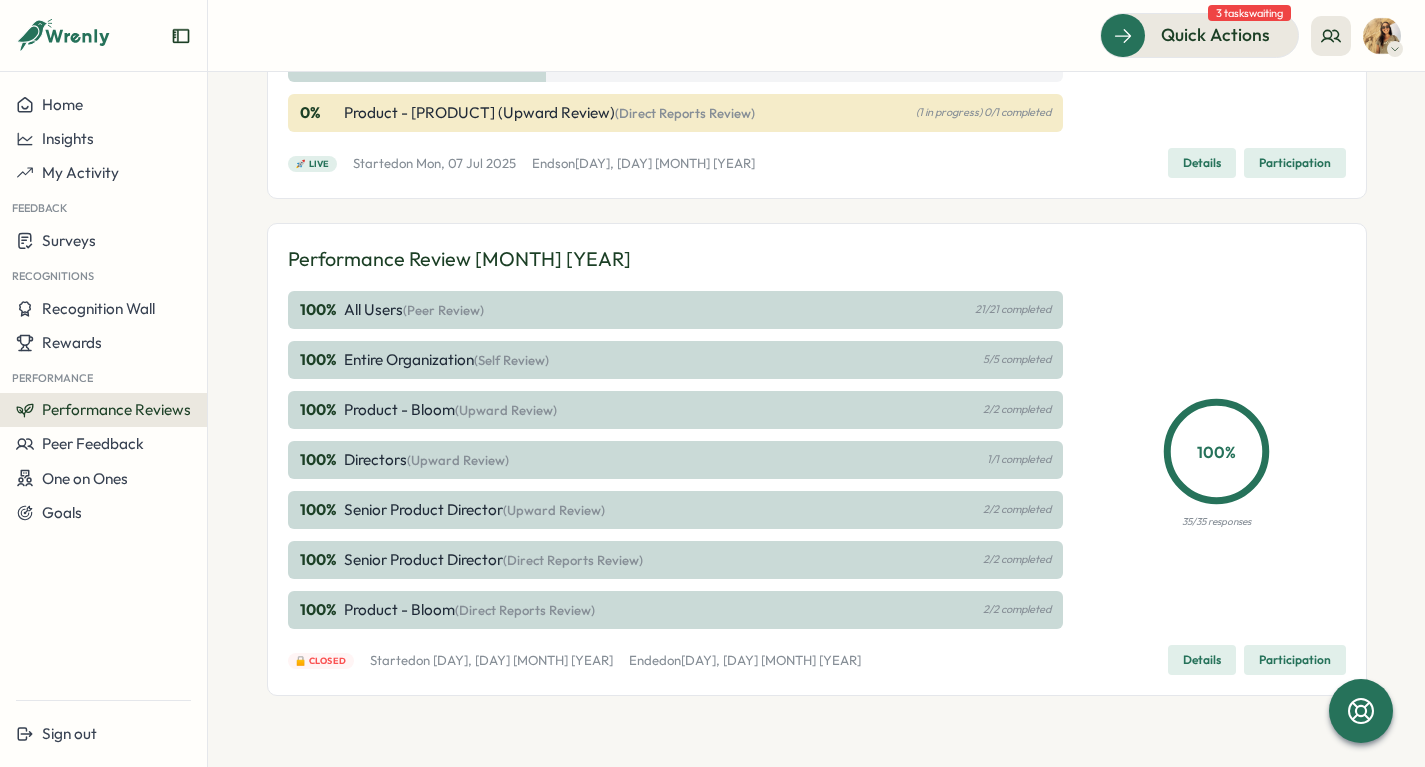 click on "(Upward Review)" at bounding box center (506, 410) 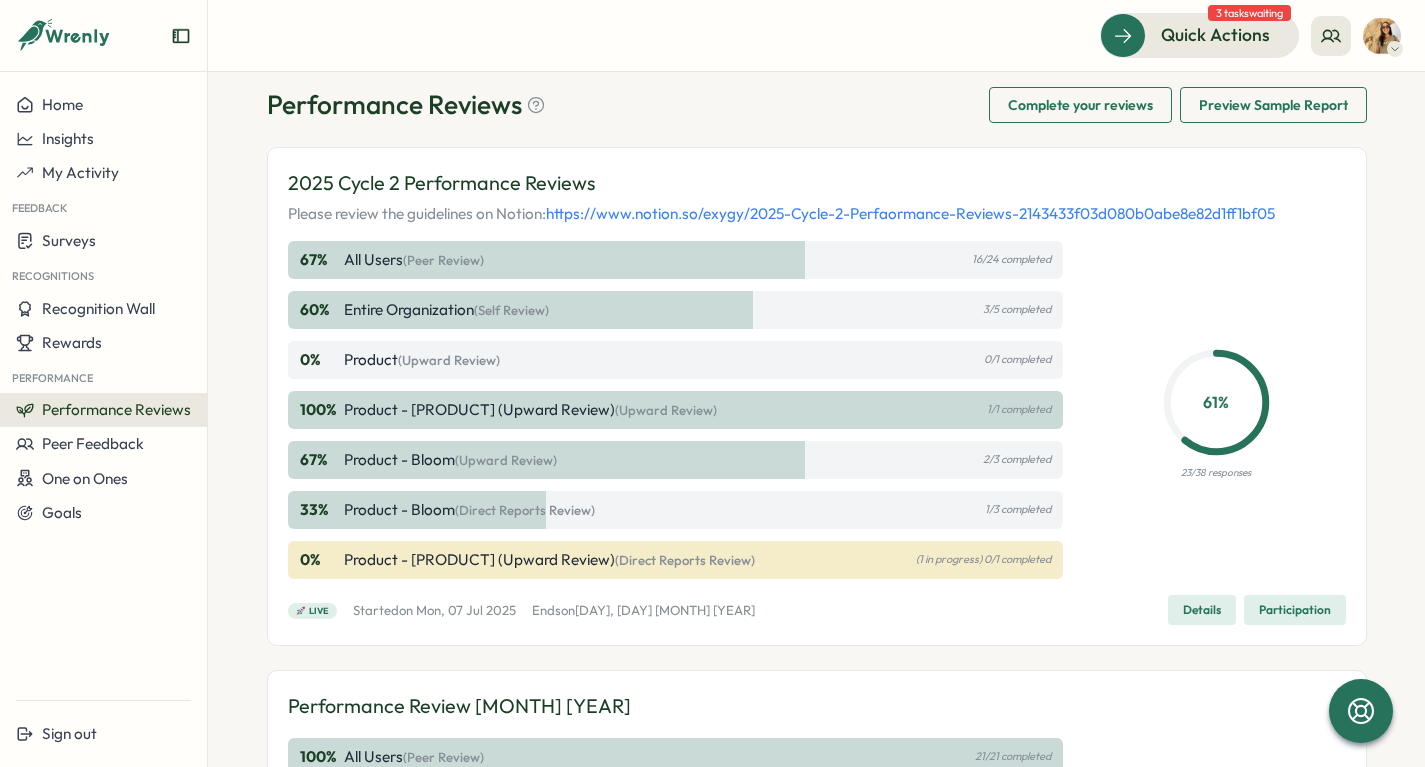 scroll, scrollTop: 0, scrollLeft: 0, axis: both 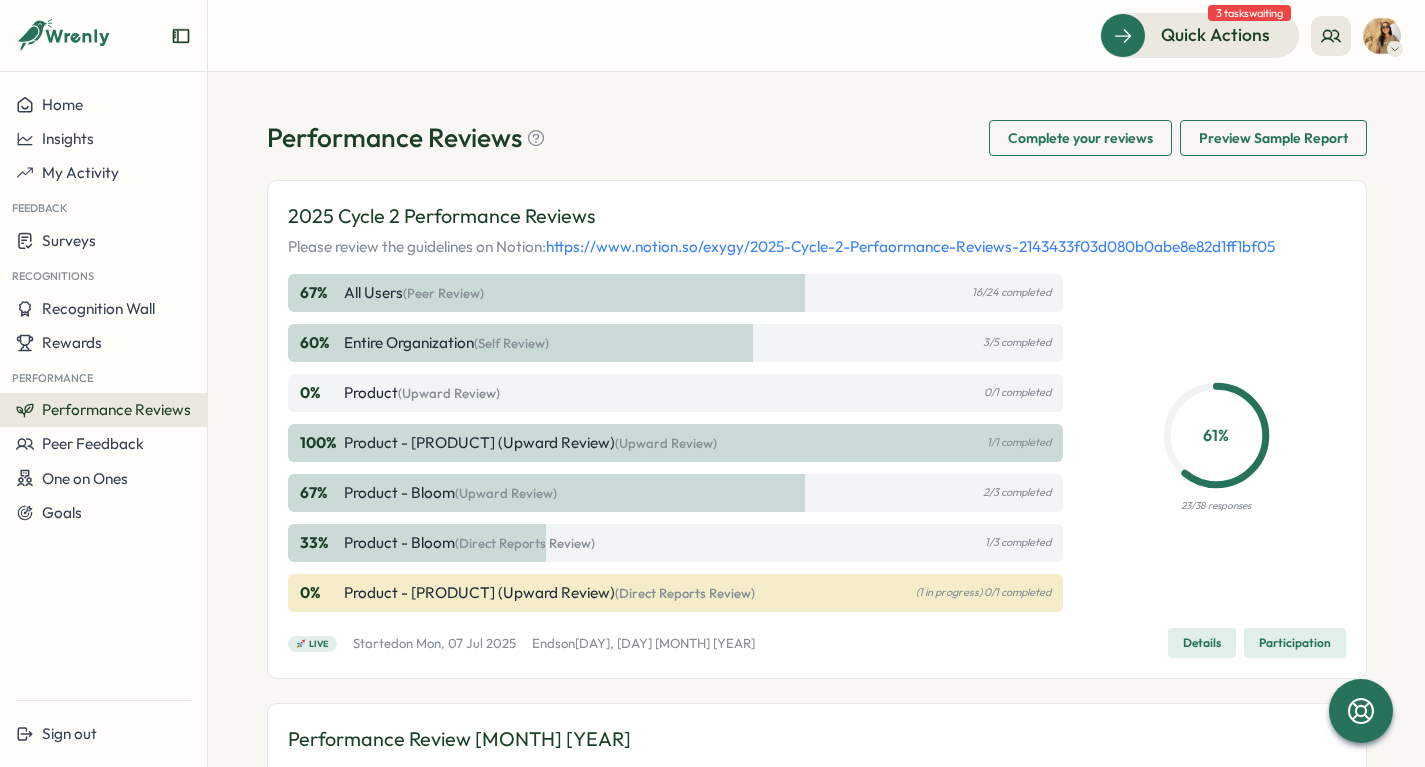 click on "Product - Bloom  (Direct Reports Review)" at bounding box center (469, 543) 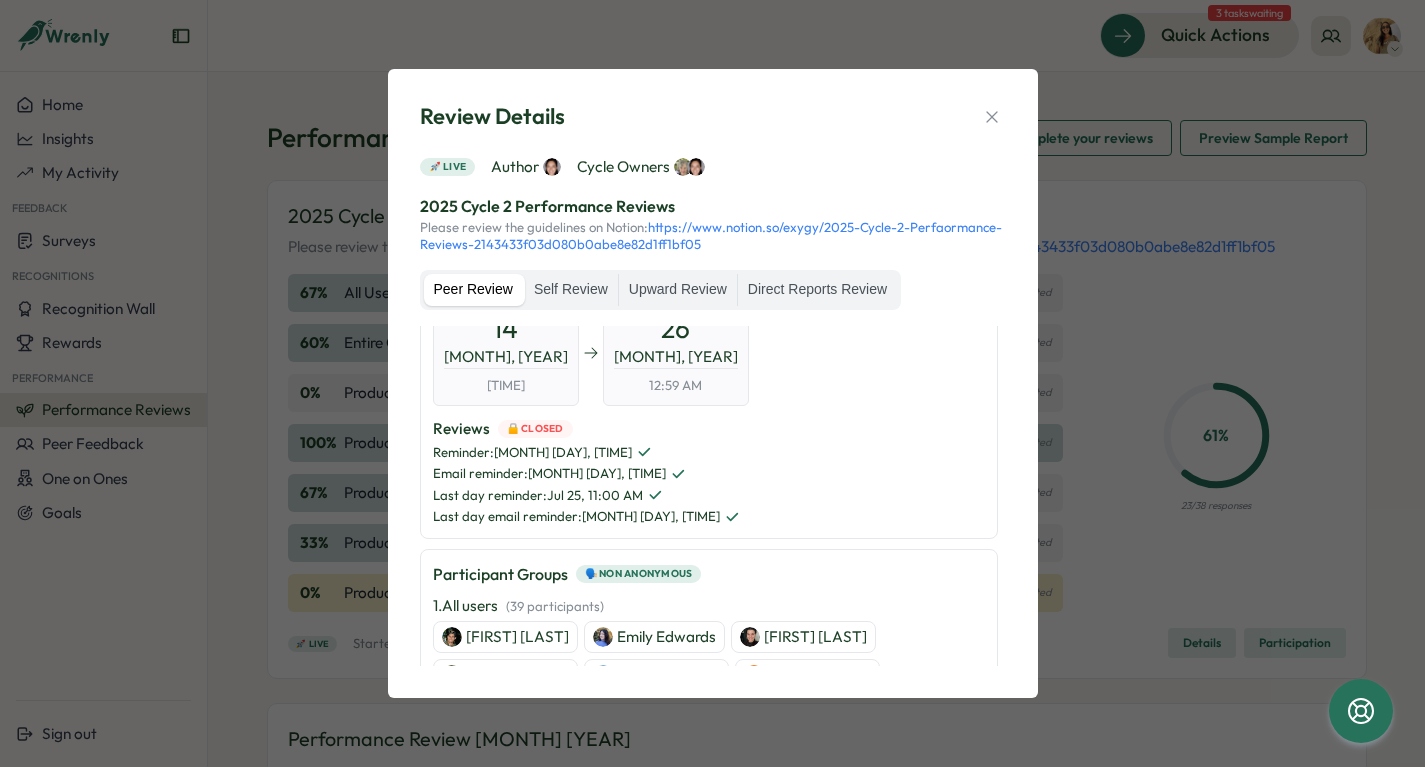 scroll, scrollTop: 38, scrollLeft: 0, axis: vertical 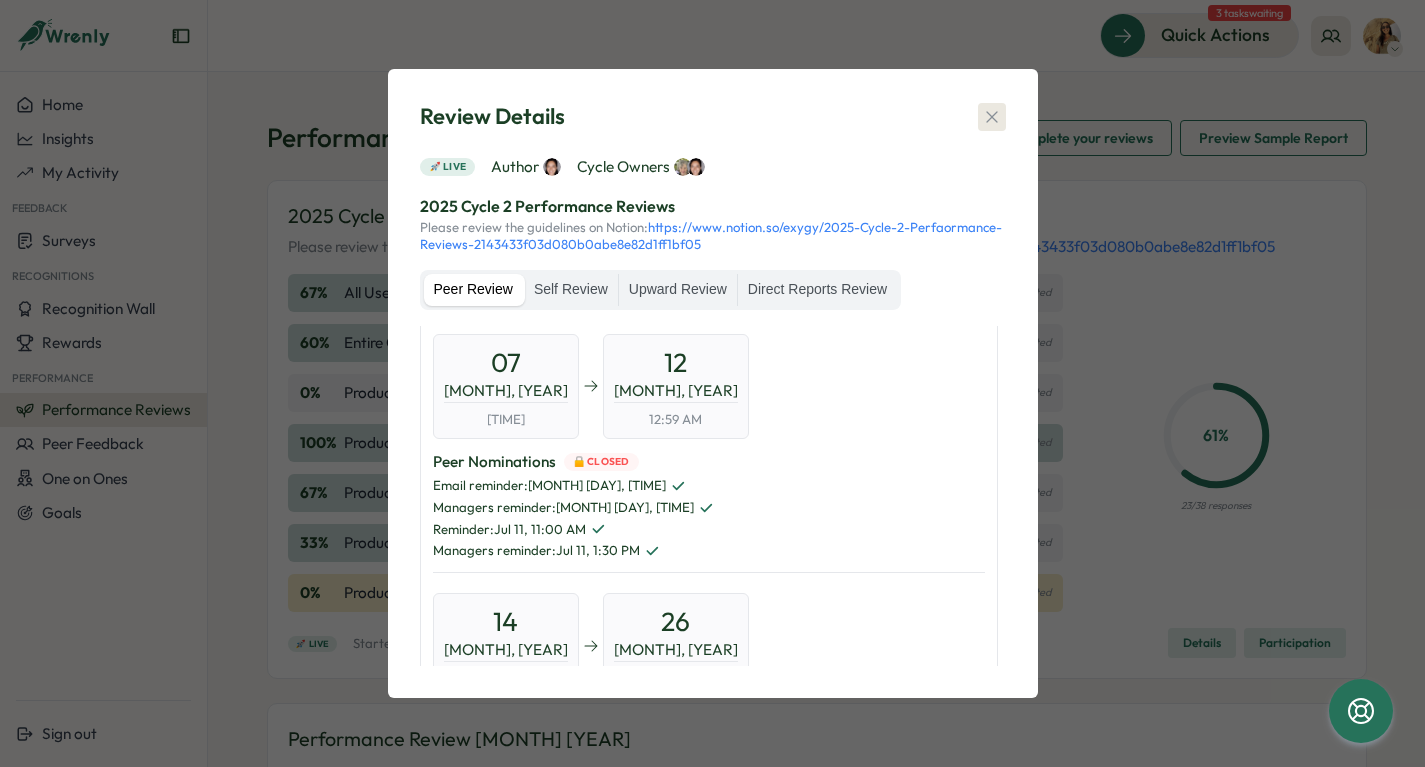 click 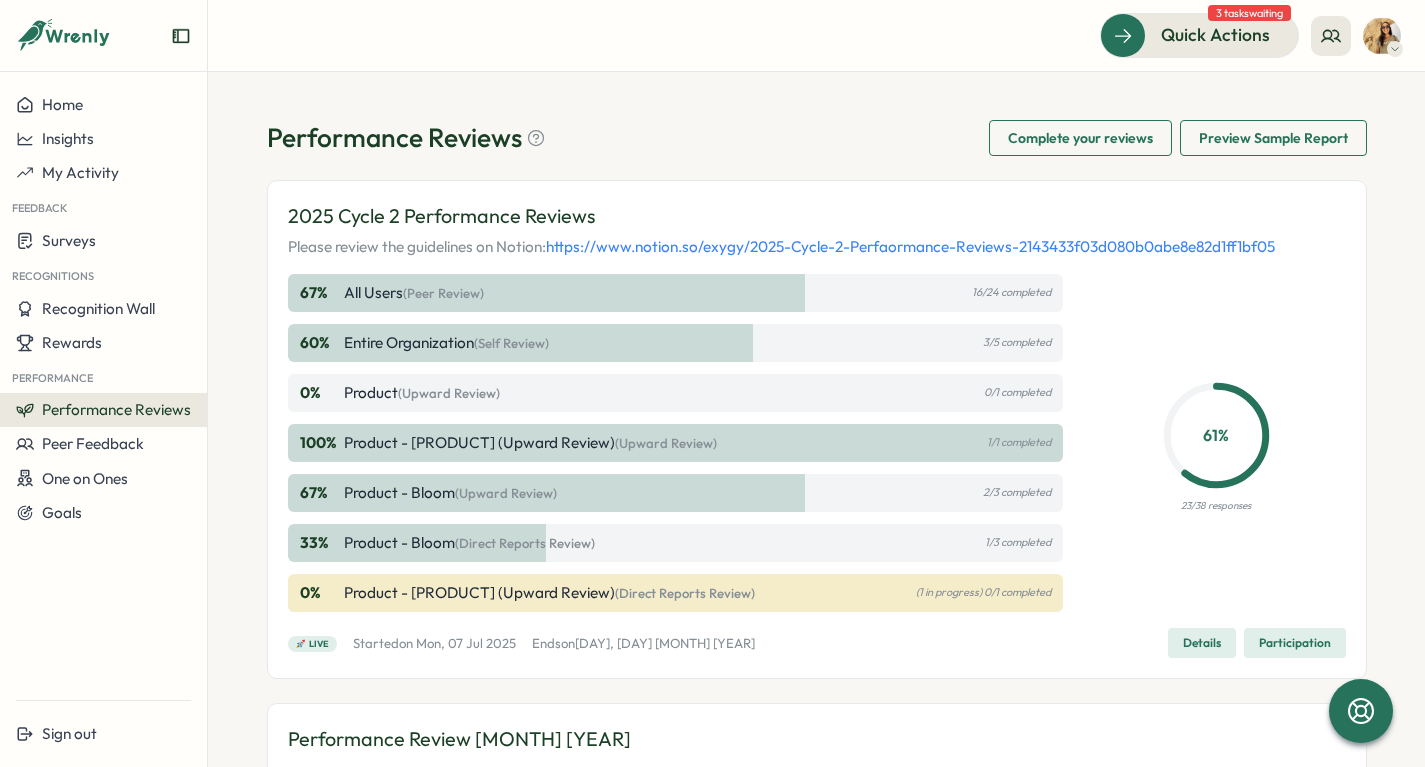 click on "Complete your reviews" at bounding box center (1080, 138) 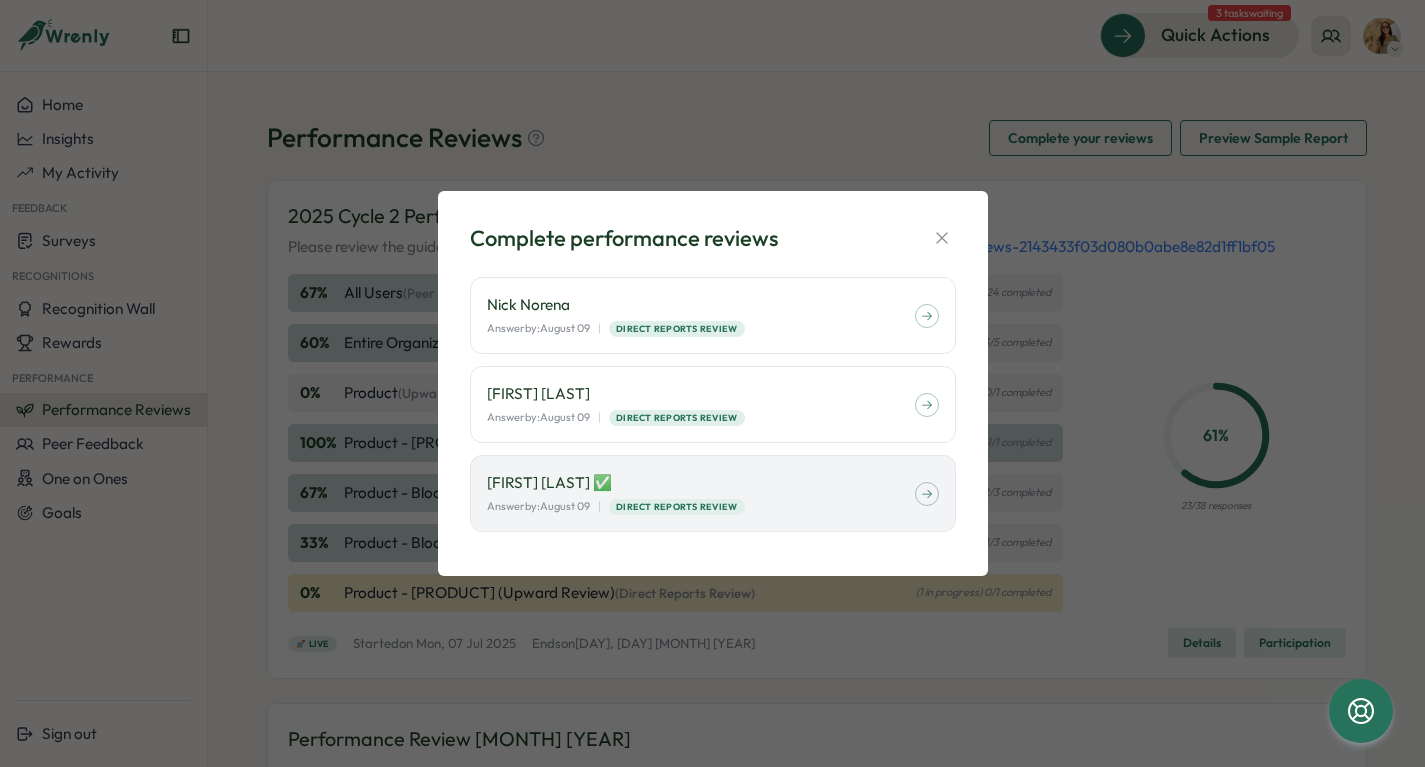 click on "Complete performance reviews Nick Norena   Answer  by:  August 09 | Direct Reports Review Kathy Cheng   Answer  by:  August 09 | Direct Reports Review Isabelle Hirschy   ✅ Answer  by:  August 09 | Direct Reports Review" at bounding box center (712, 383) 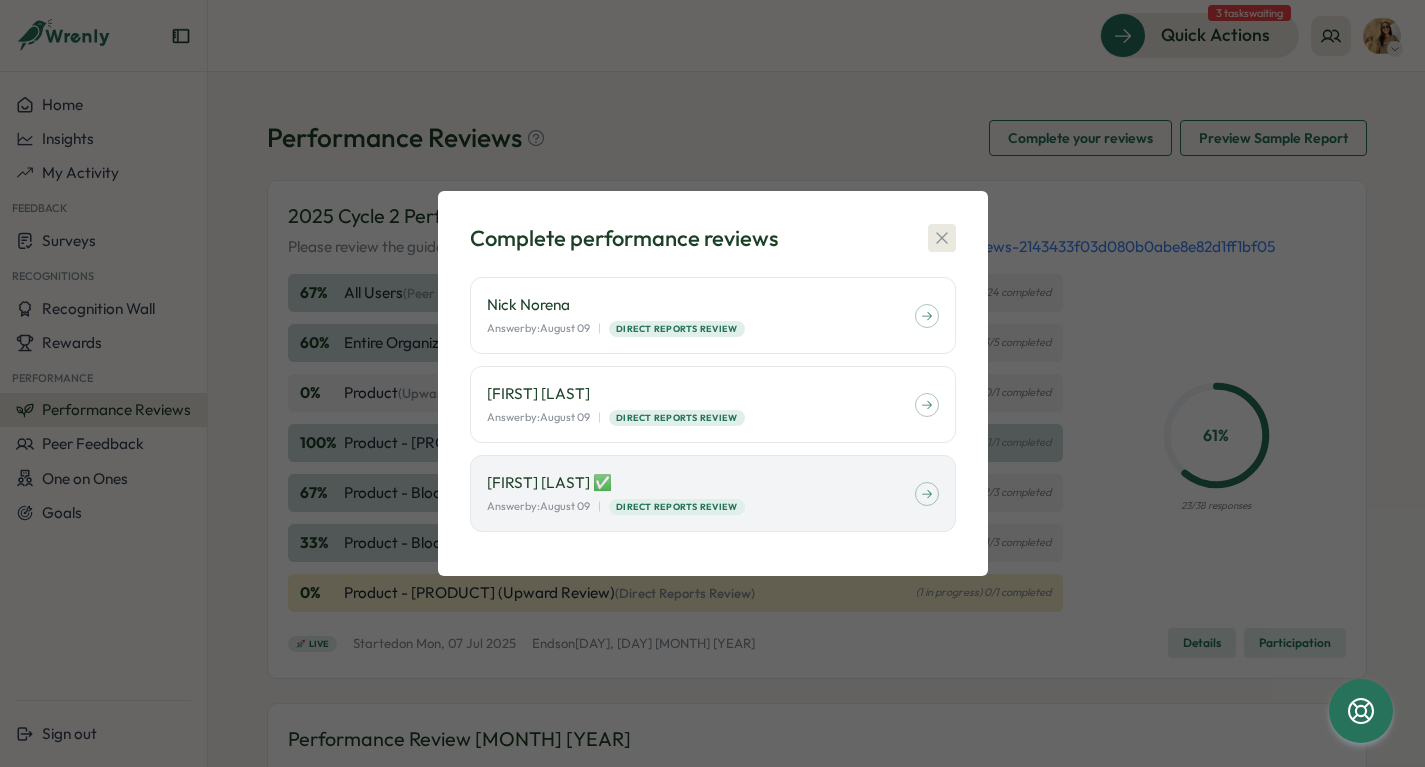 click 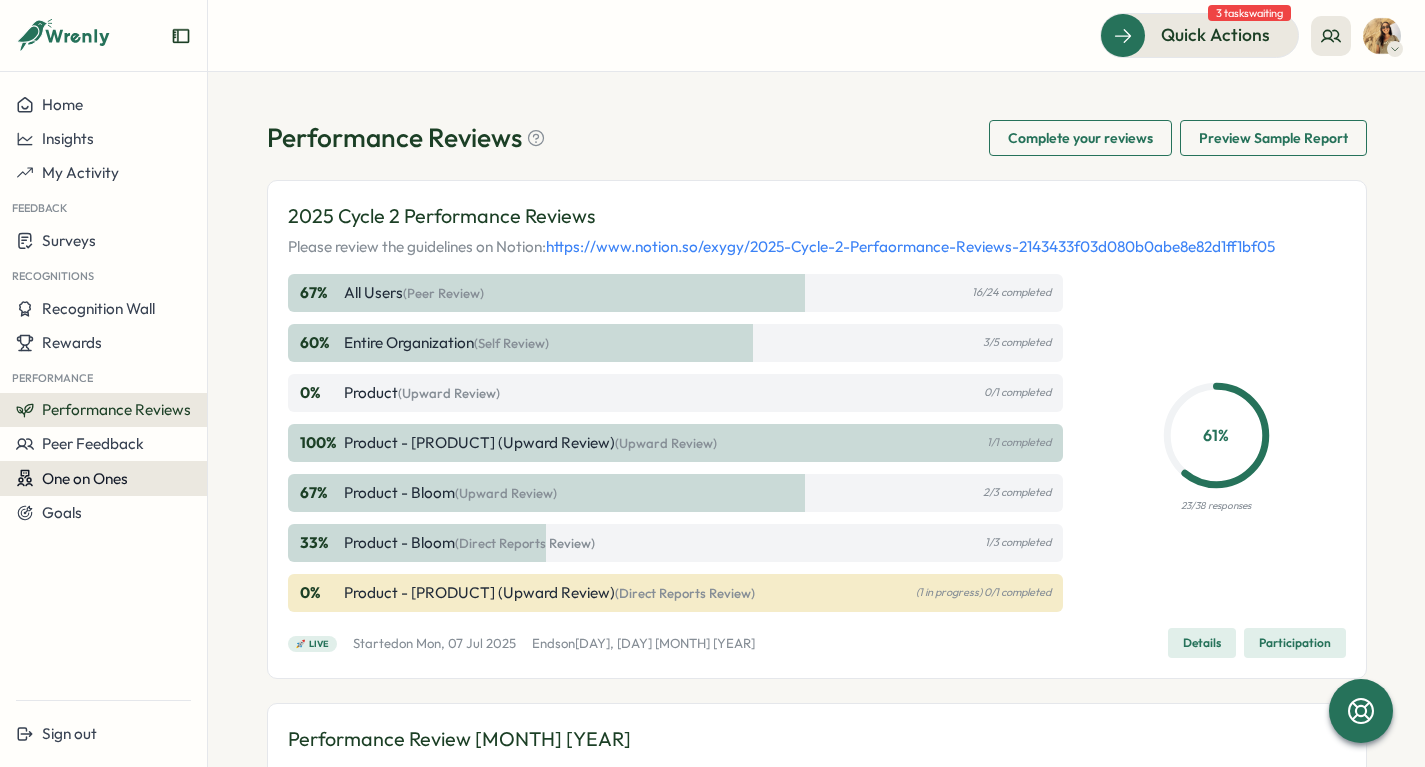 click on "One on Ones" at bounding box center (85, 478) 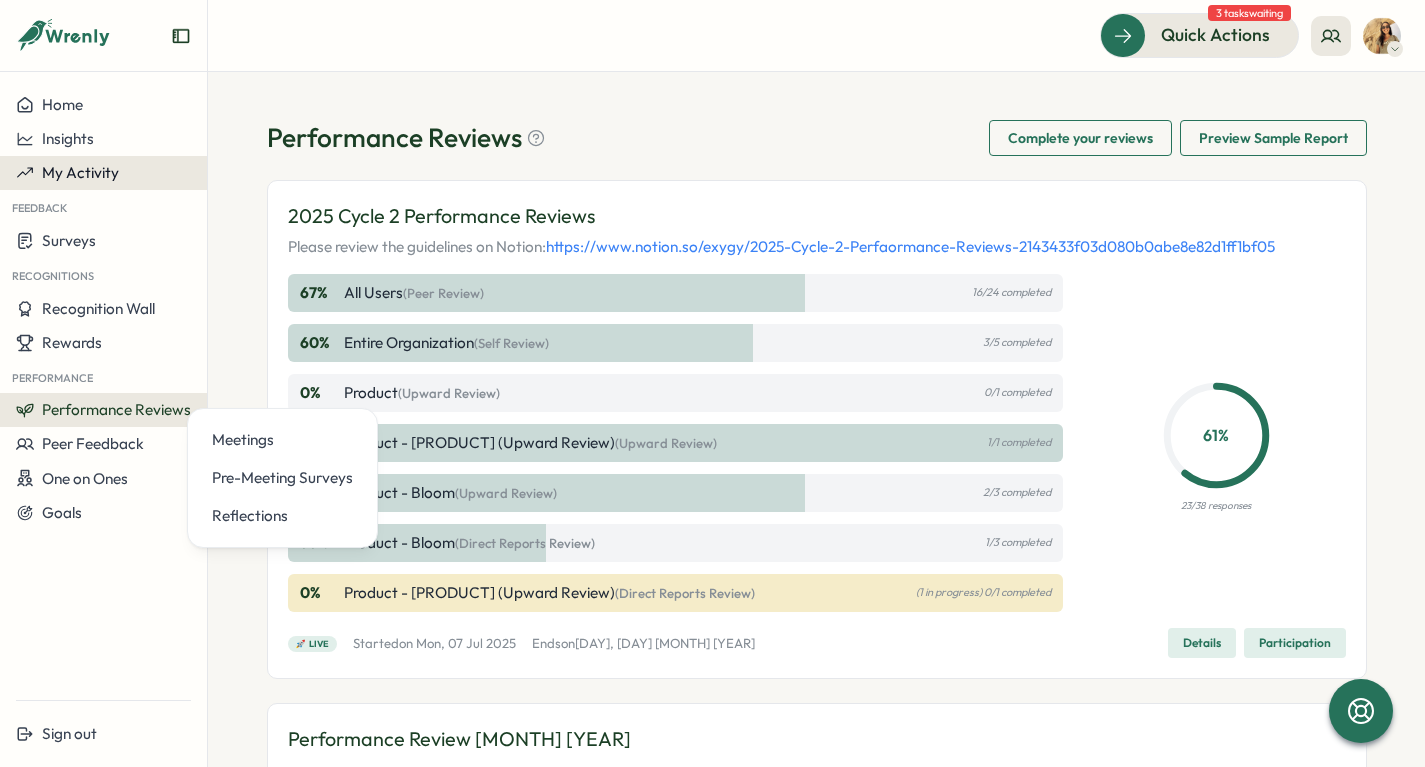 click on "My Activity" at bounding box center (80, 172) 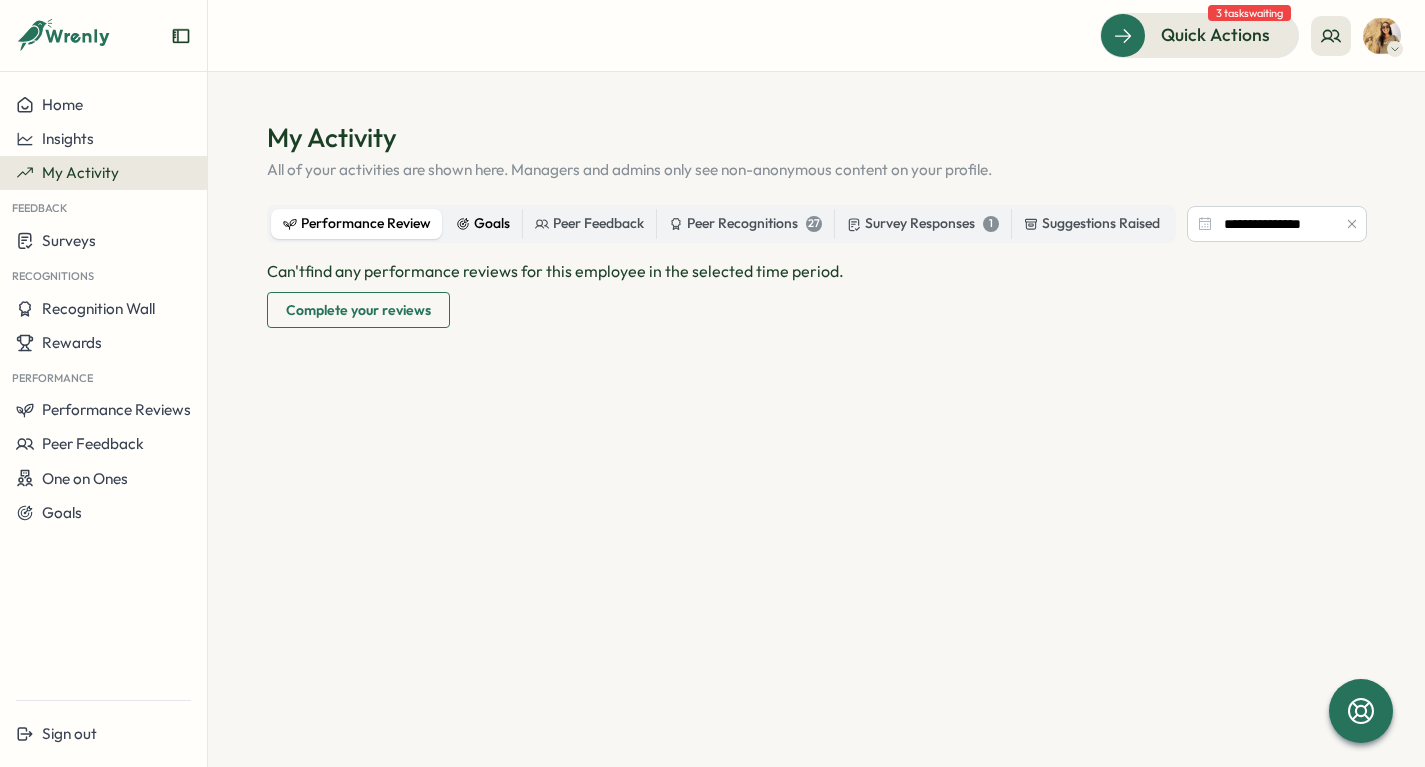 click on "Goals" at bounding box center (483, 224) 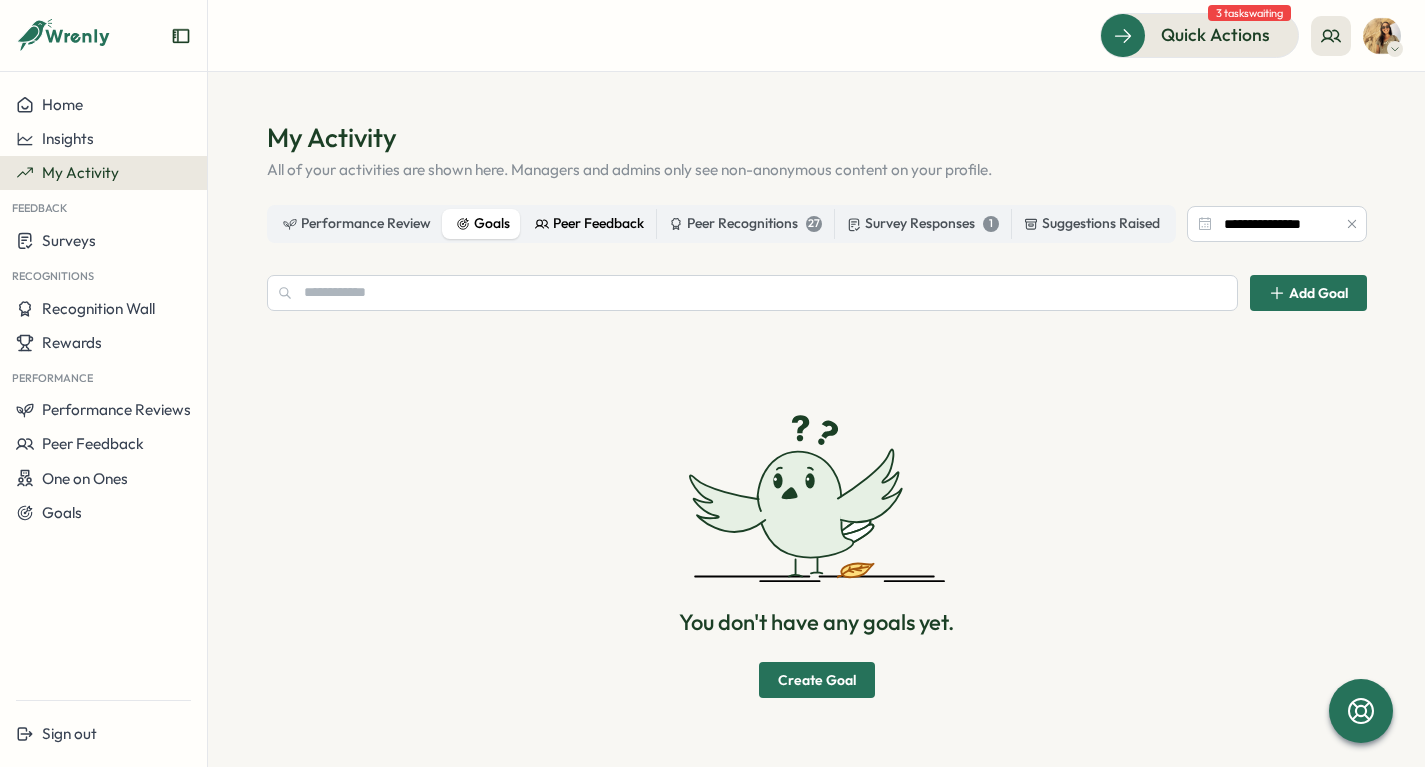 click on "Peer Feedback" at bounding box center [589, 224] 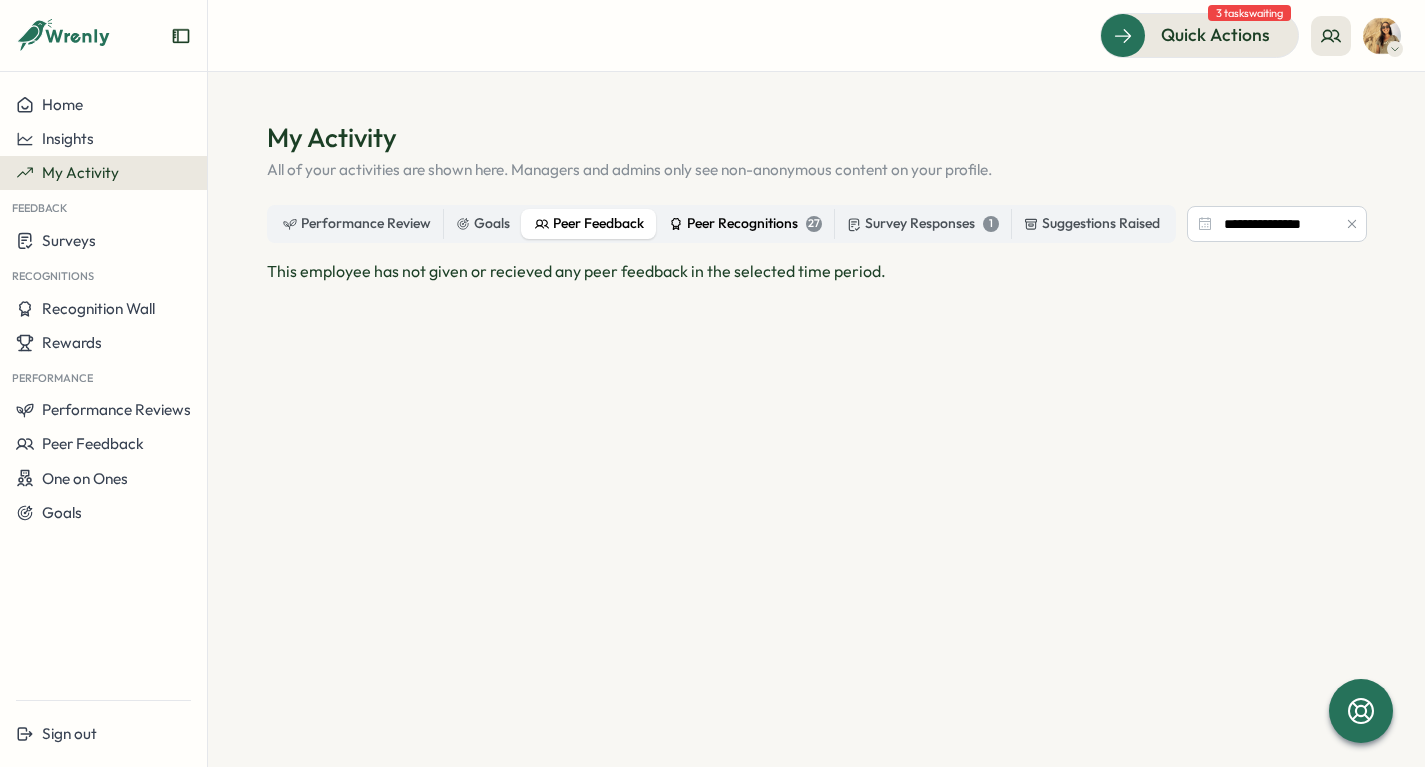 click on "Peer Recognitions 27" at bounding box center (745, 224) 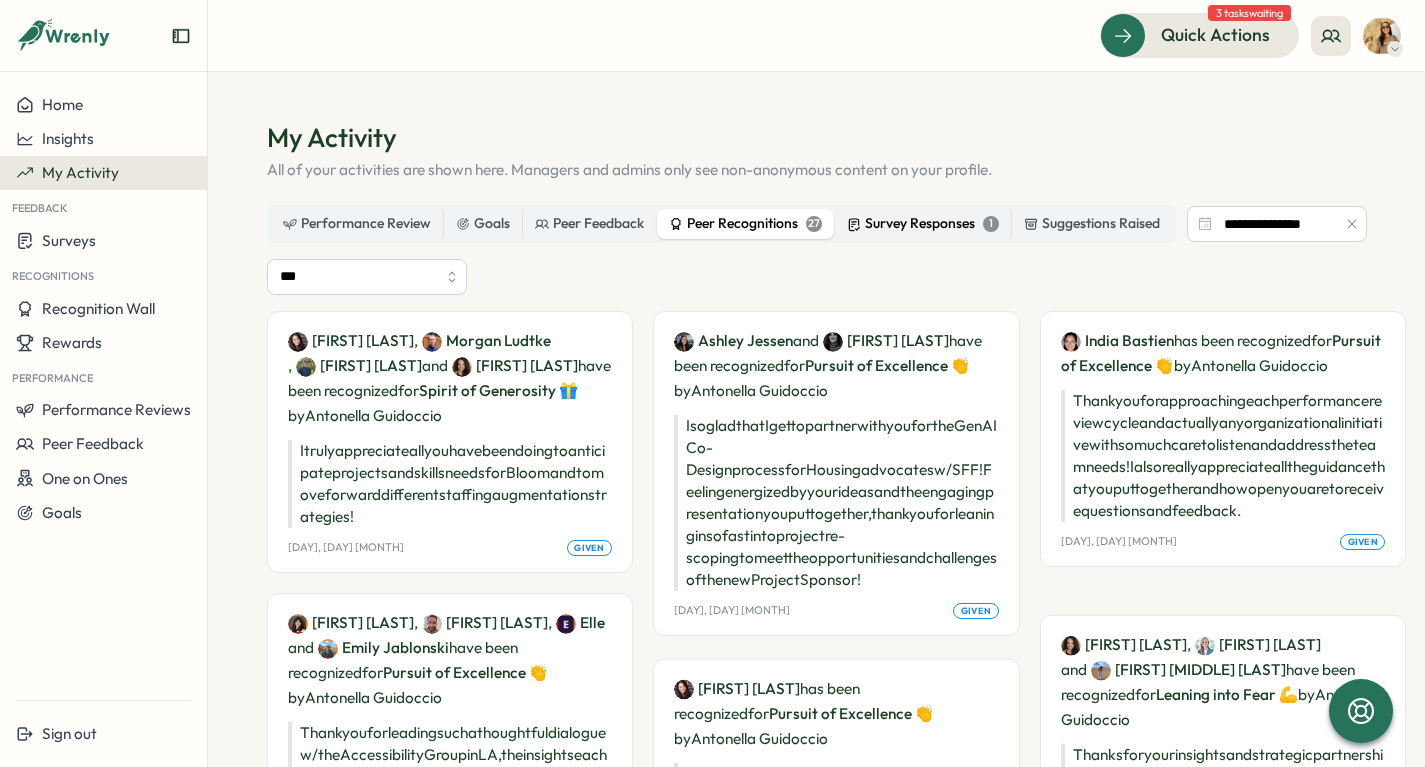 click on "Survey Responses 1" at bounding box center [923, 224] 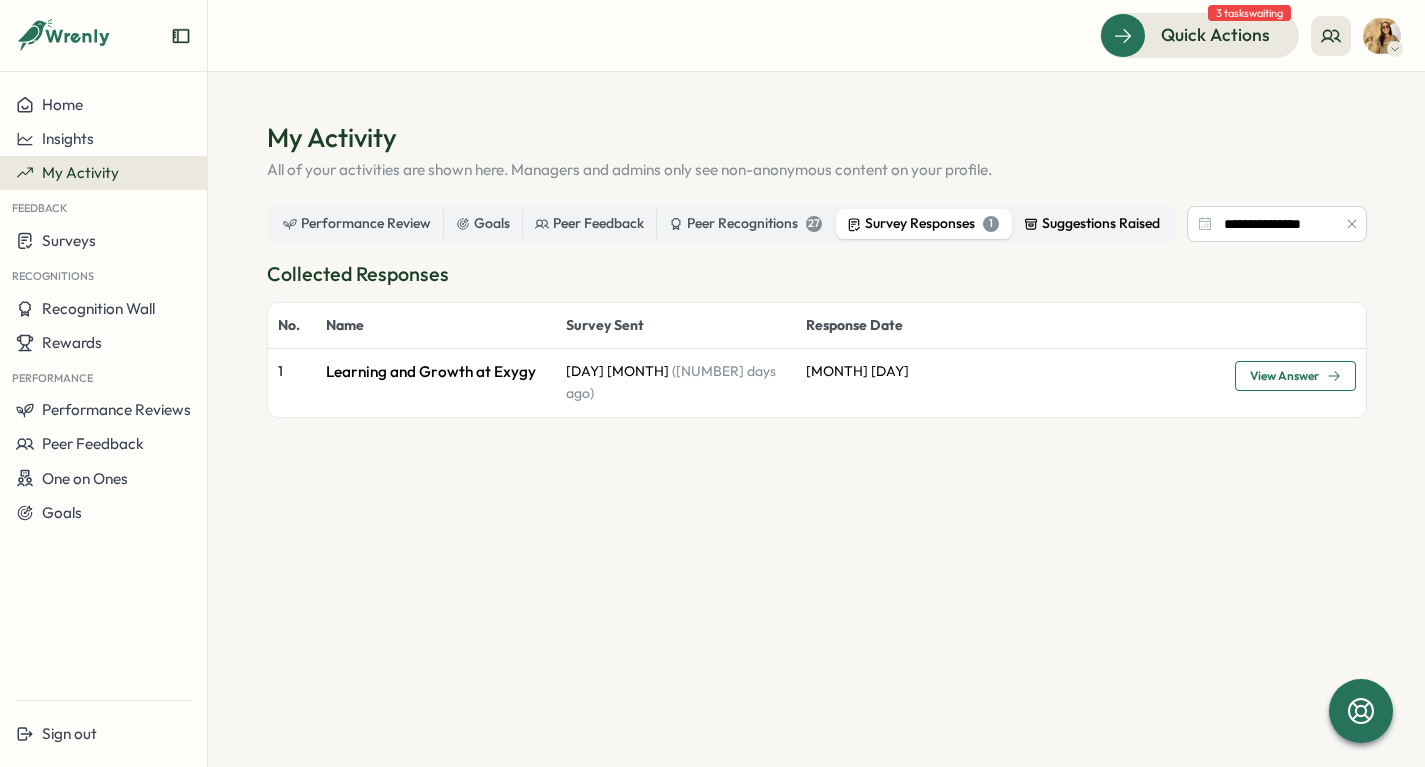 click on "Suggestions Raised" at bounding box center [1092, 224] 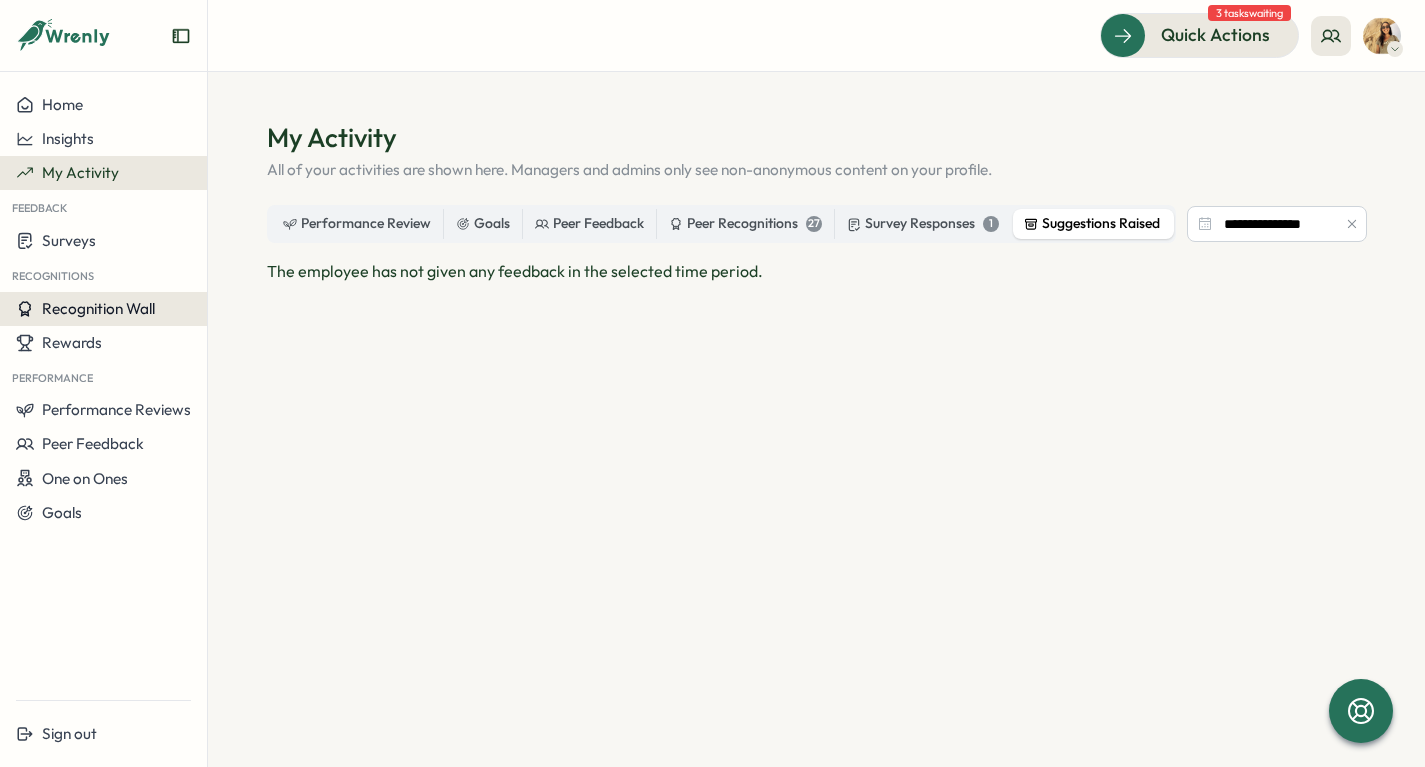 click on "Recognition Wall" at bounding box center [103, 309] 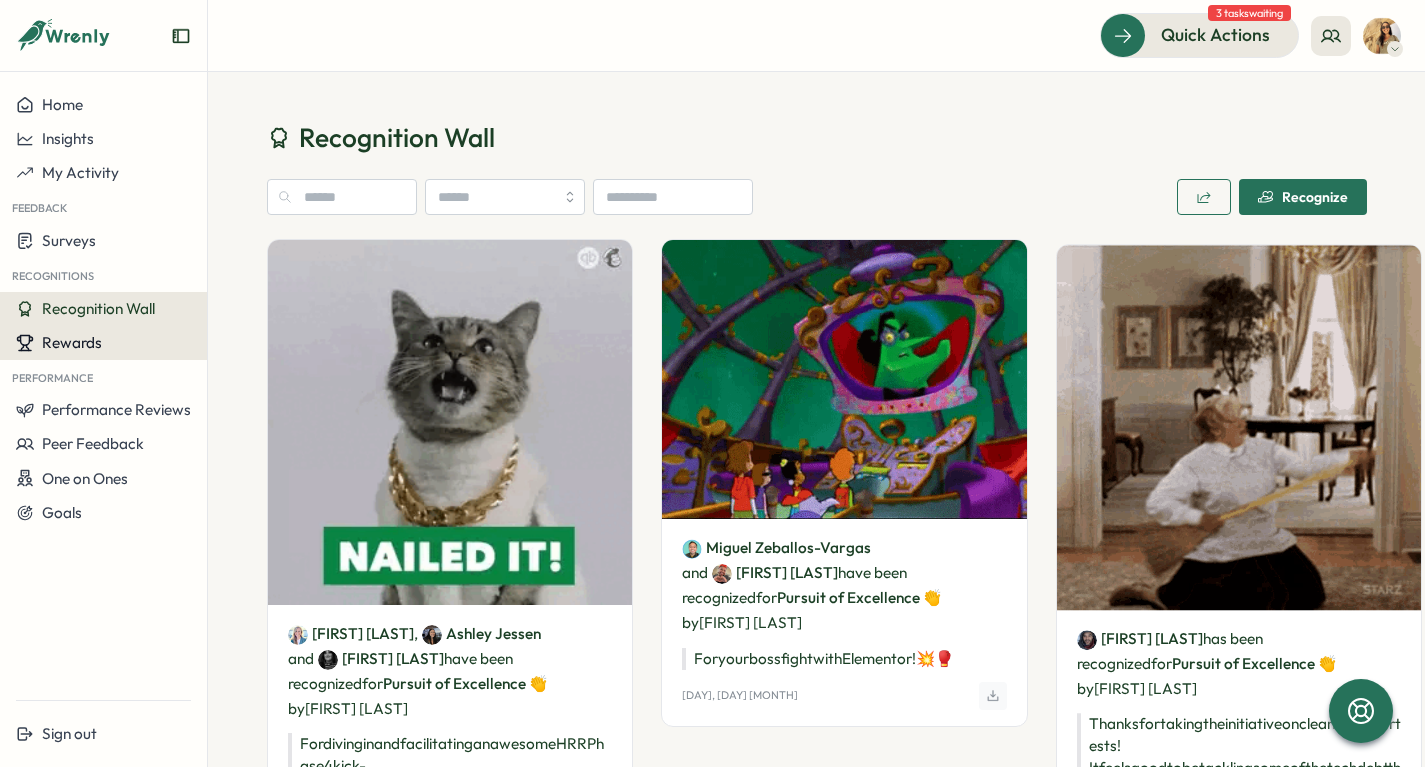 click on "Rewards" at bounding box center [72, 342] 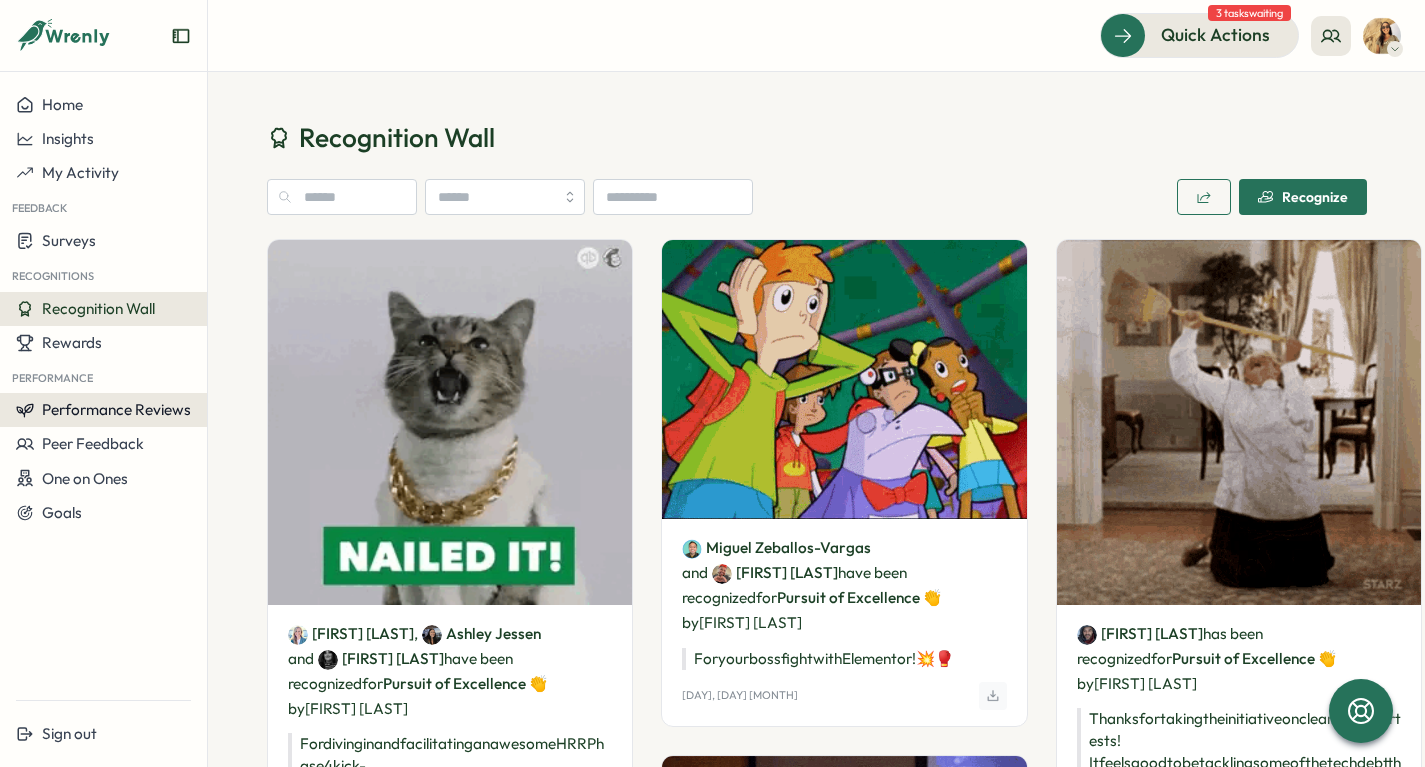 click on "Performance Reviews" at bounding box center (116, 409) 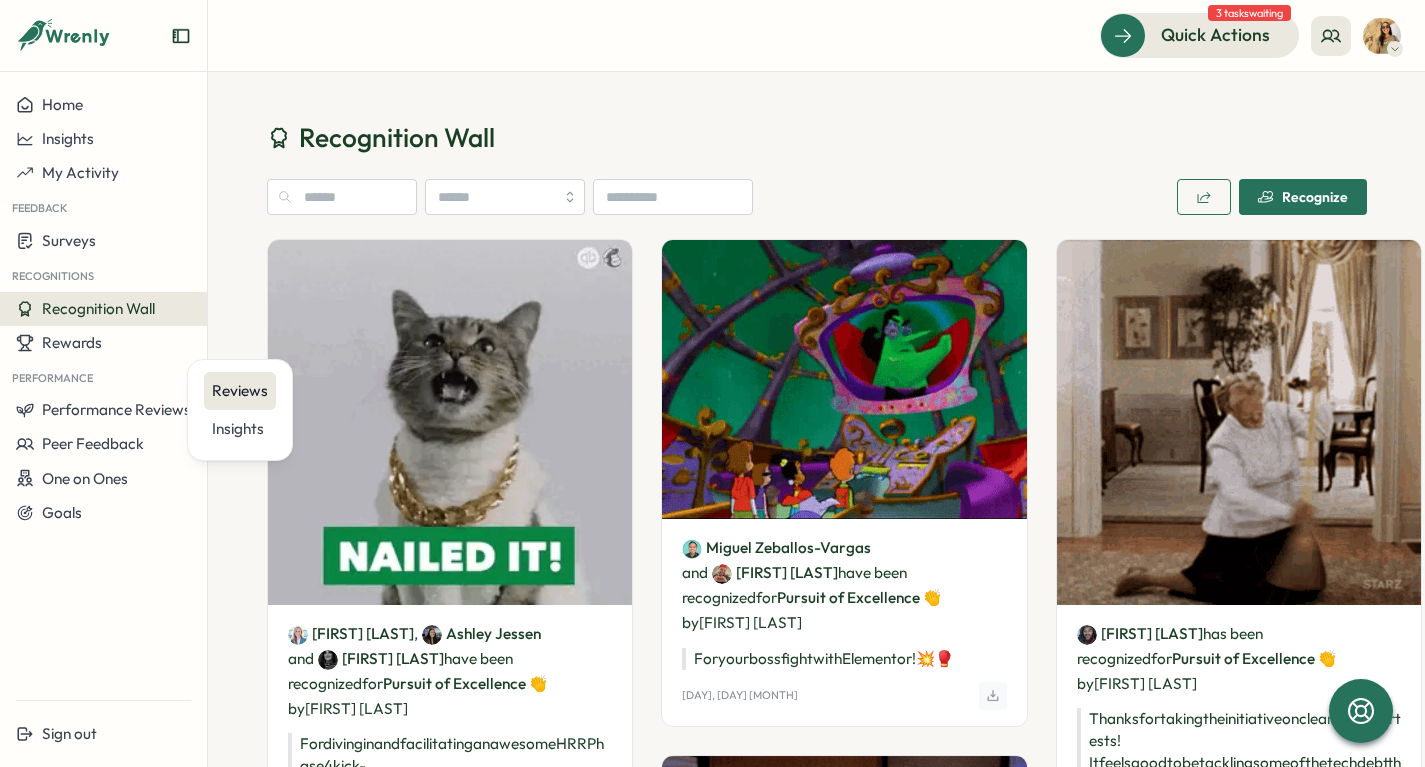 click on "Reviews" at bounding box center (240, 391) 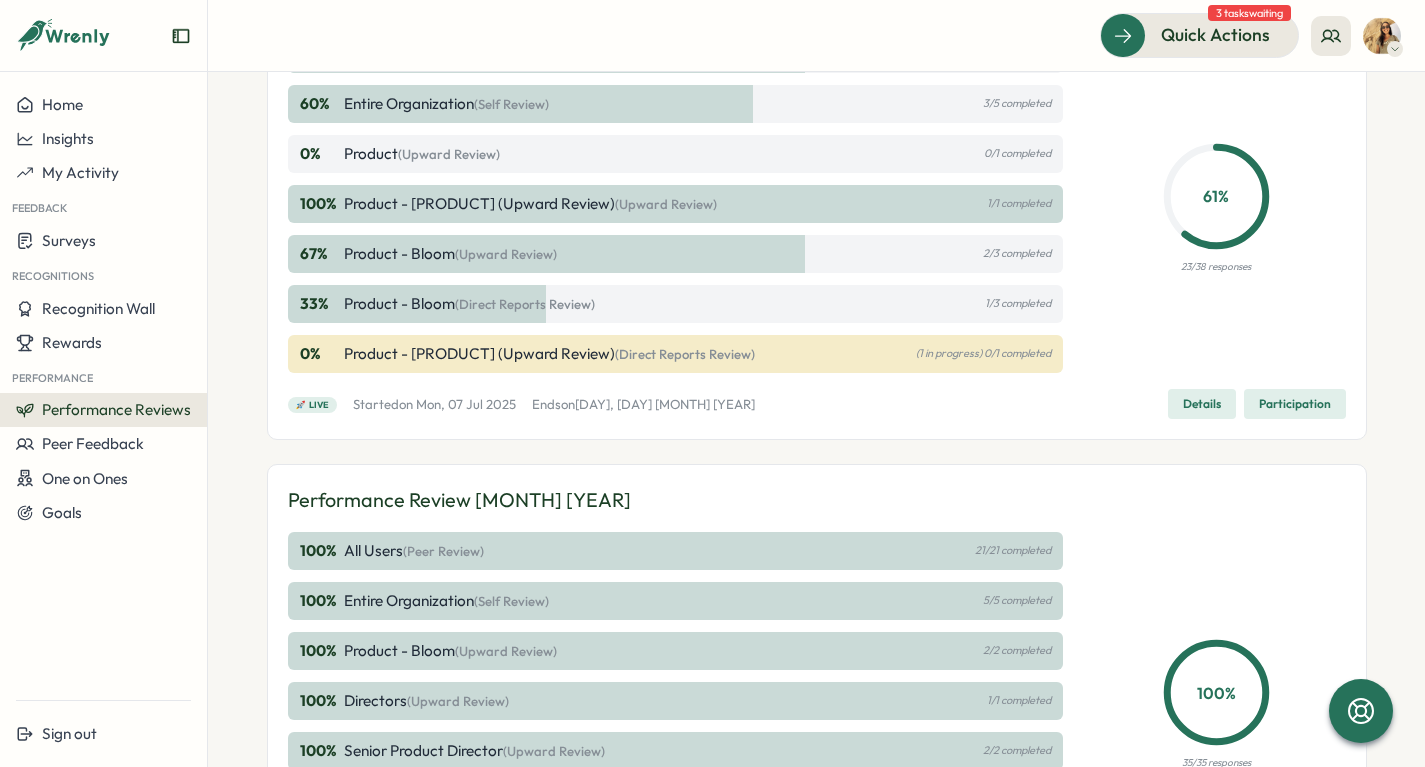 scroll, scrollTop: 480, scrollLeft: 0, axis: vertical 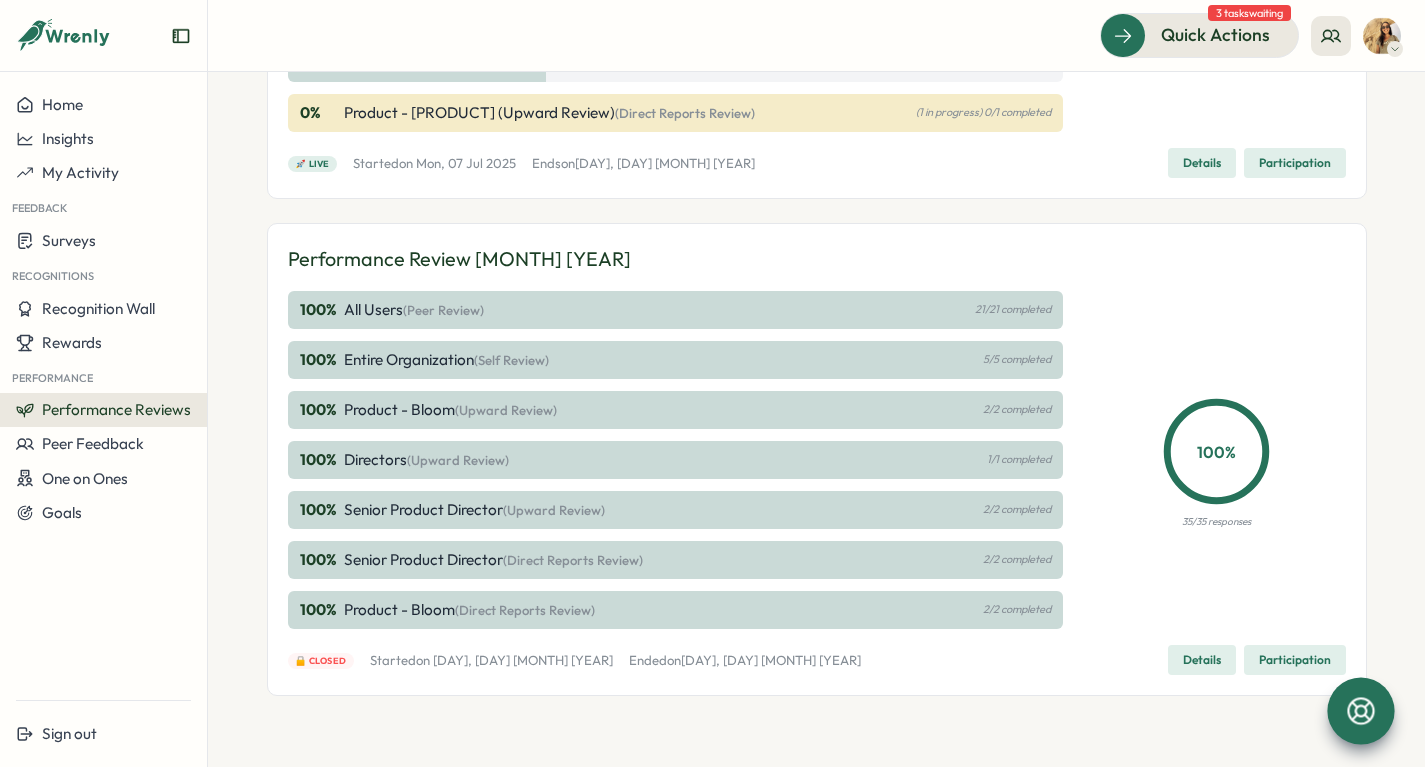 click 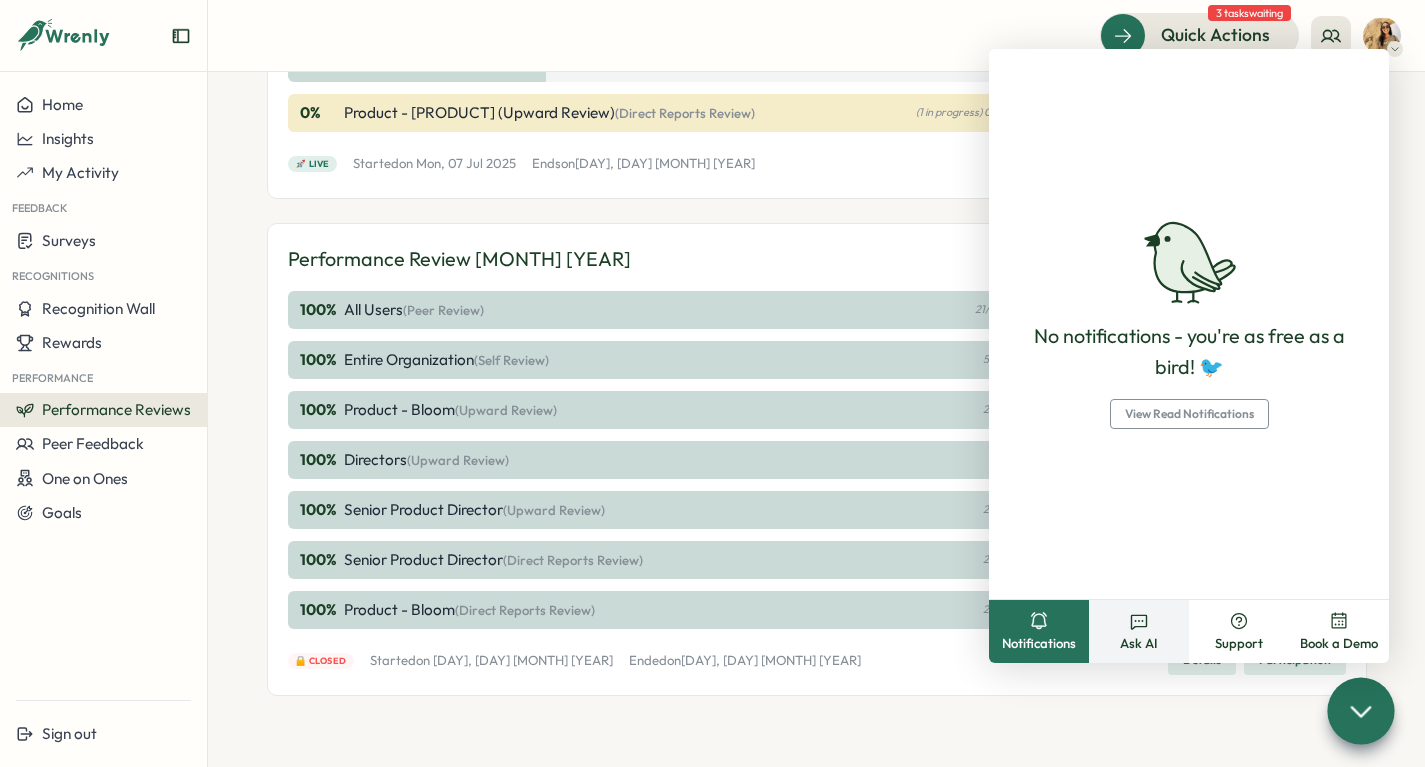 click 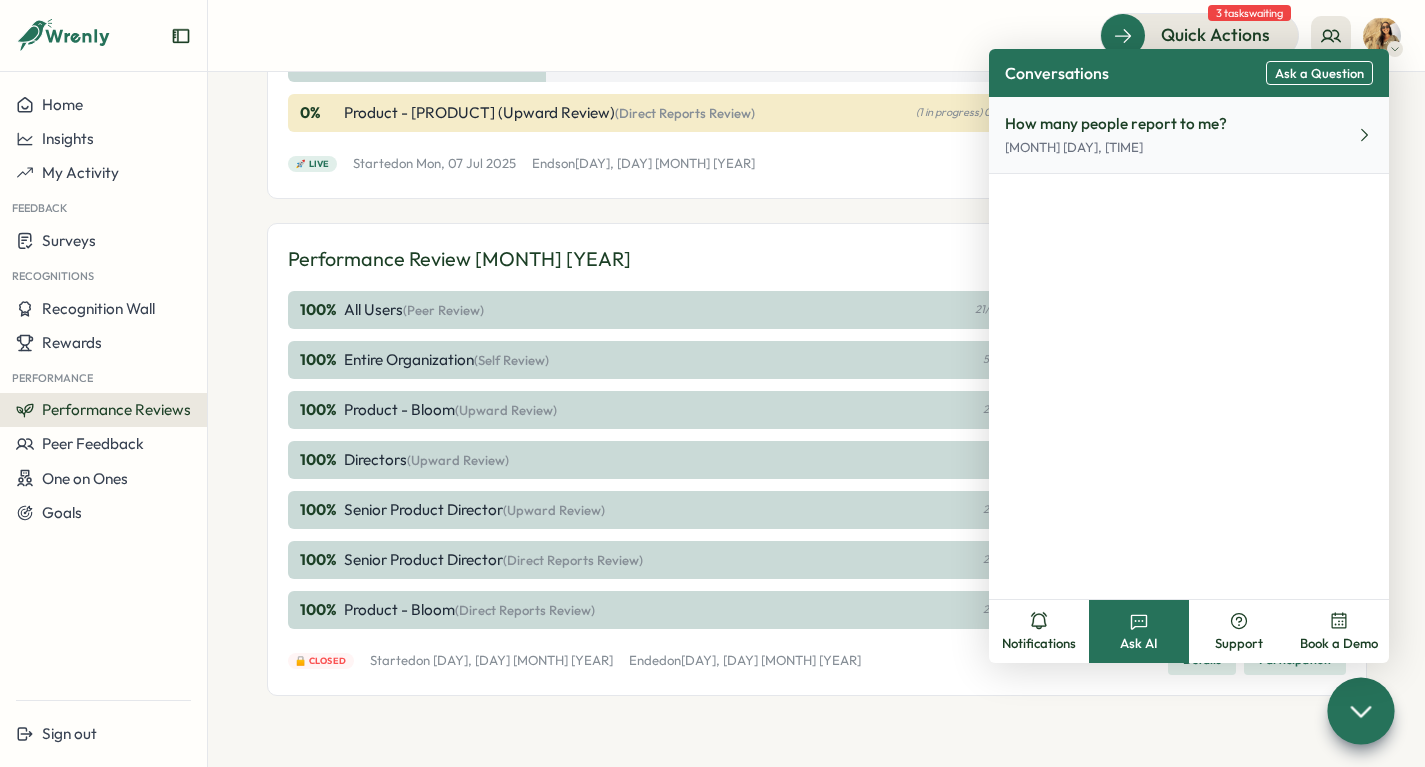 click on "How many people report to me? Jul 10, 4:41 PM" at bounding box center (1189, 135) 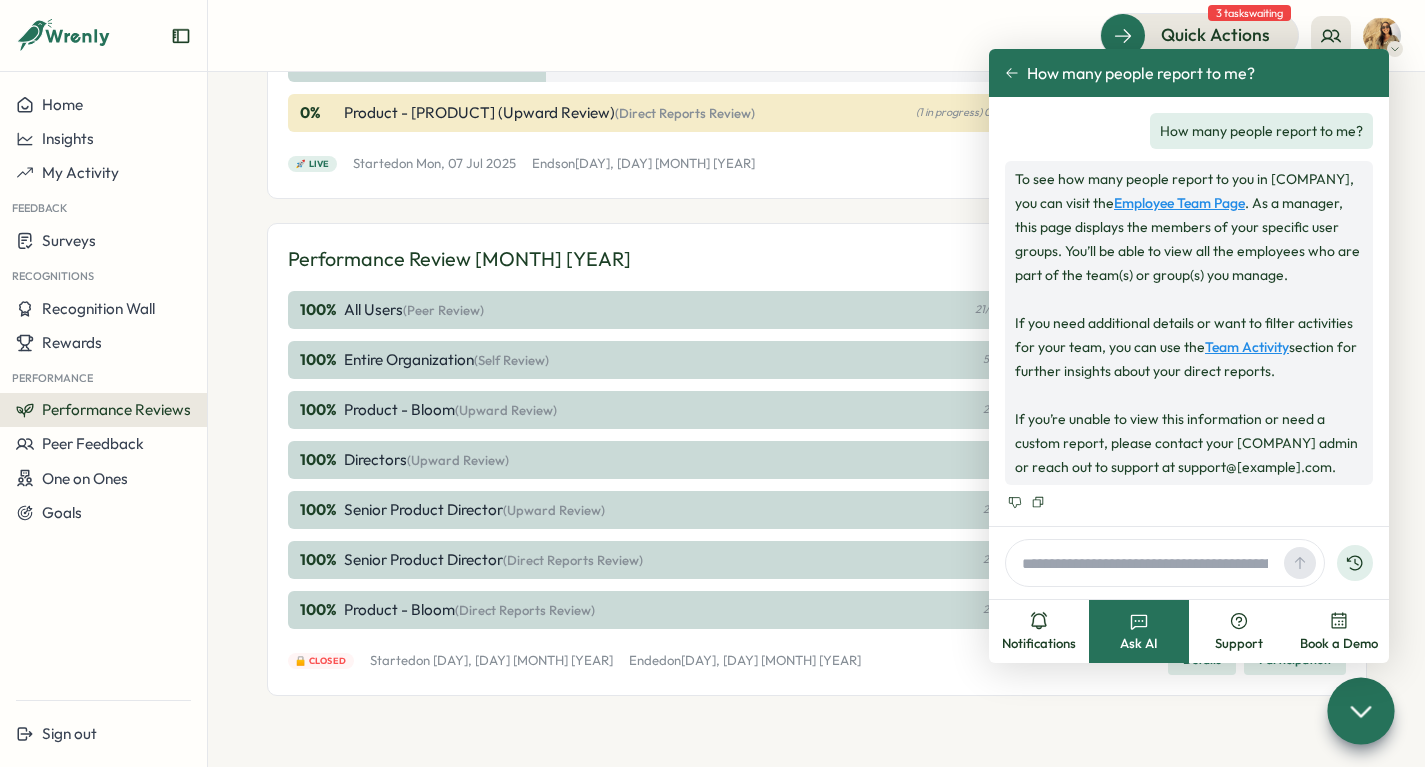 click at bounding box center [1145, 563] 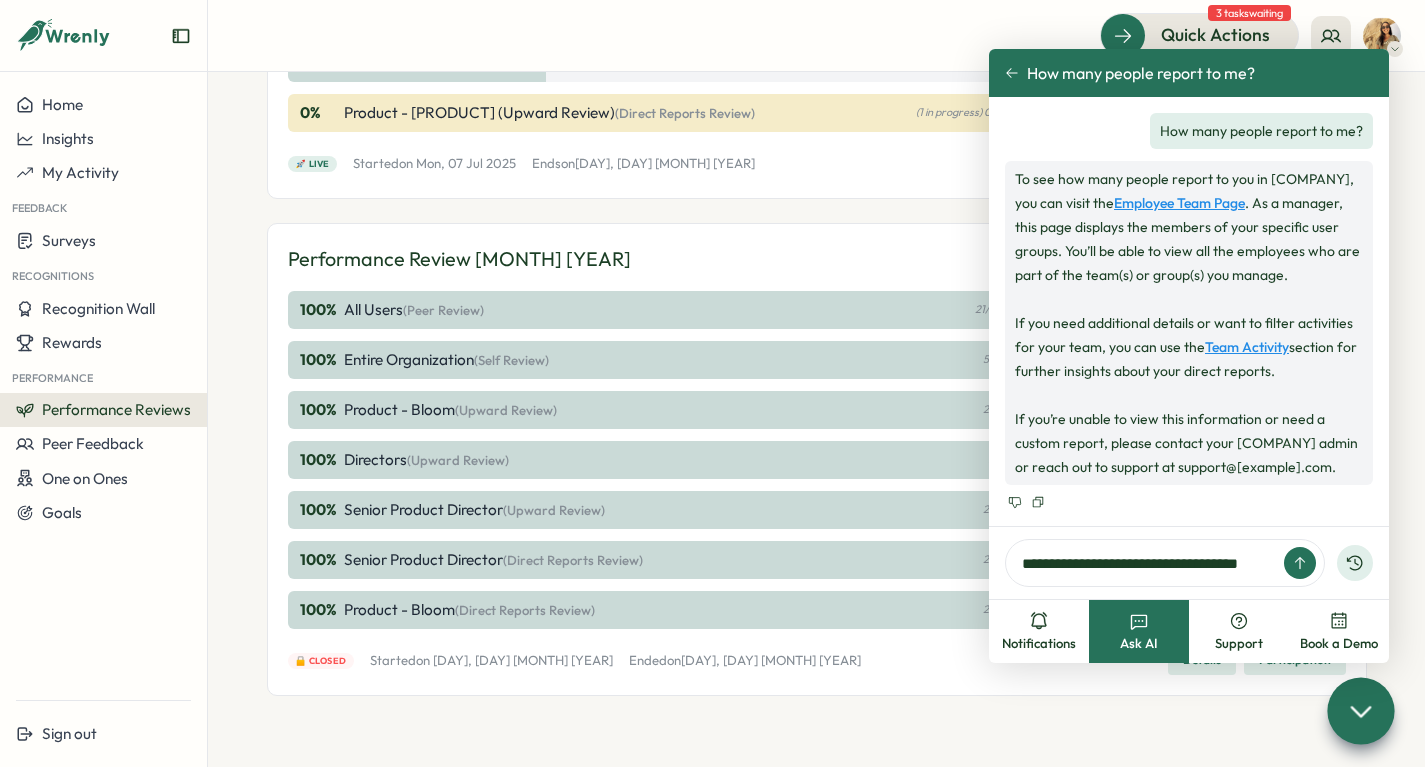 scroll, scrollTop: 0, scrollLeft: 15, axis: horizontal 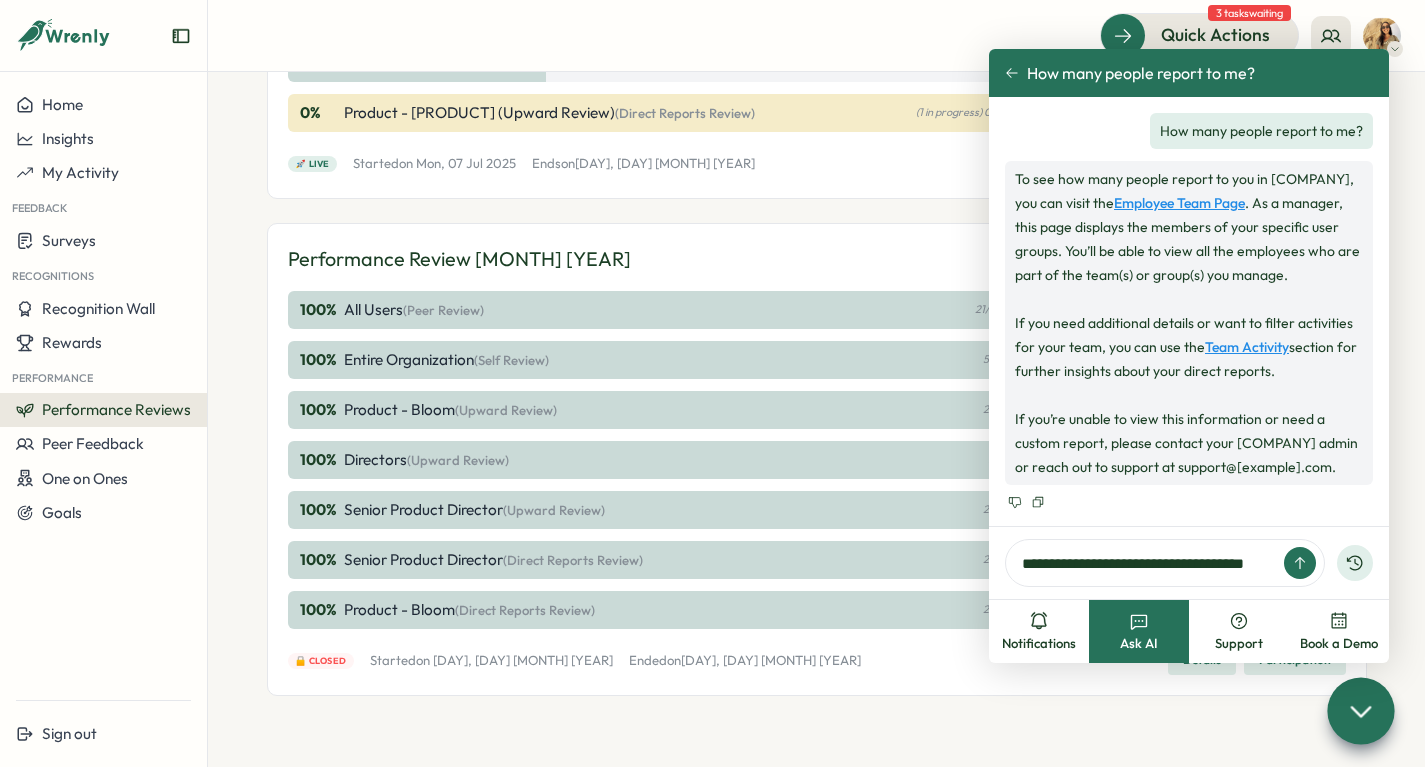 type 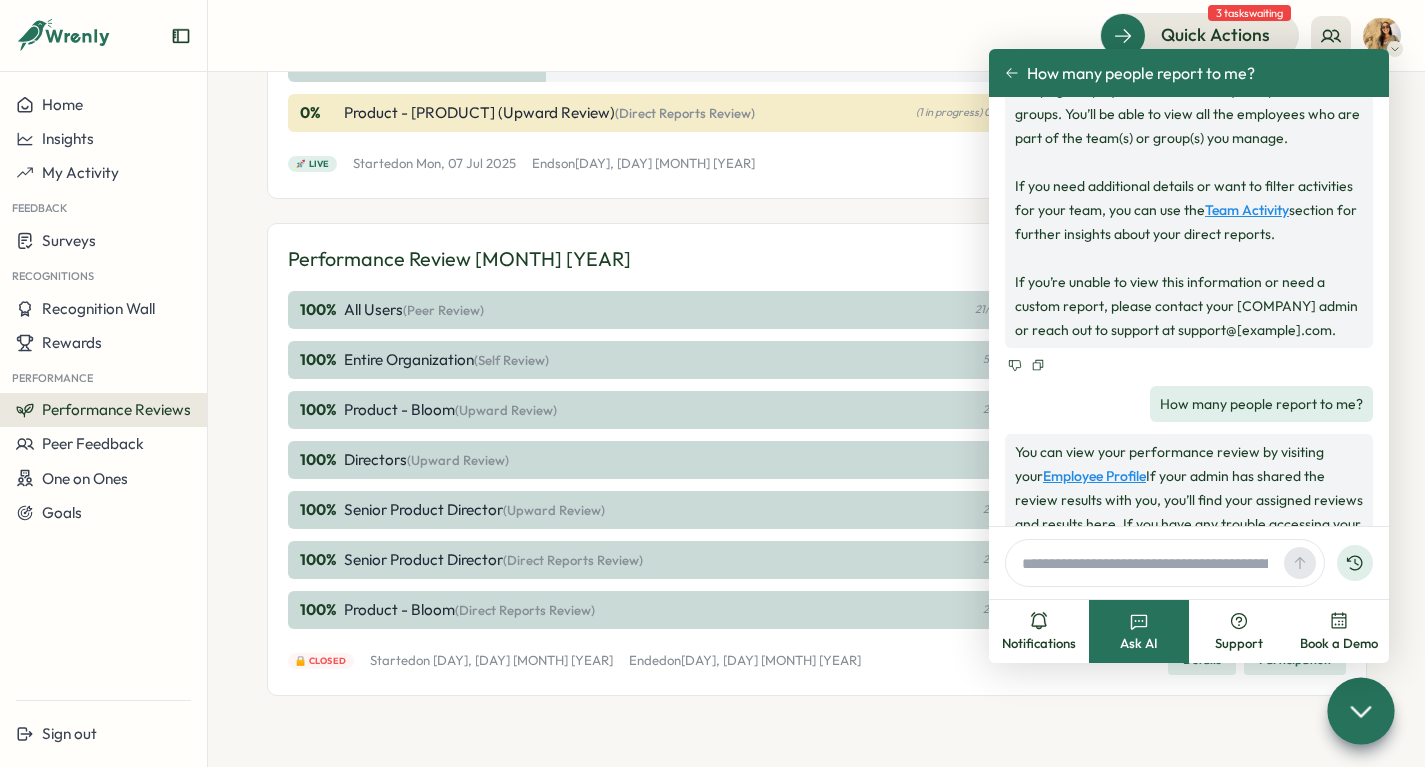 scroll, scrollTop: 239, scrollLeft: 0, axis: vertical 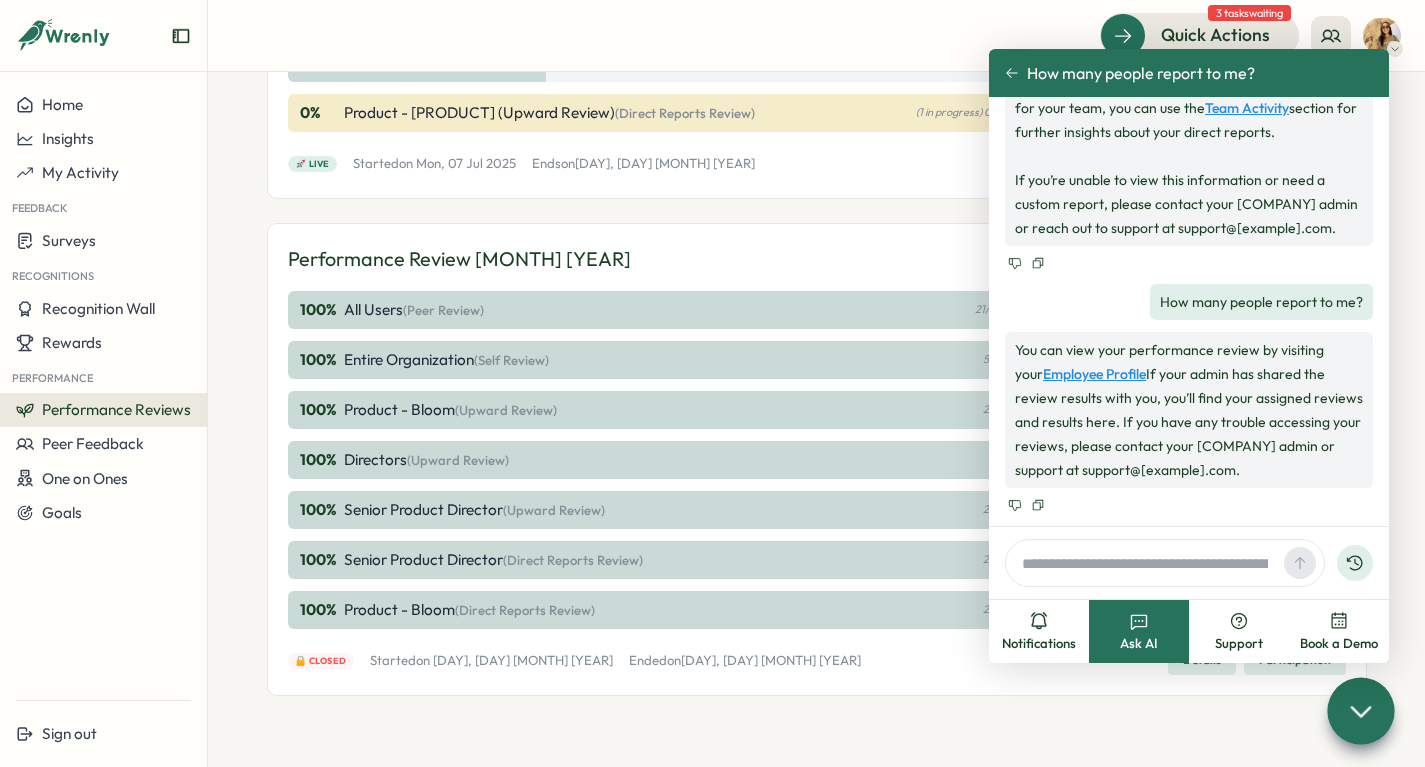 click on "Employee Profile" at bounding box center [1094, 374] 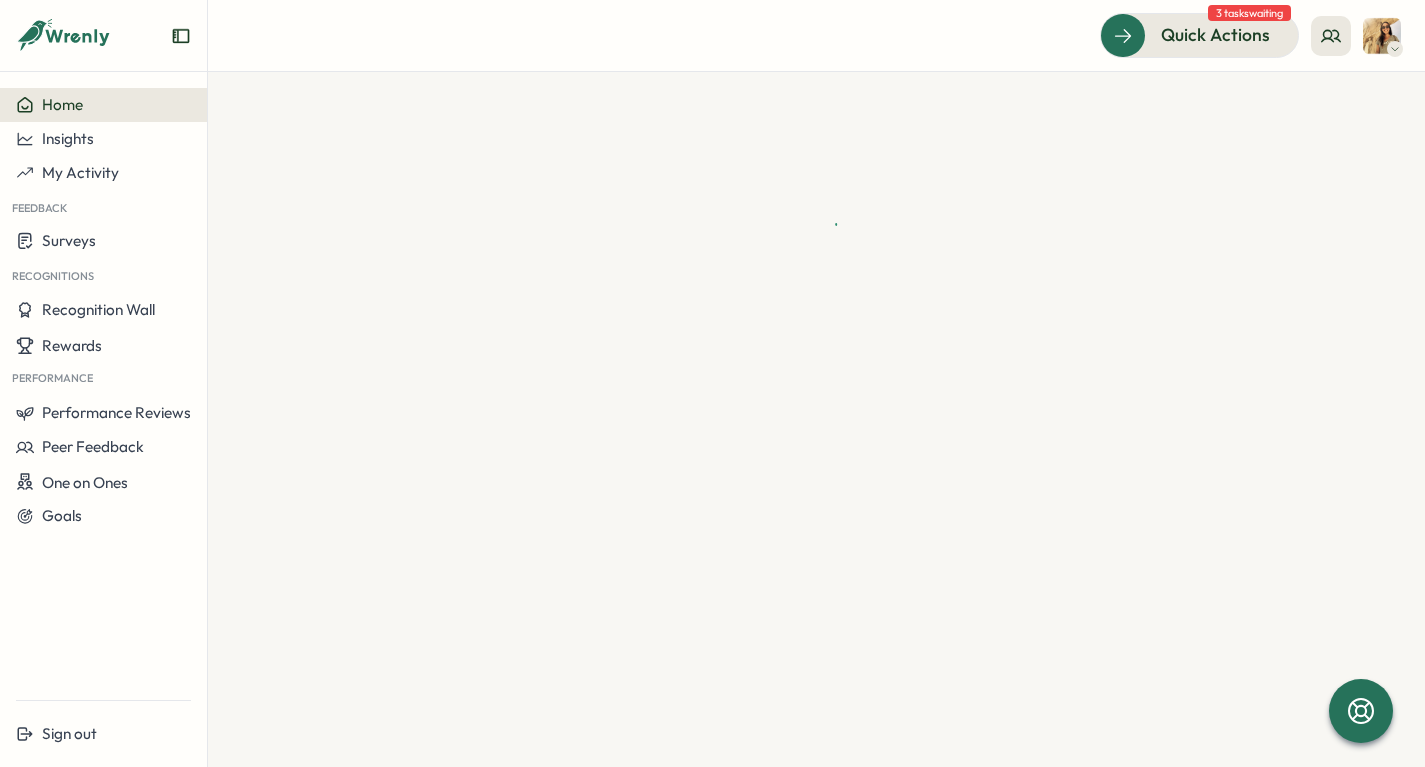 scroll, scrollTop: 0, scrollLeft: 0, axis: both 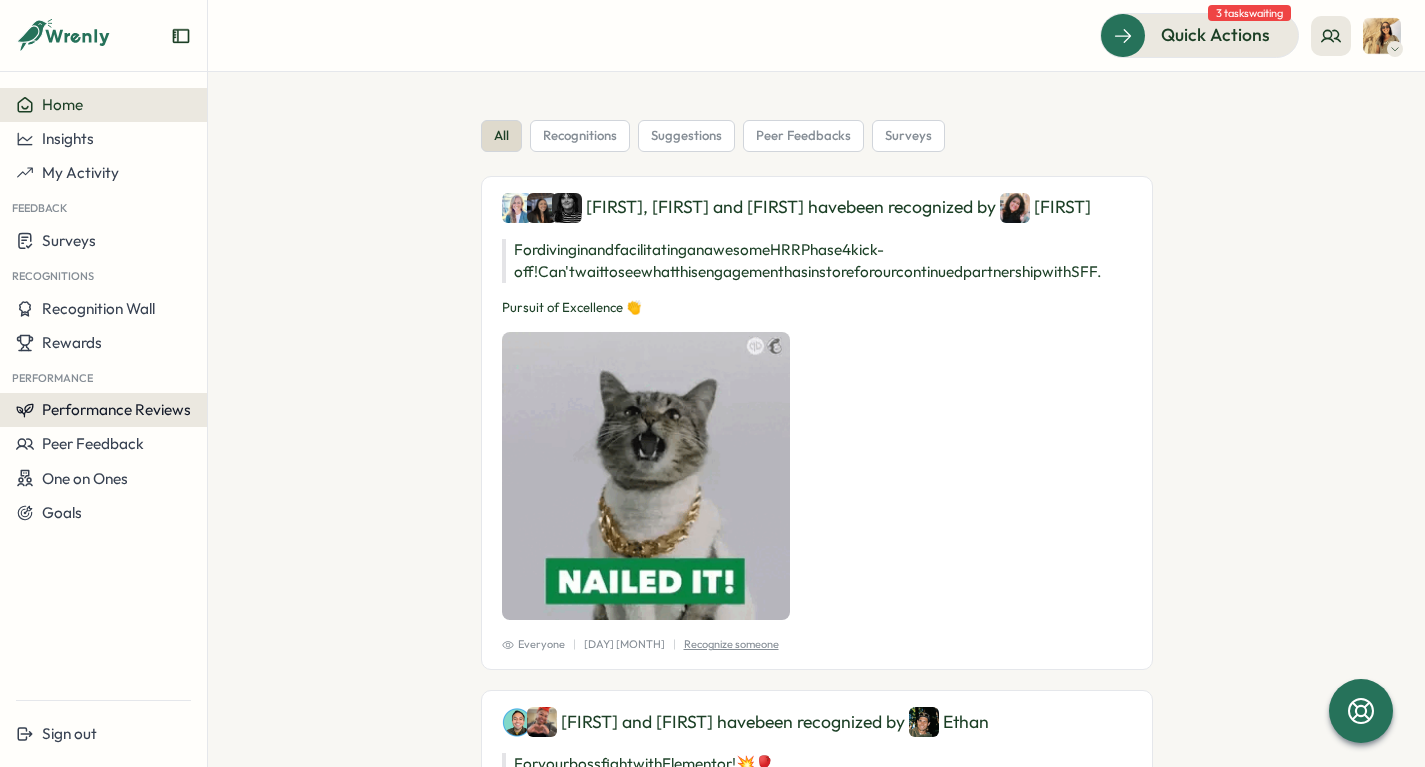 click on "Performance Reviews" at bounding box center (116, 409) 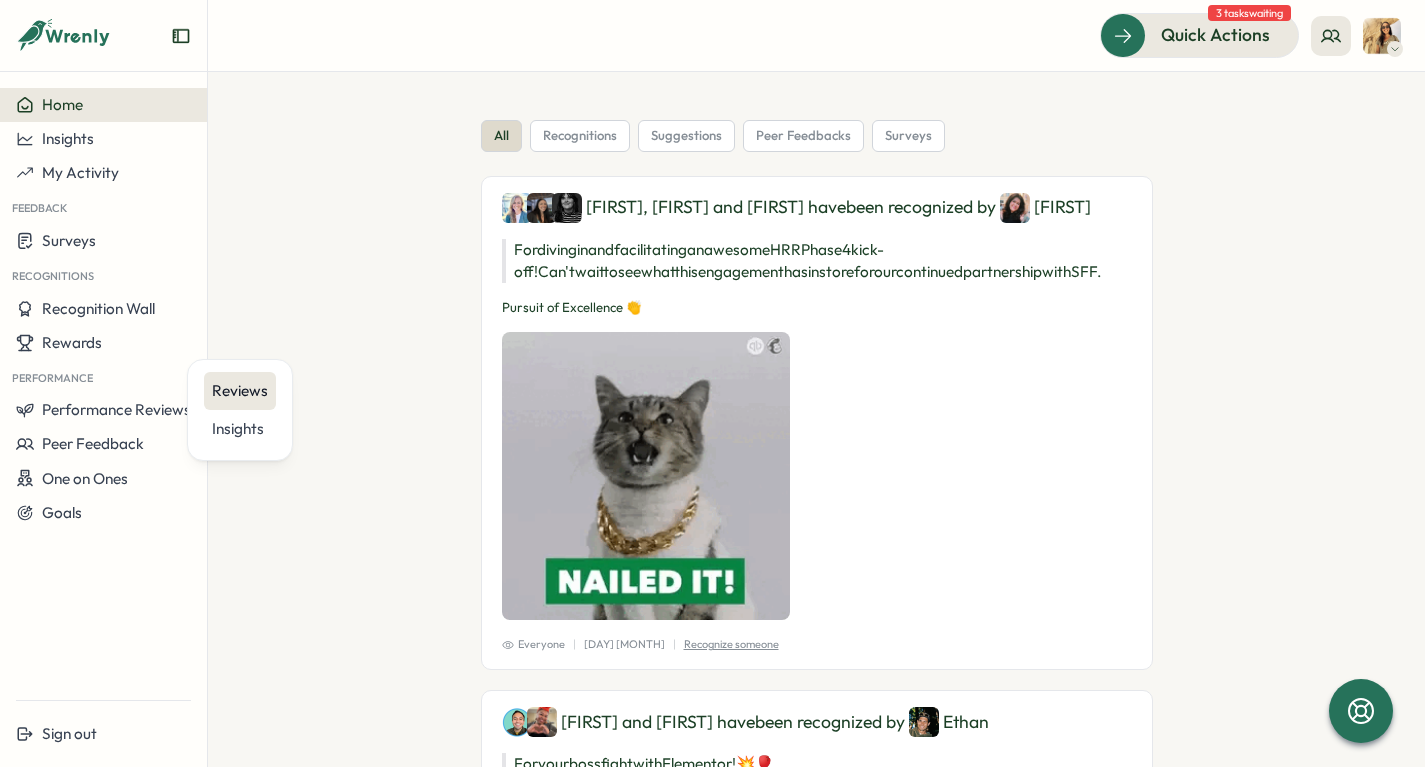 click on "Reviews" at bounding box center [240, 391] 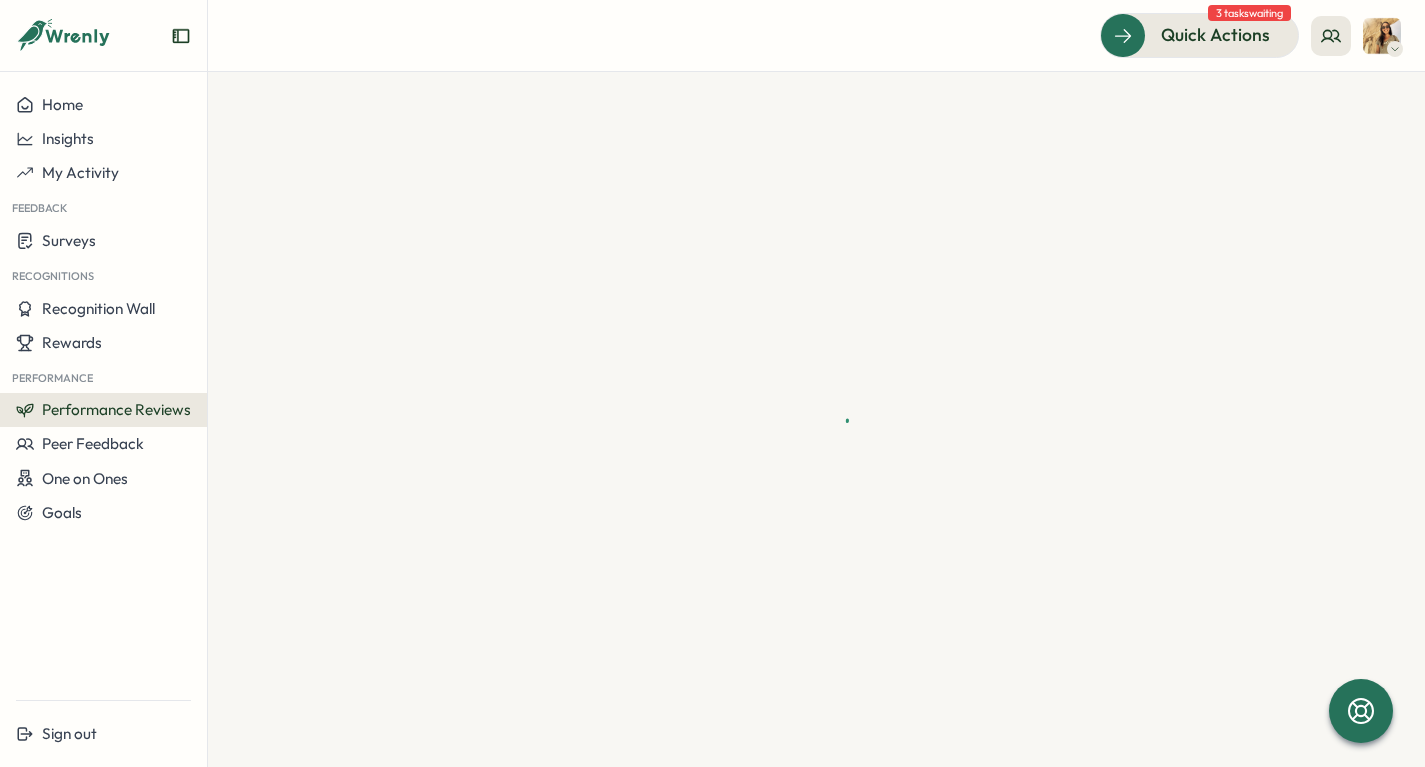 click on "Performance Reviews" at bounding box center [116, 409] 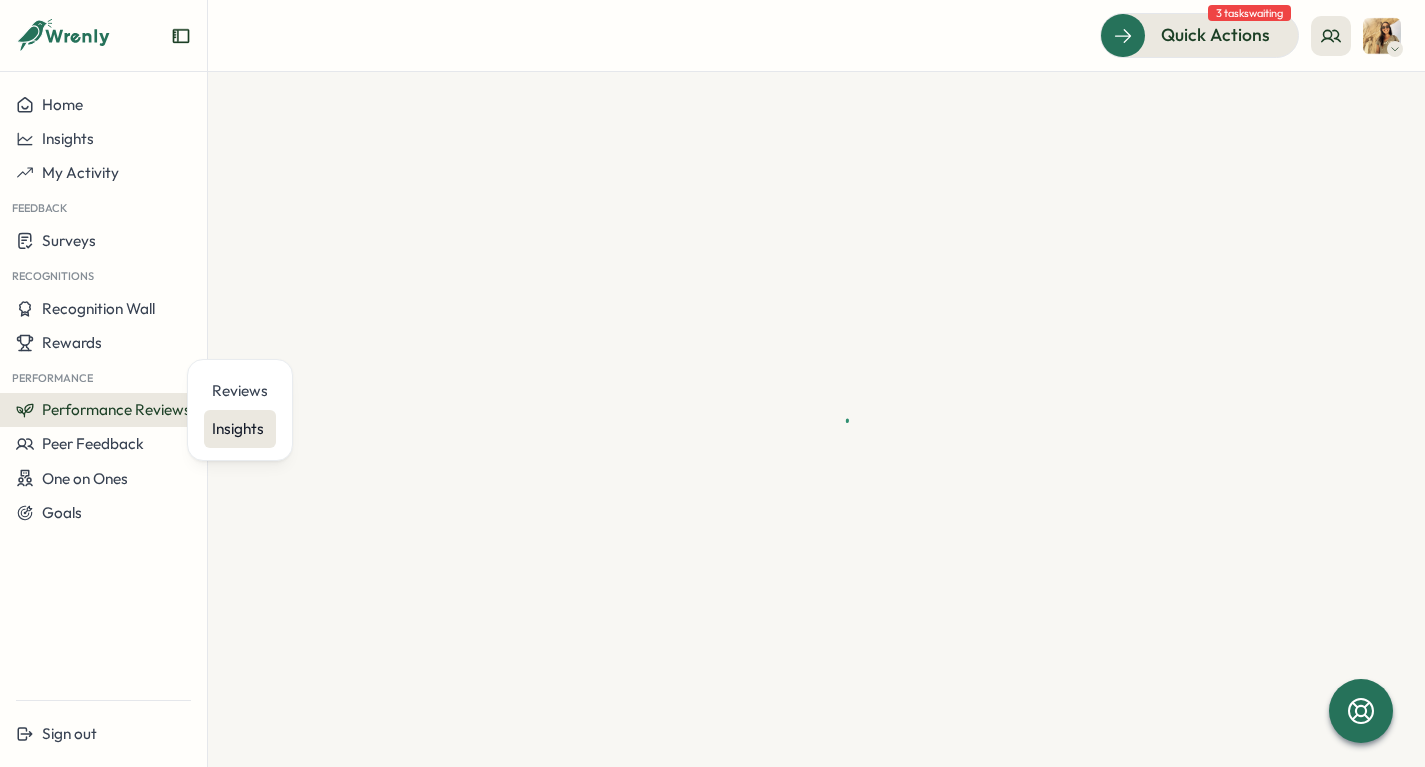 click on "Insights" at bounding box center (240, 429) 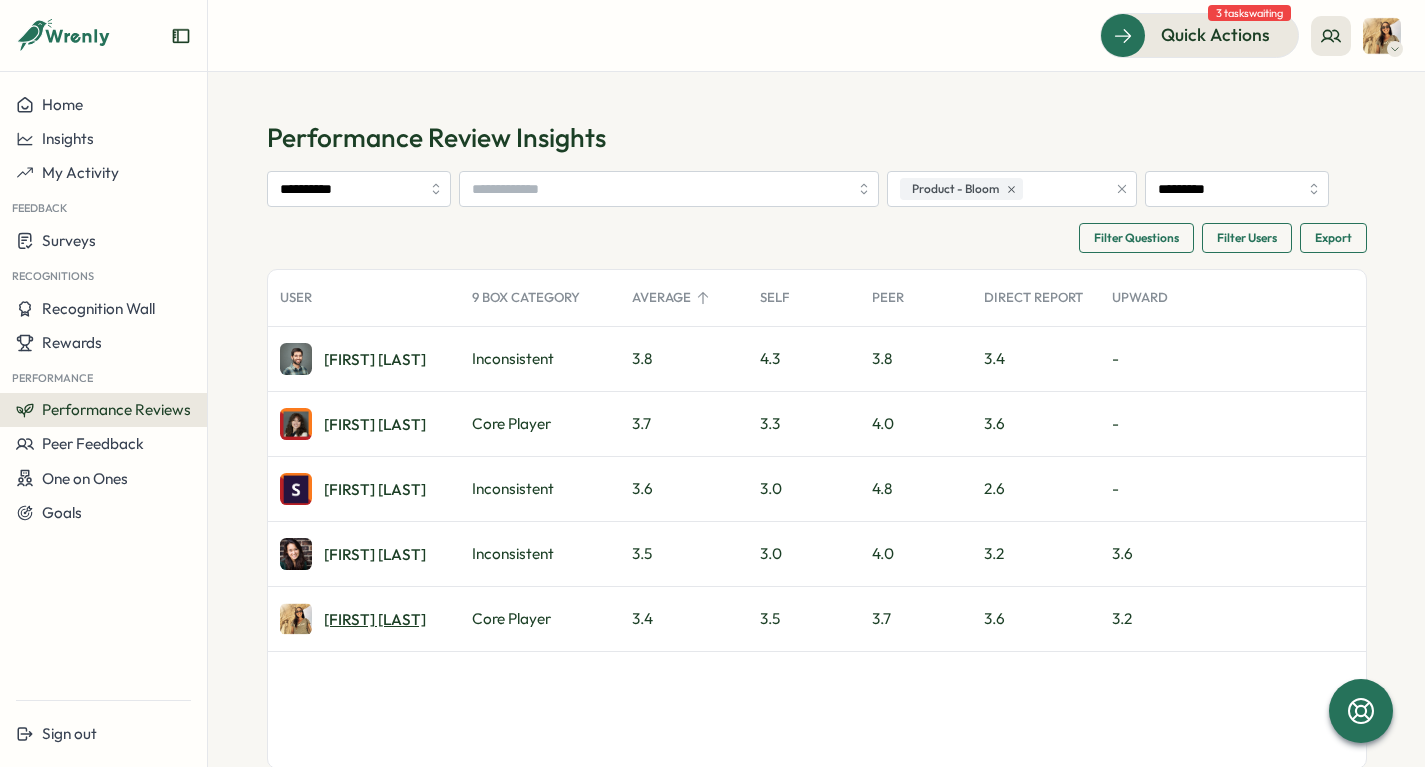 click on "Antonella G." at bounding box center [375, 619] 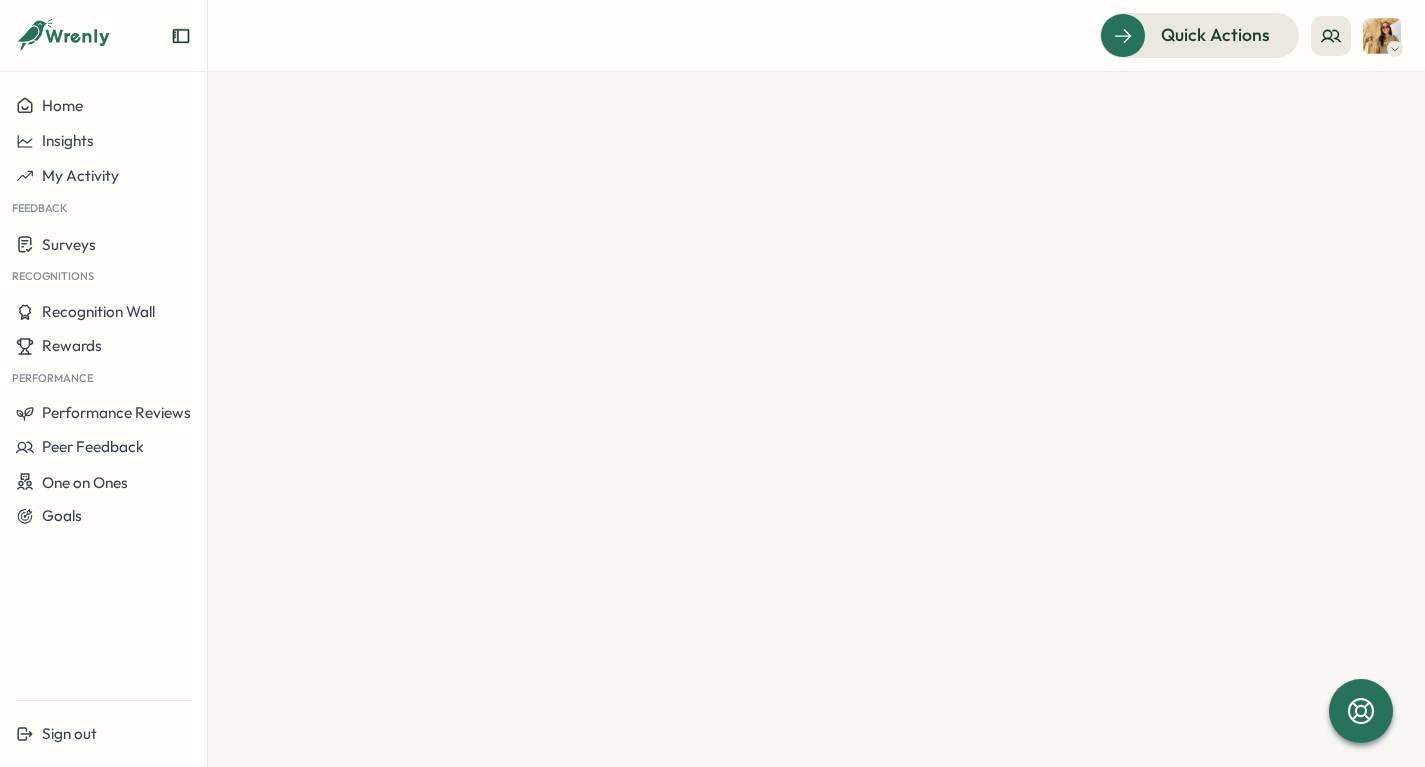 scroll, scrollTop: 0, scrollLeft: 0, axis: both 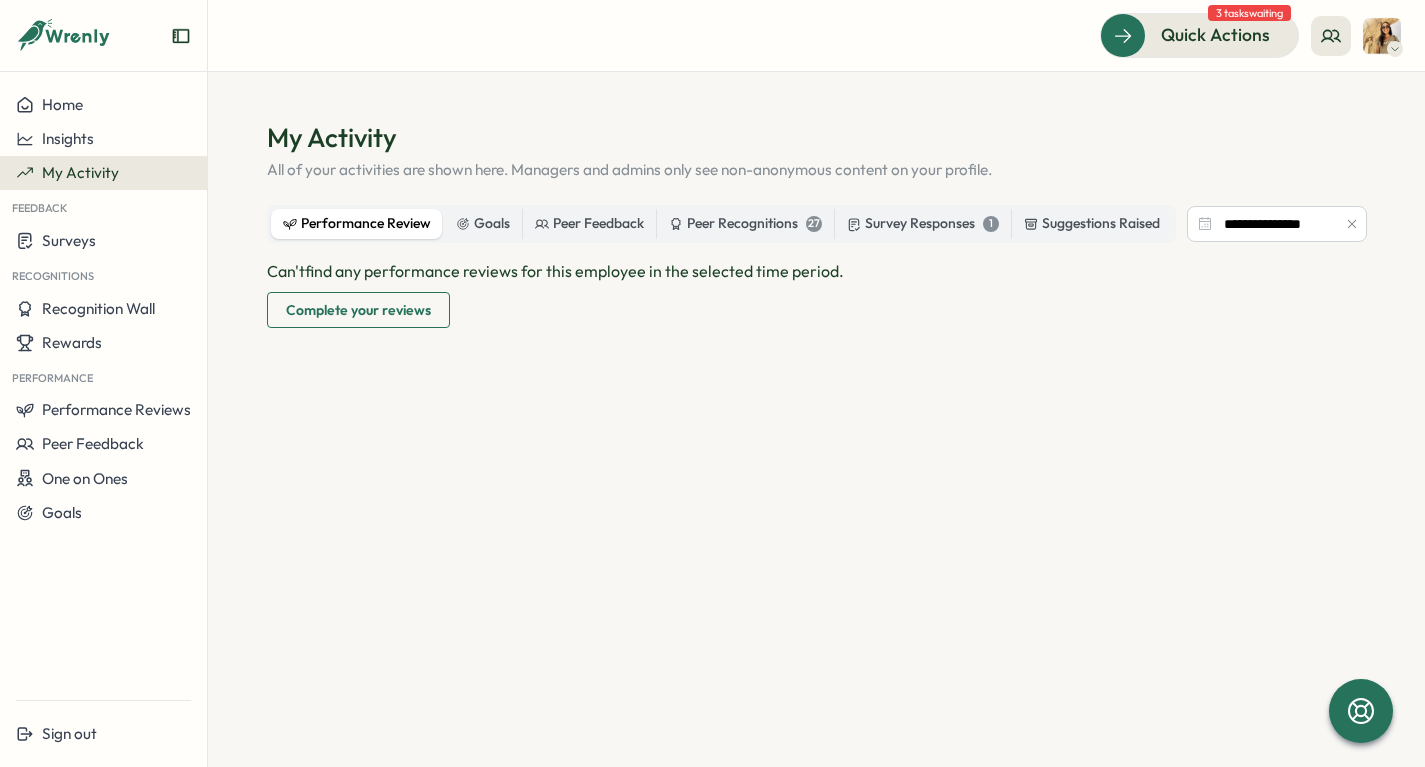 click on "Performance Review" at bounding box center (357, 224) 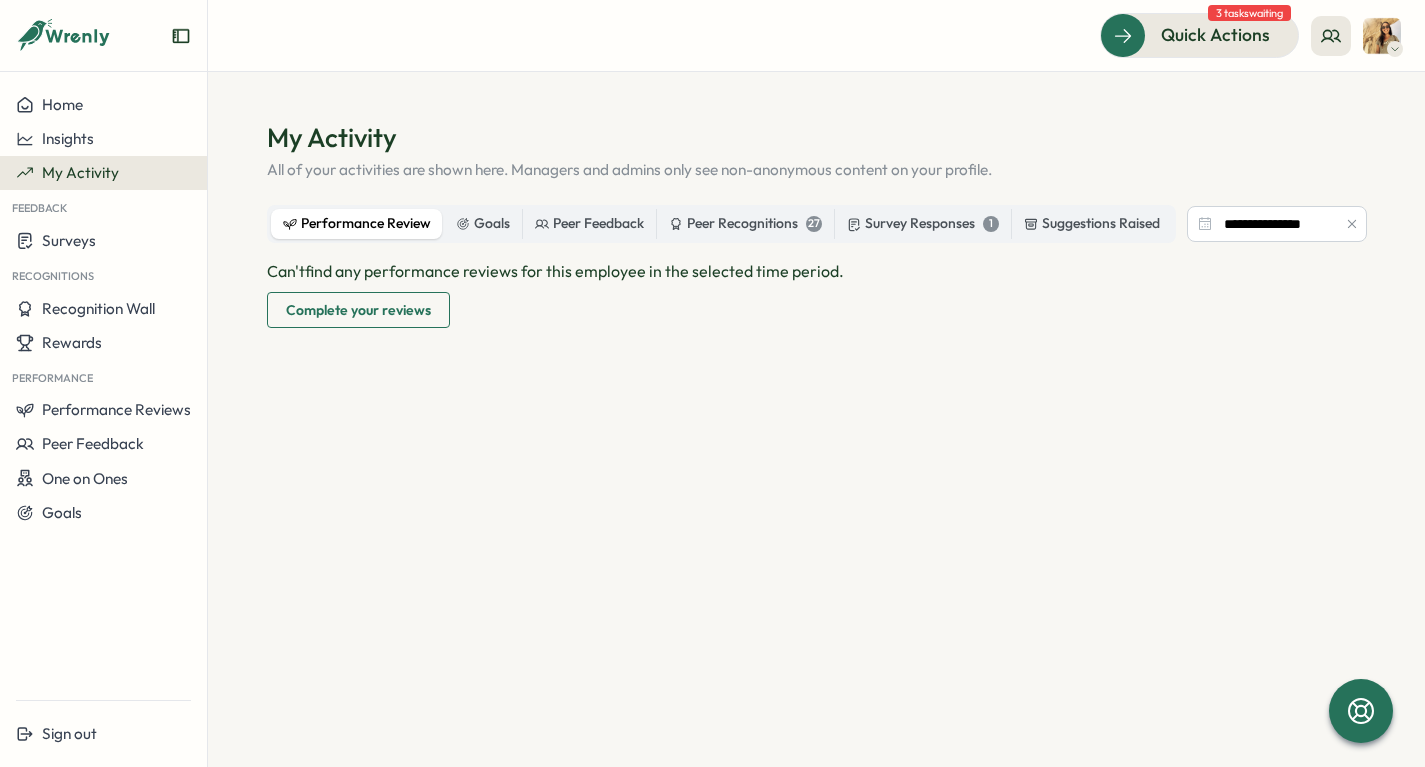 click on "Complete your reviews" at bounding box center (358, 310) 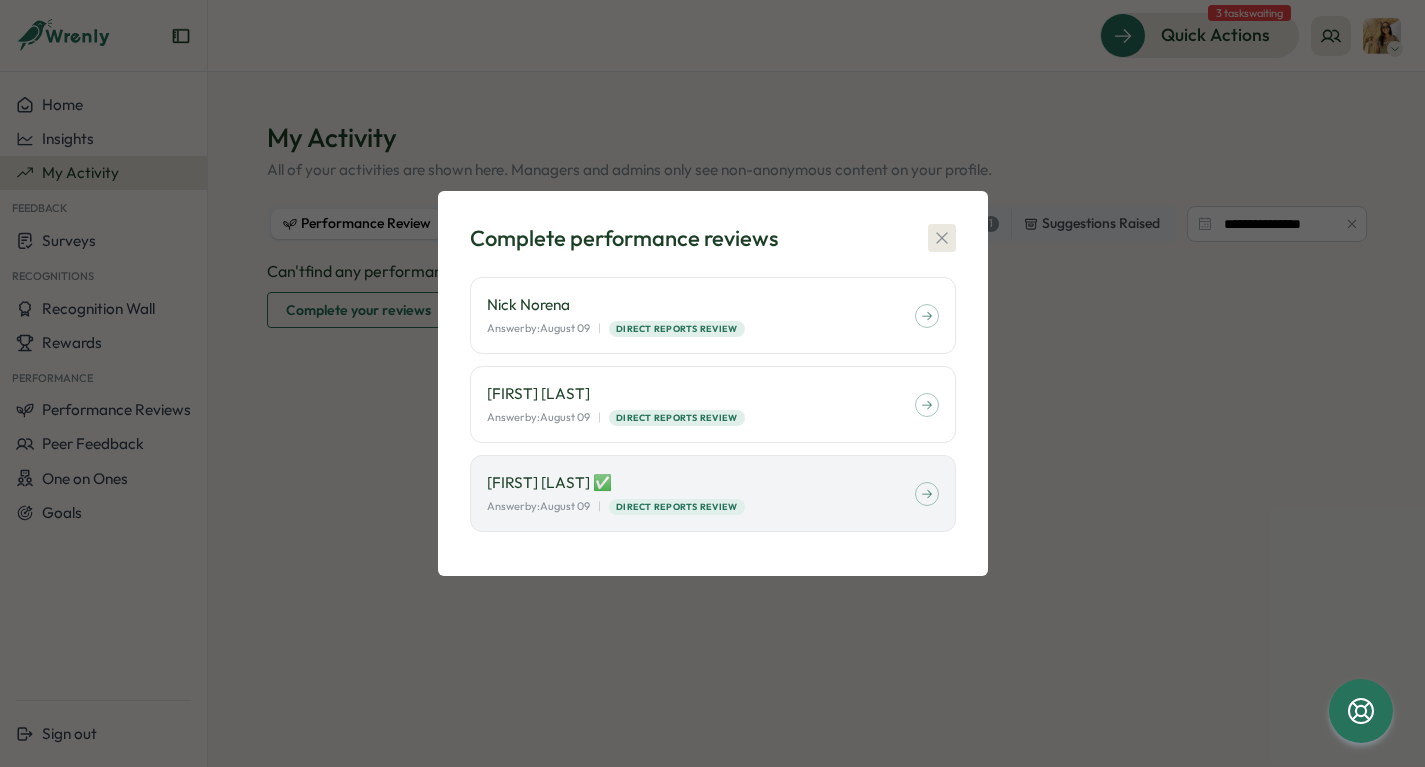 click 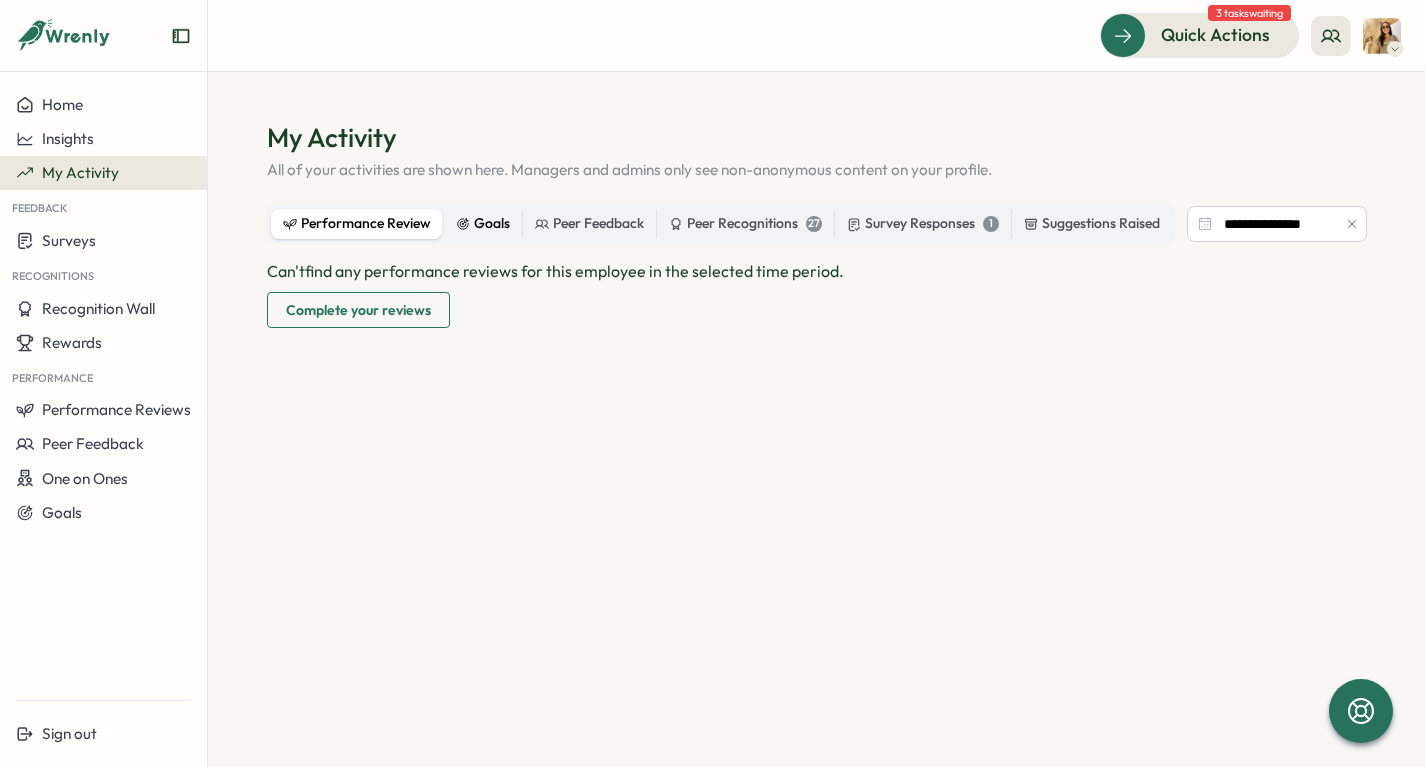 click on "Goals" at bounding box center [483, 224] 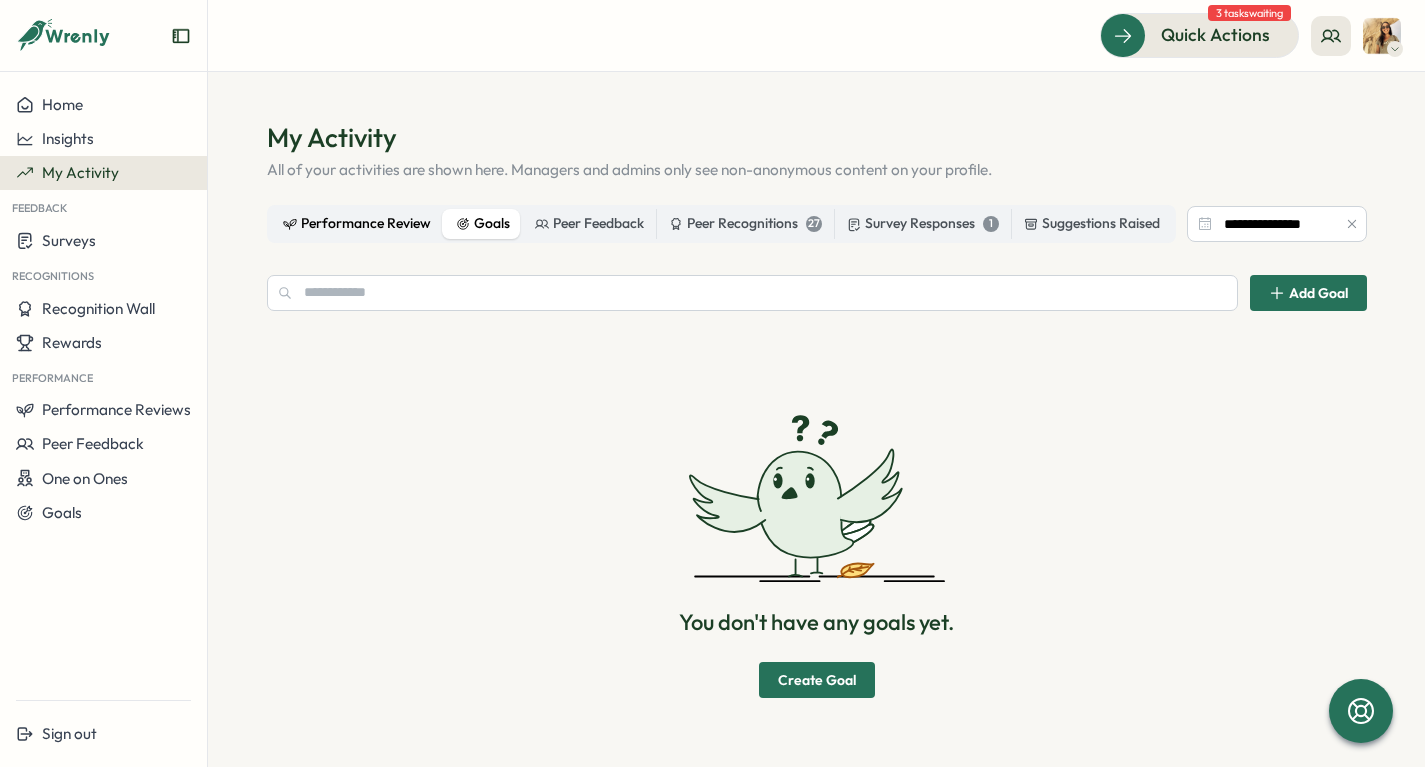 click on "Performance Review" at bounding box center [357, 224] 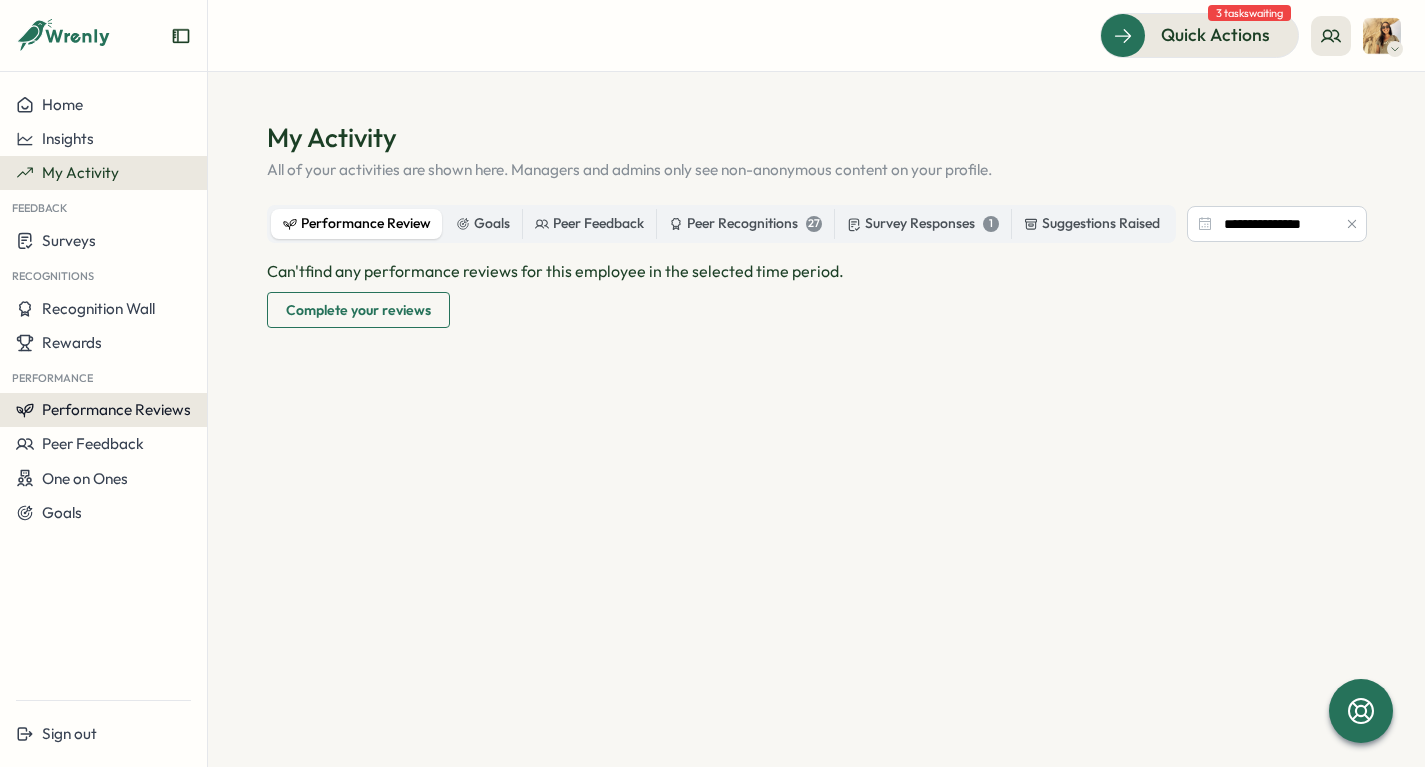 click on "Performance Reviews" at bounding box center (116, 409) 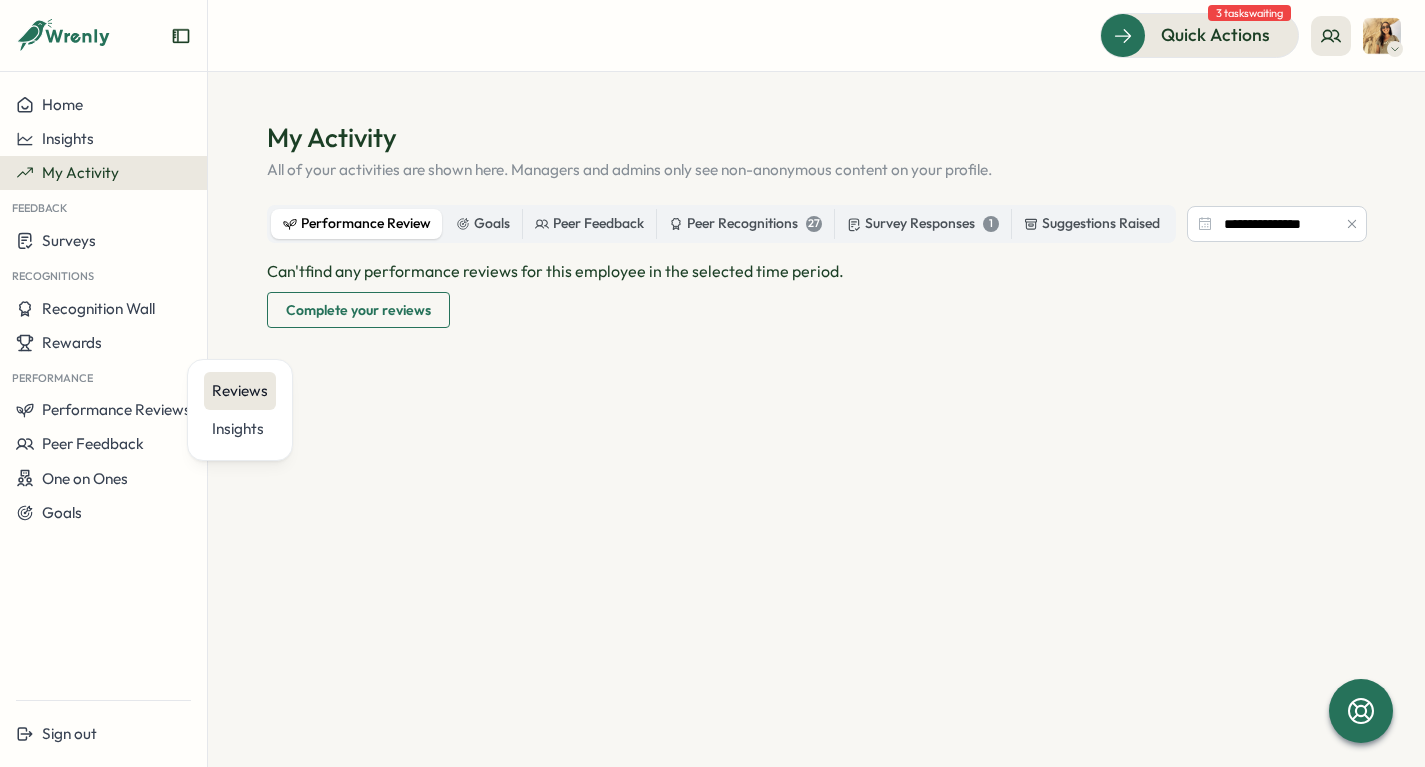 click on "Reviews" at bounding box center [240, 391] 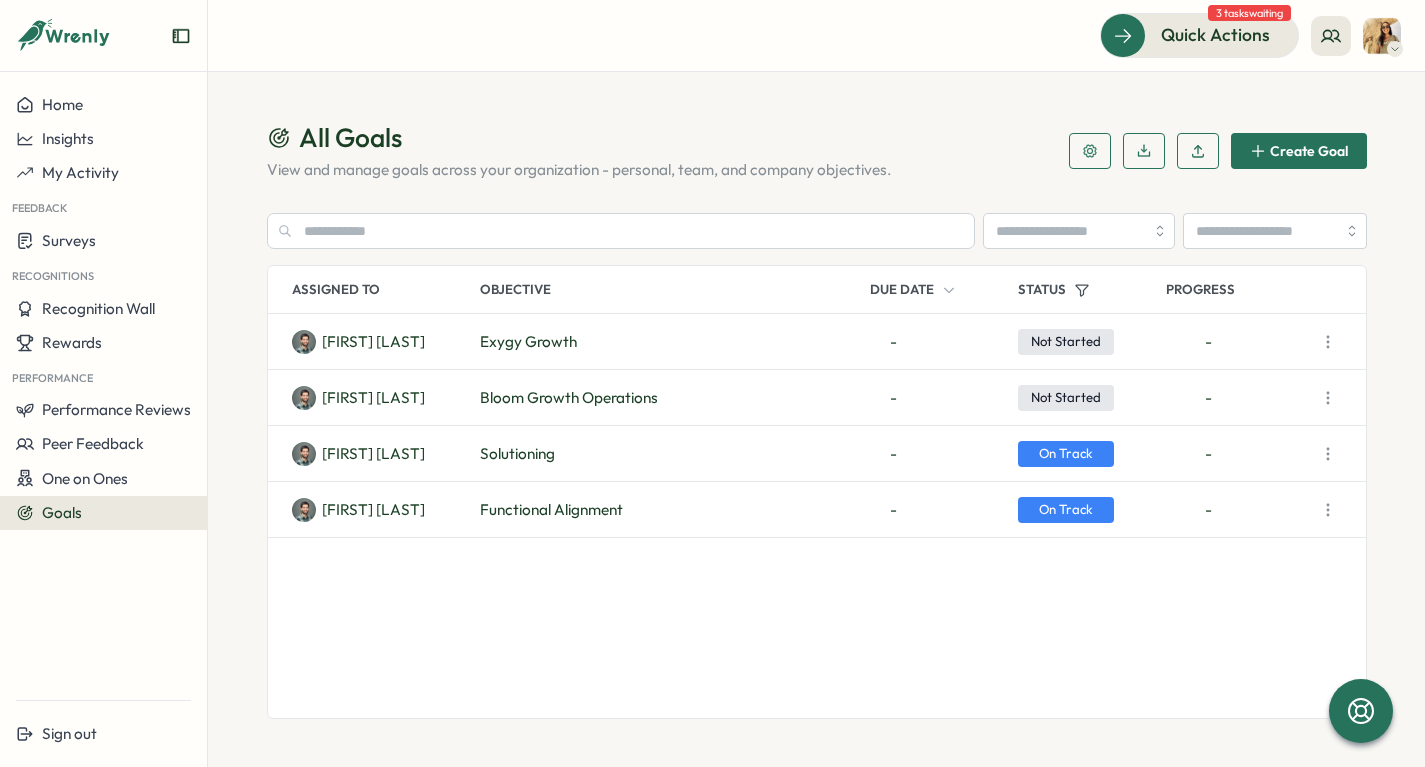 scroll, scrollTop: 0, scrollLeft: 0, axis: both 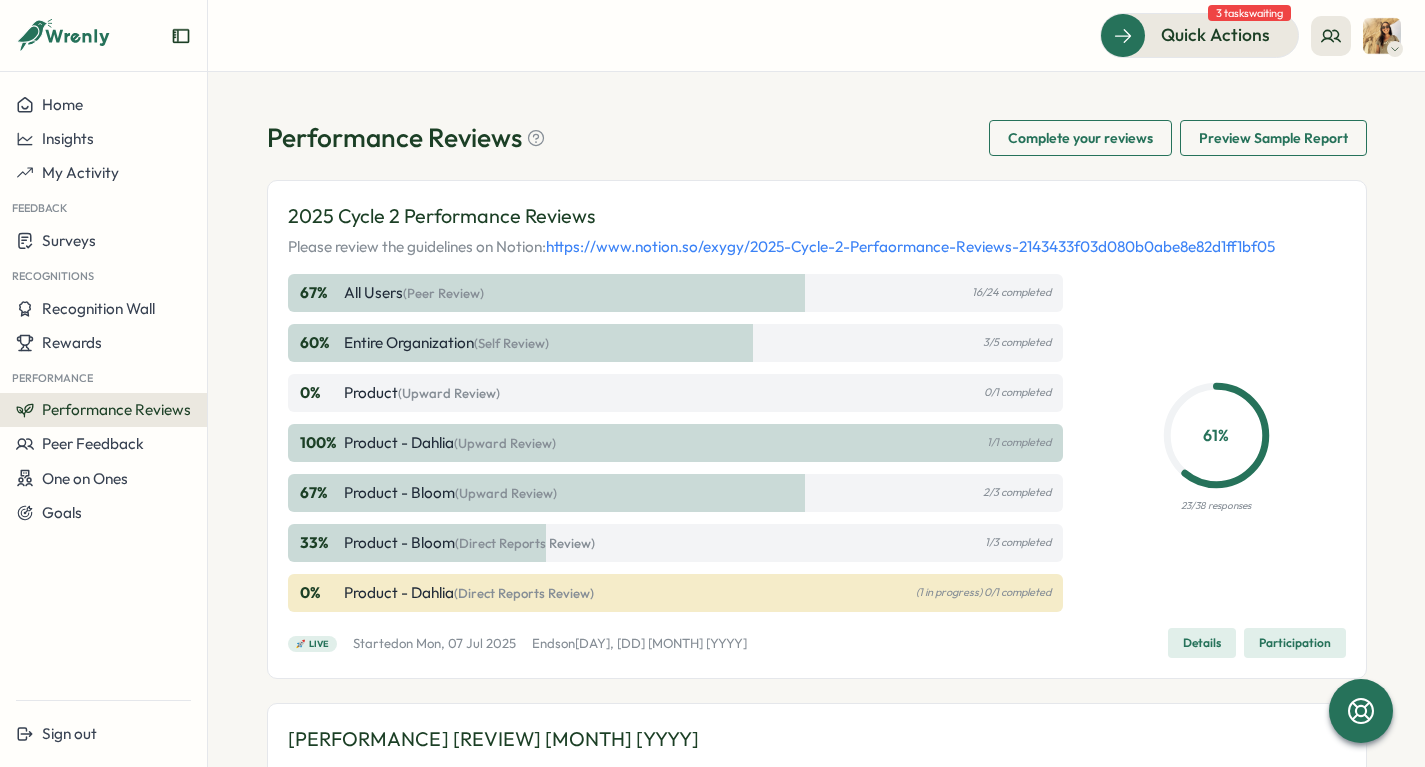 click on "Performance Reviews" at bounding box center (116, 409) 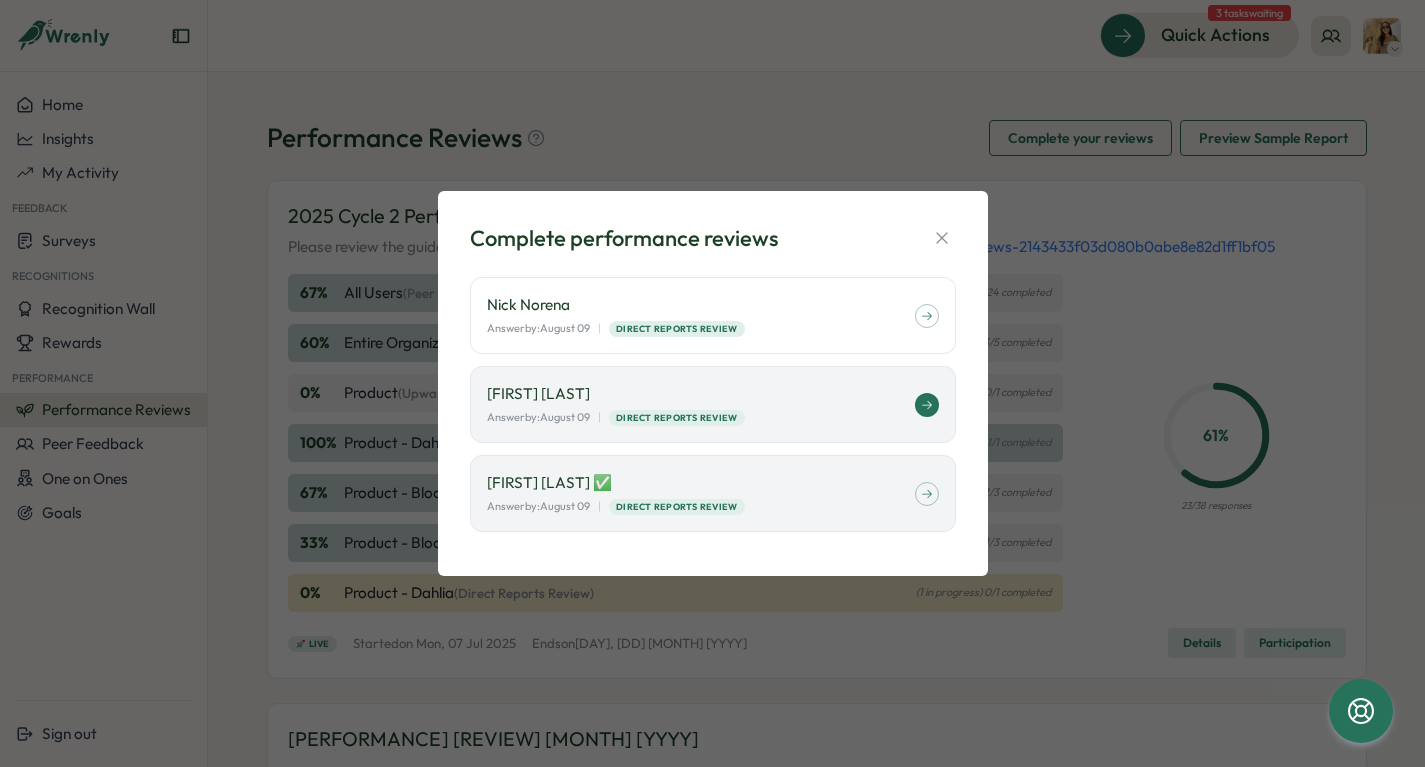 click at bounding box center (927, 405) 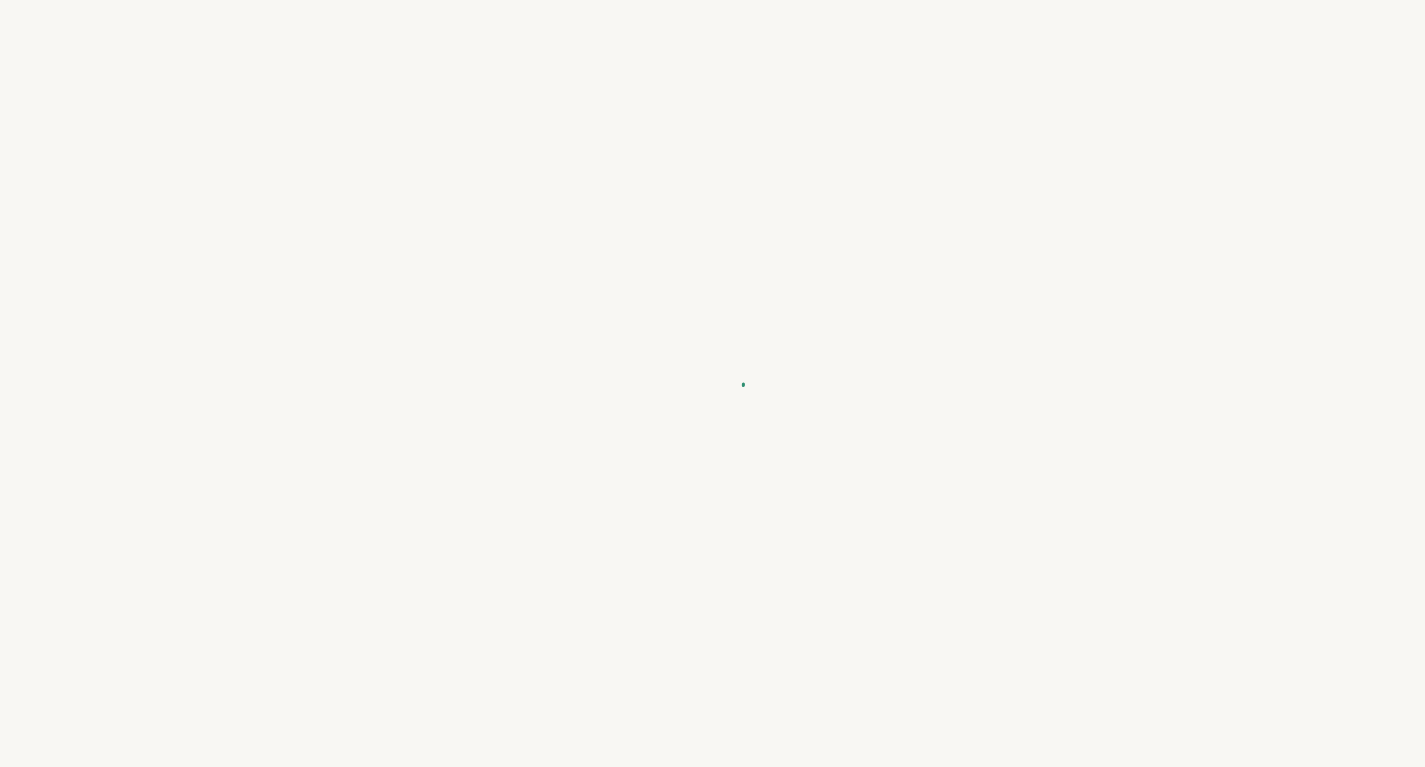 scroll, scrollTop: 0, scrollLeft: 0, axis: both 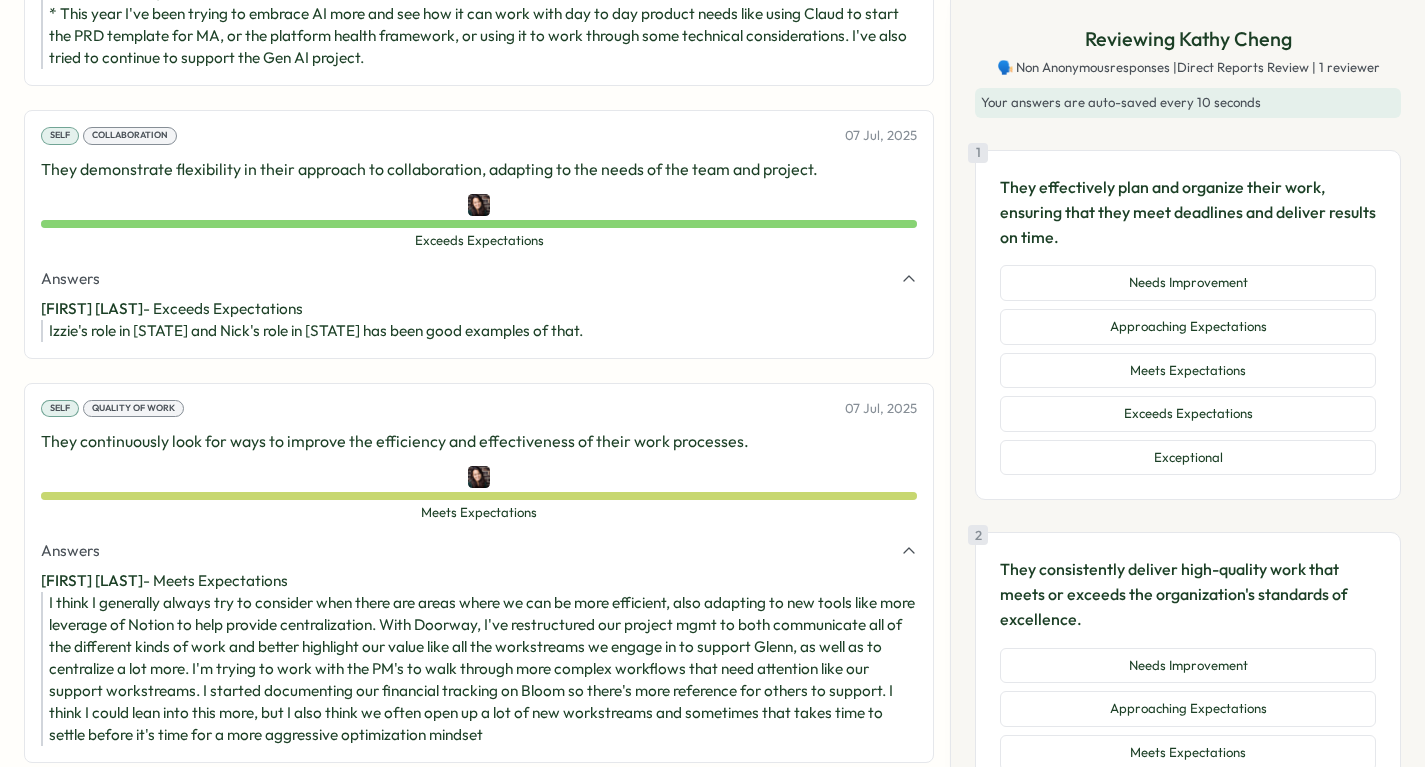 drag, startPoint x: 668, startPoint y: 372, endPoint x: 78, endPoint y: 394, distance: 590.41003 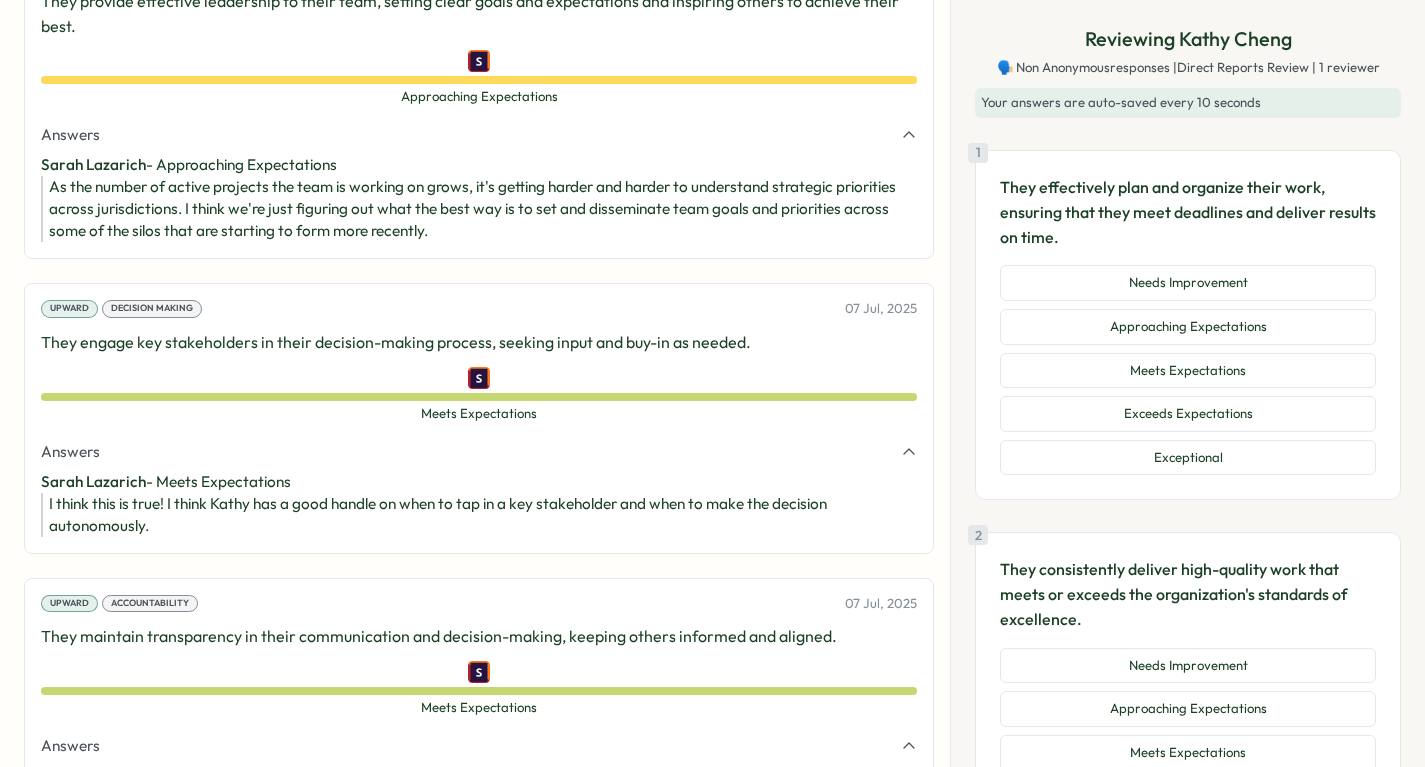 scroll, scrollTop: 4294, scrollLeft: 0, axis: vertical 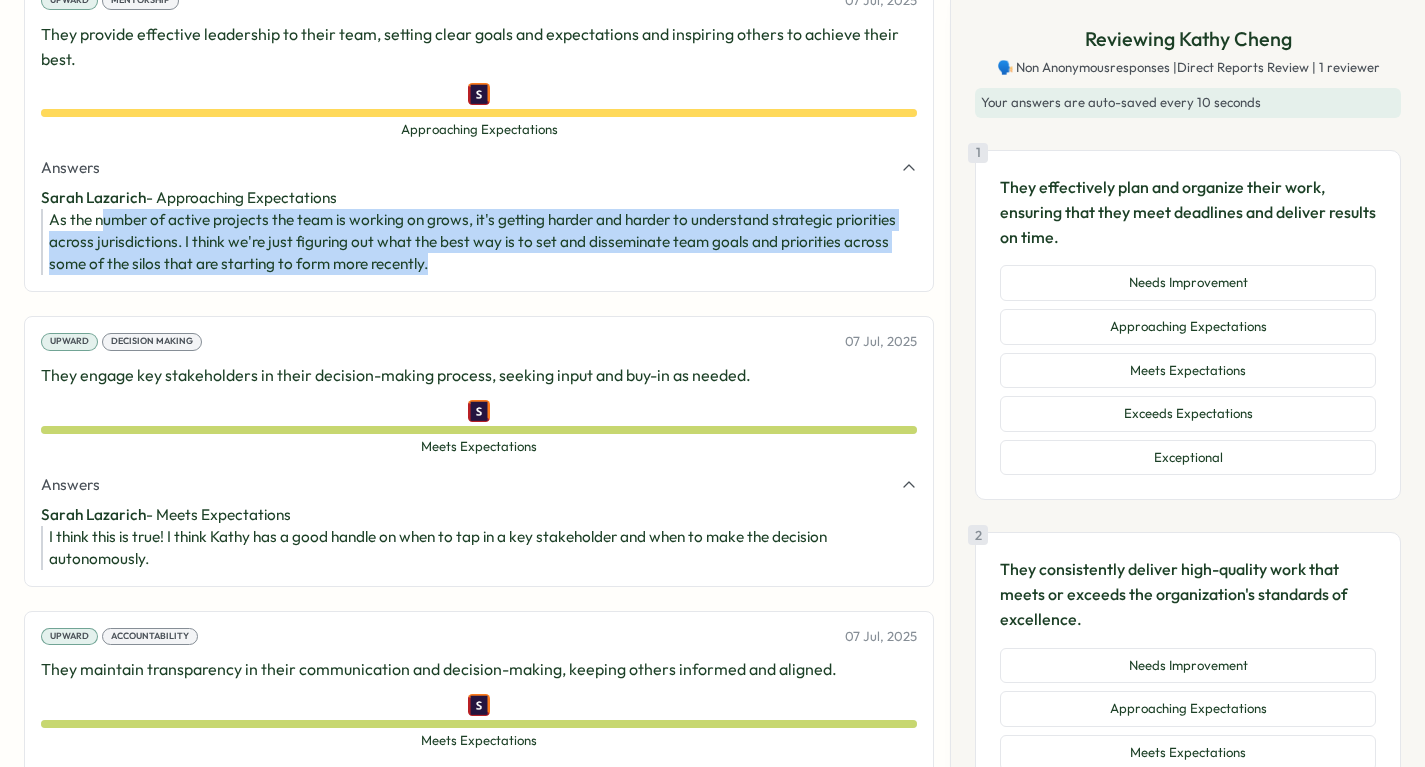 drag, startPoint x: 446, startPoint y: 369, endPoint x: 100, endPoint y: 327, distance: 348.53983 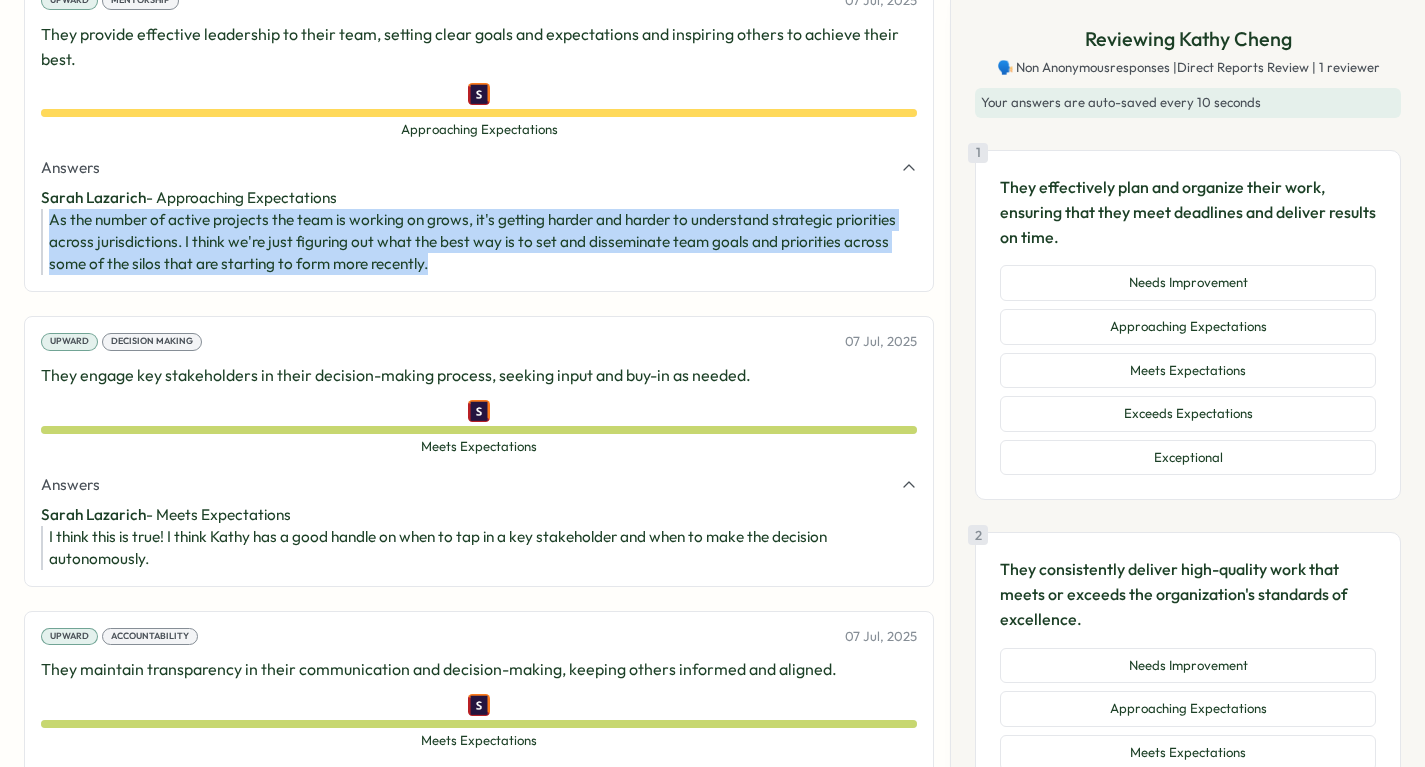 drag, startPoint x: 454, startPoint y: 371, endPoint x: 48, endPoint y: 336, distance: 407.50583 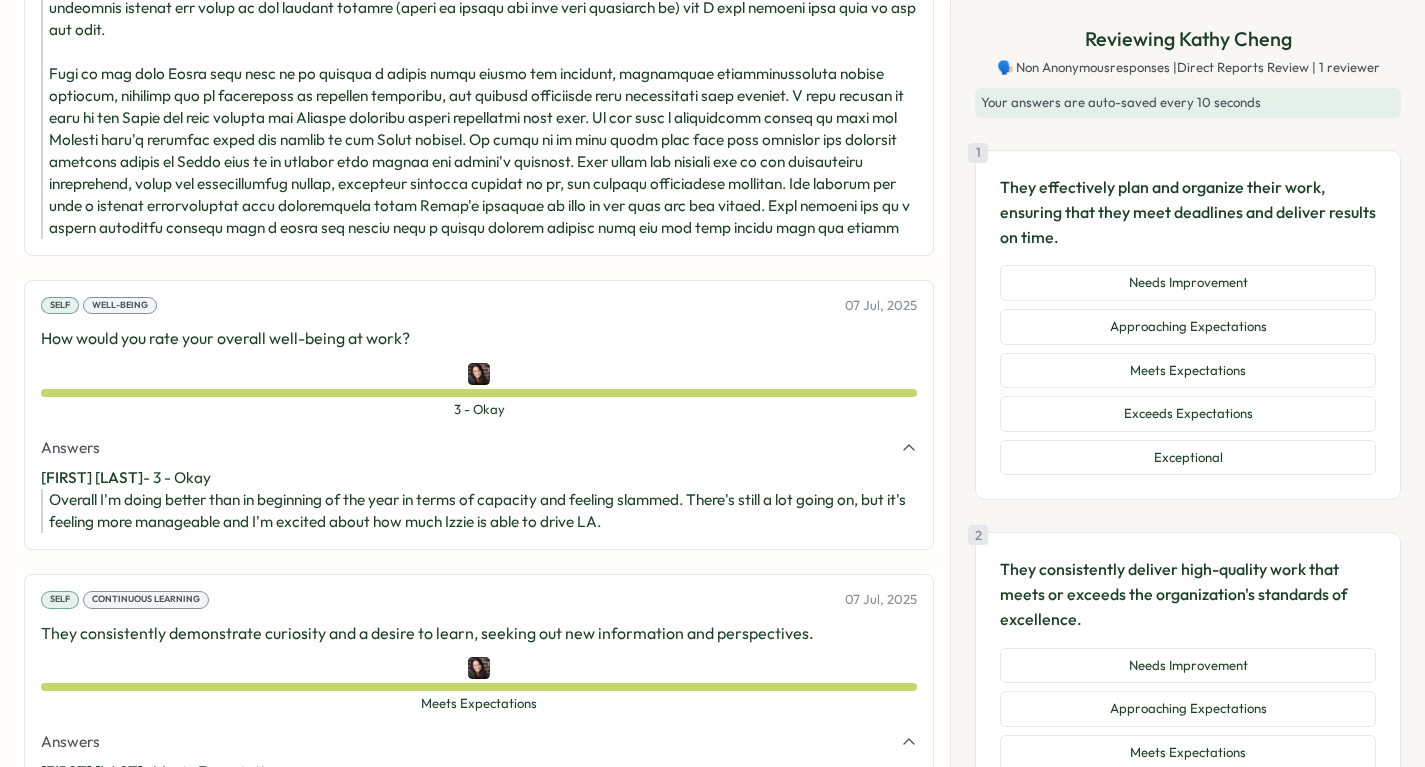 scroll, scrollTop: 2635, scrollLeft: 0, axis: vertical 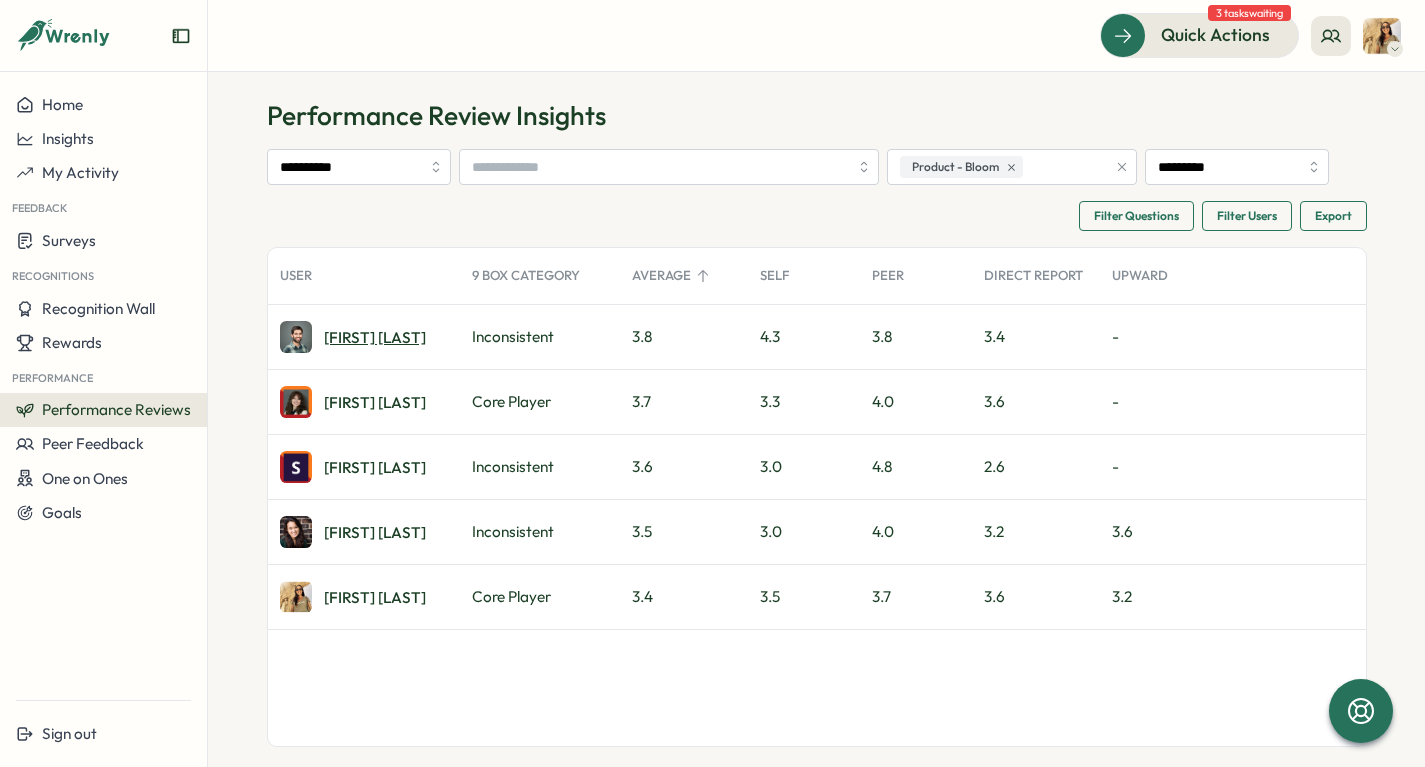 click on "[FIRST] [LAST]" at bounding box center (375, 337) 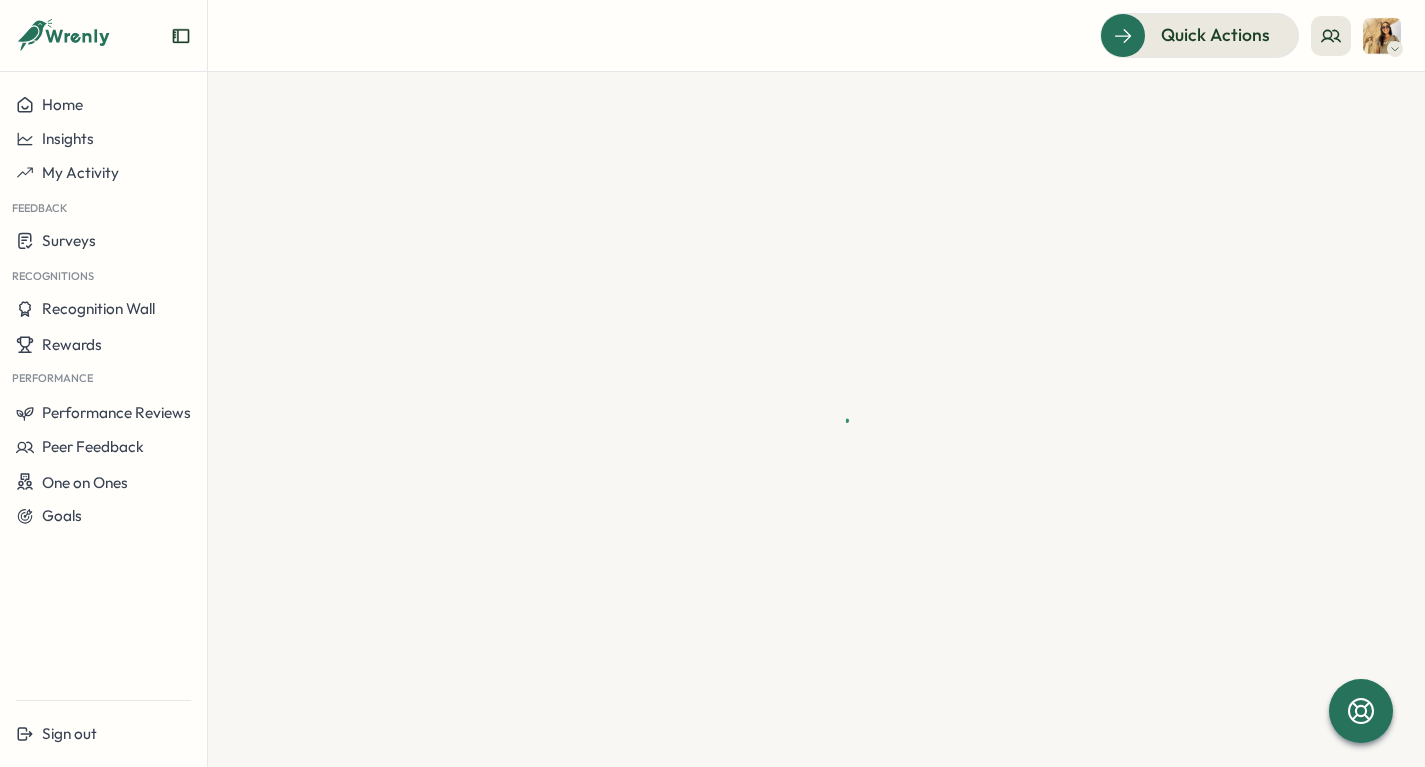 scroll, scrollTop: 0, scrollLeft: 0, axis: both 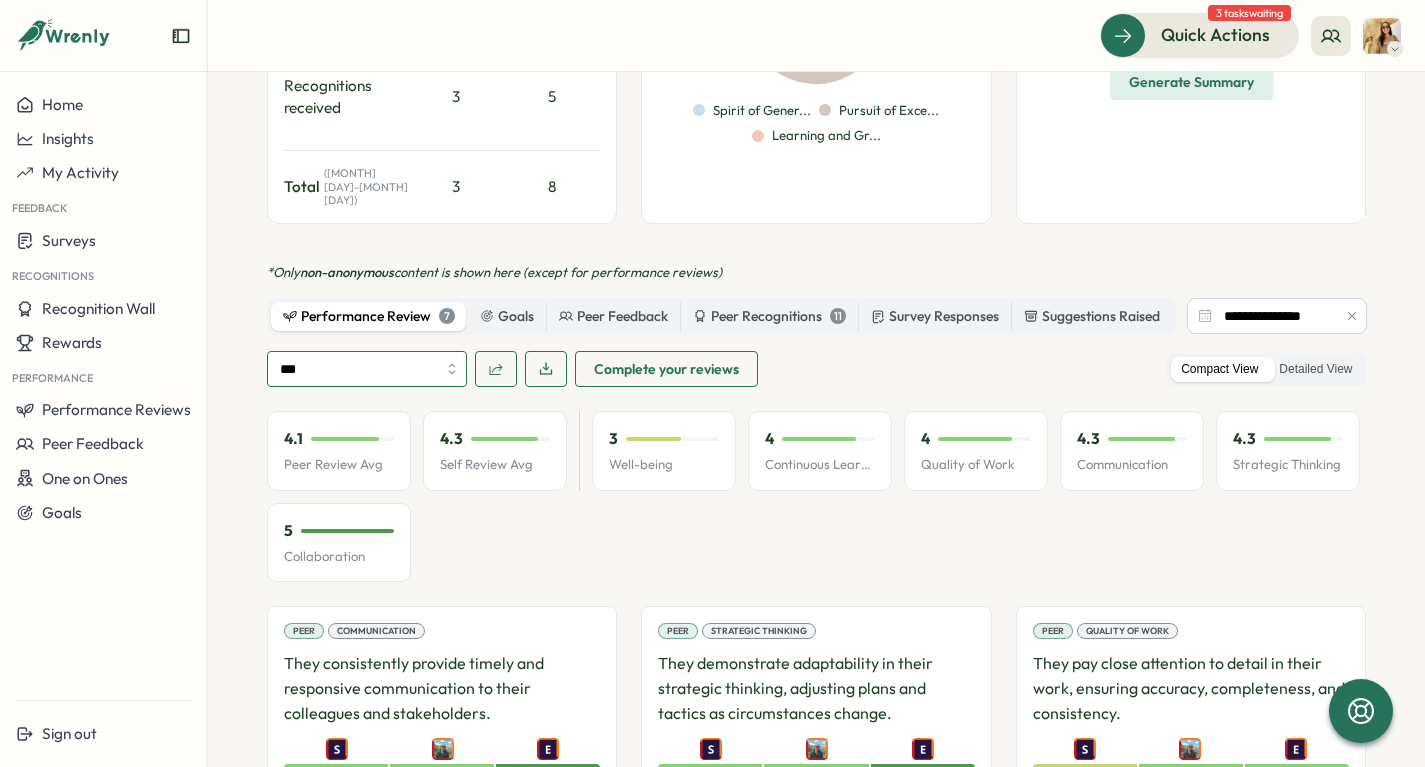 click on "***" at bounding box center [367, 369] 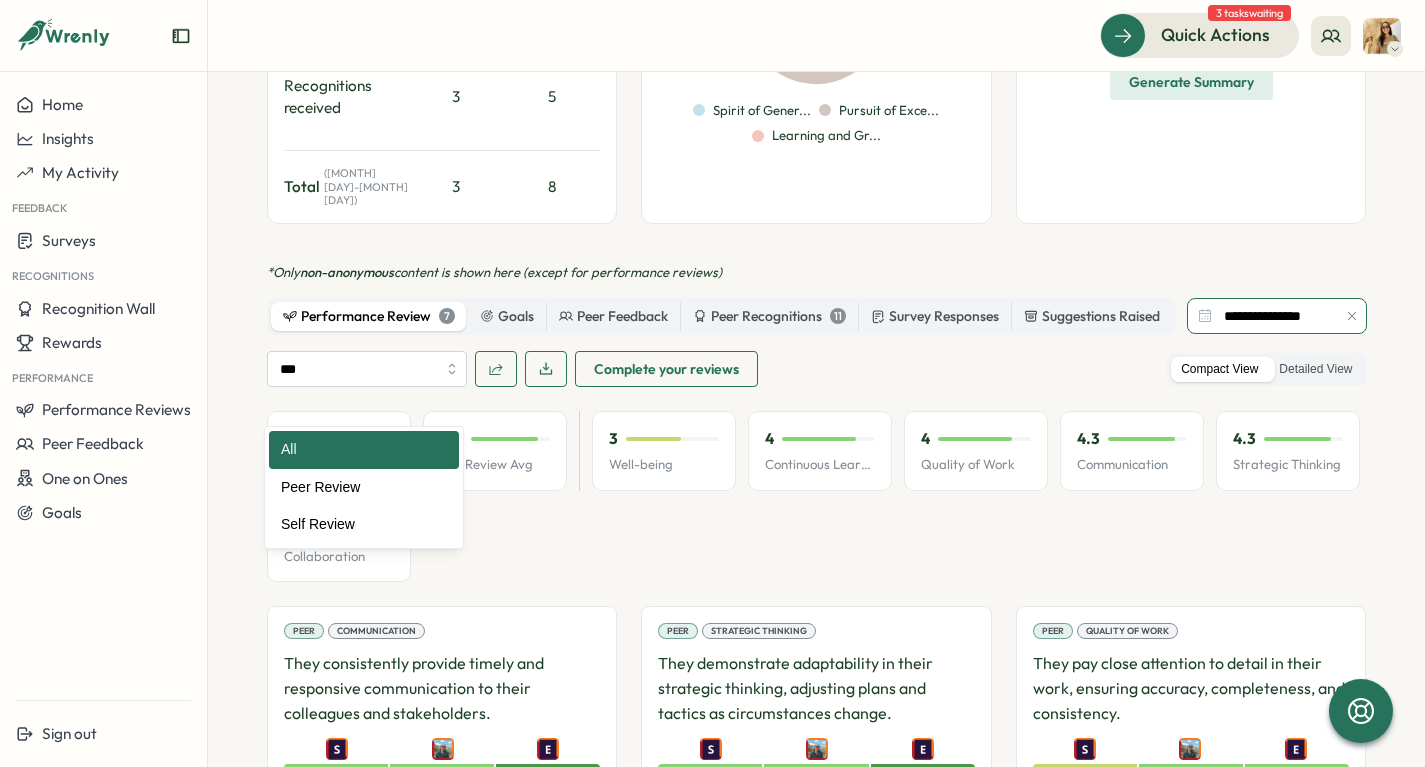 click on "**********" at bounding box center [1277, 316] 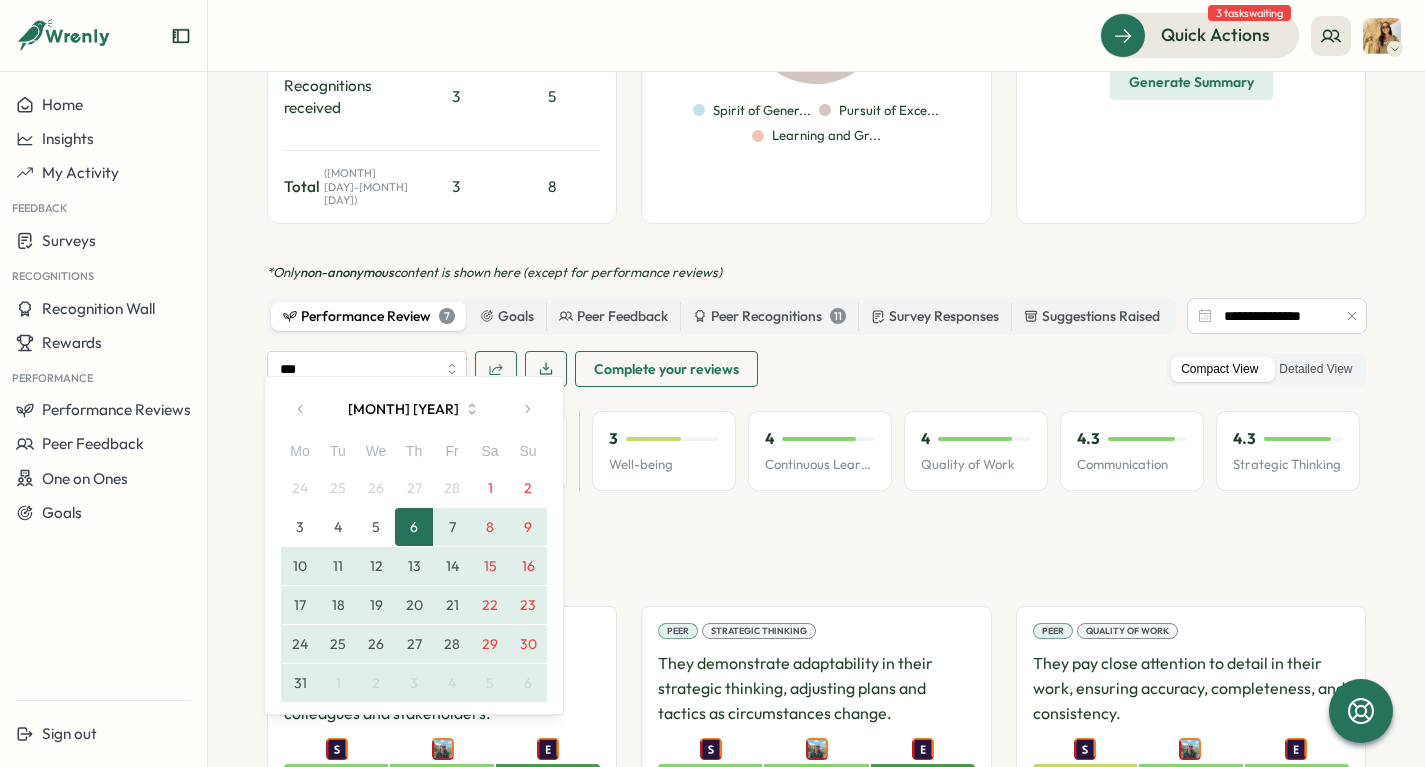 click 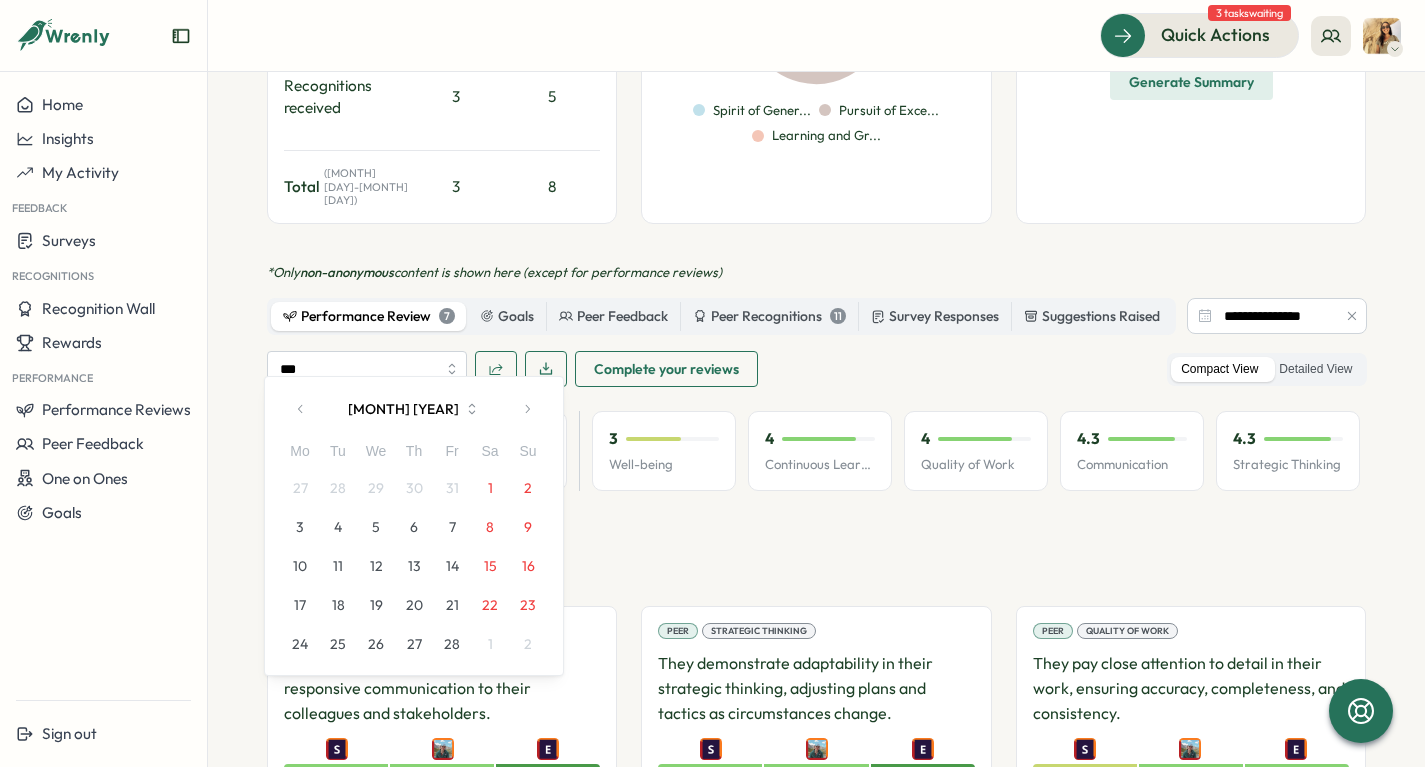 click 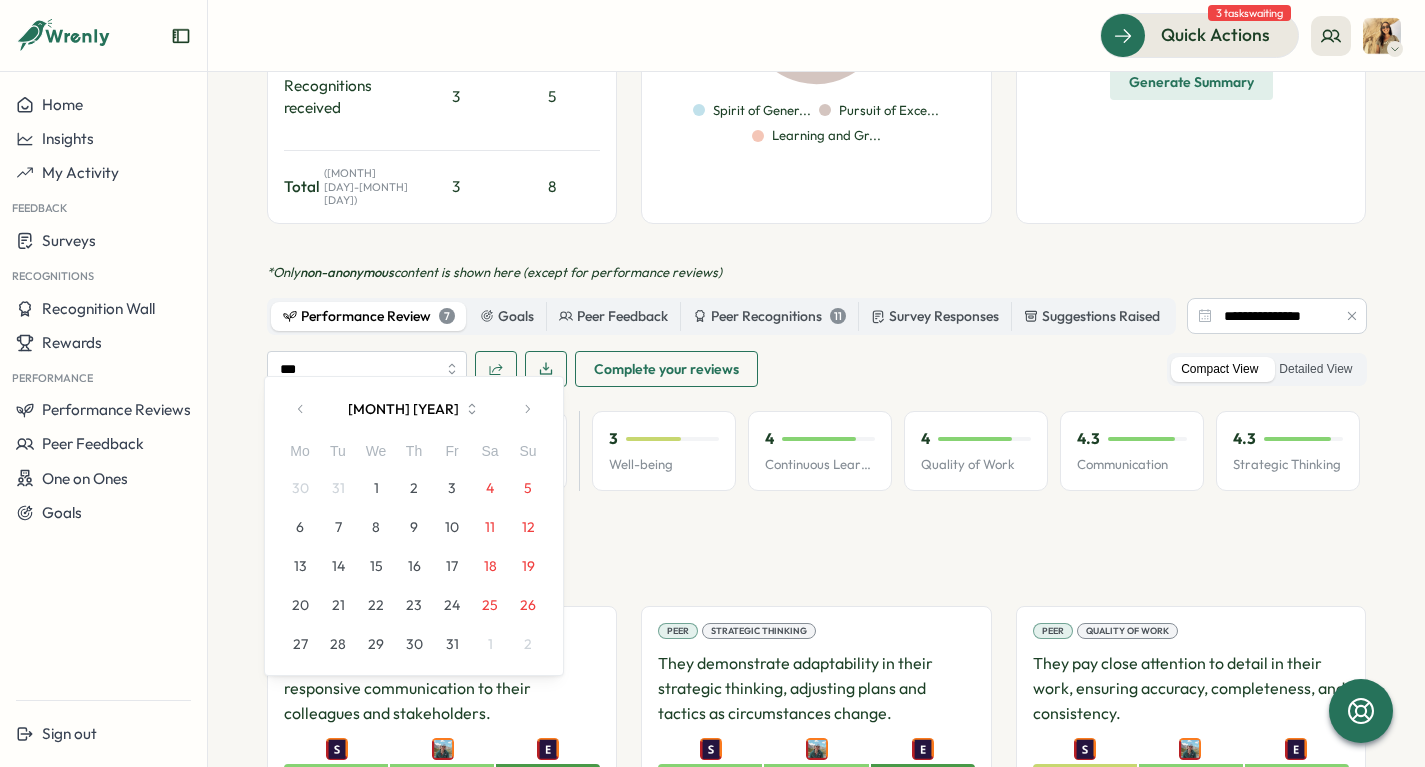 click 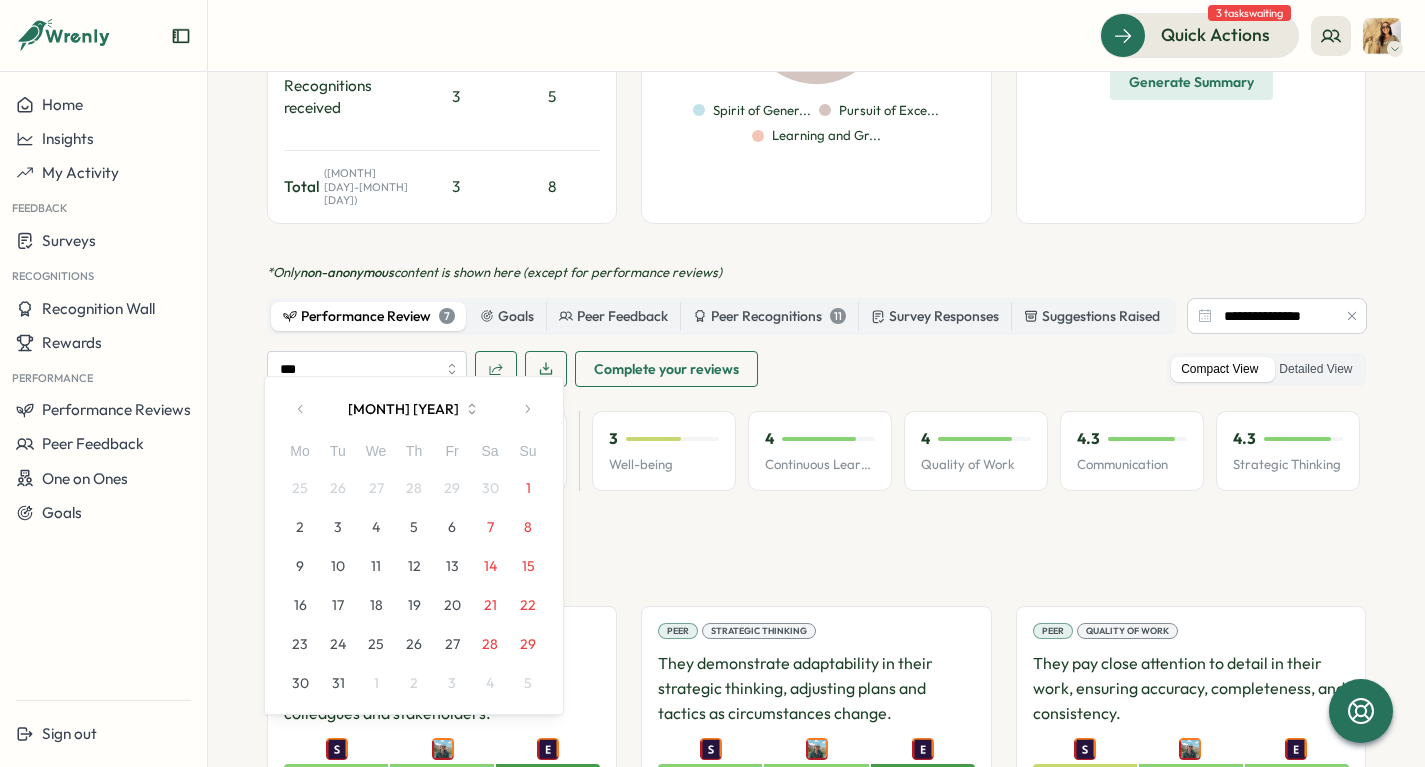 click 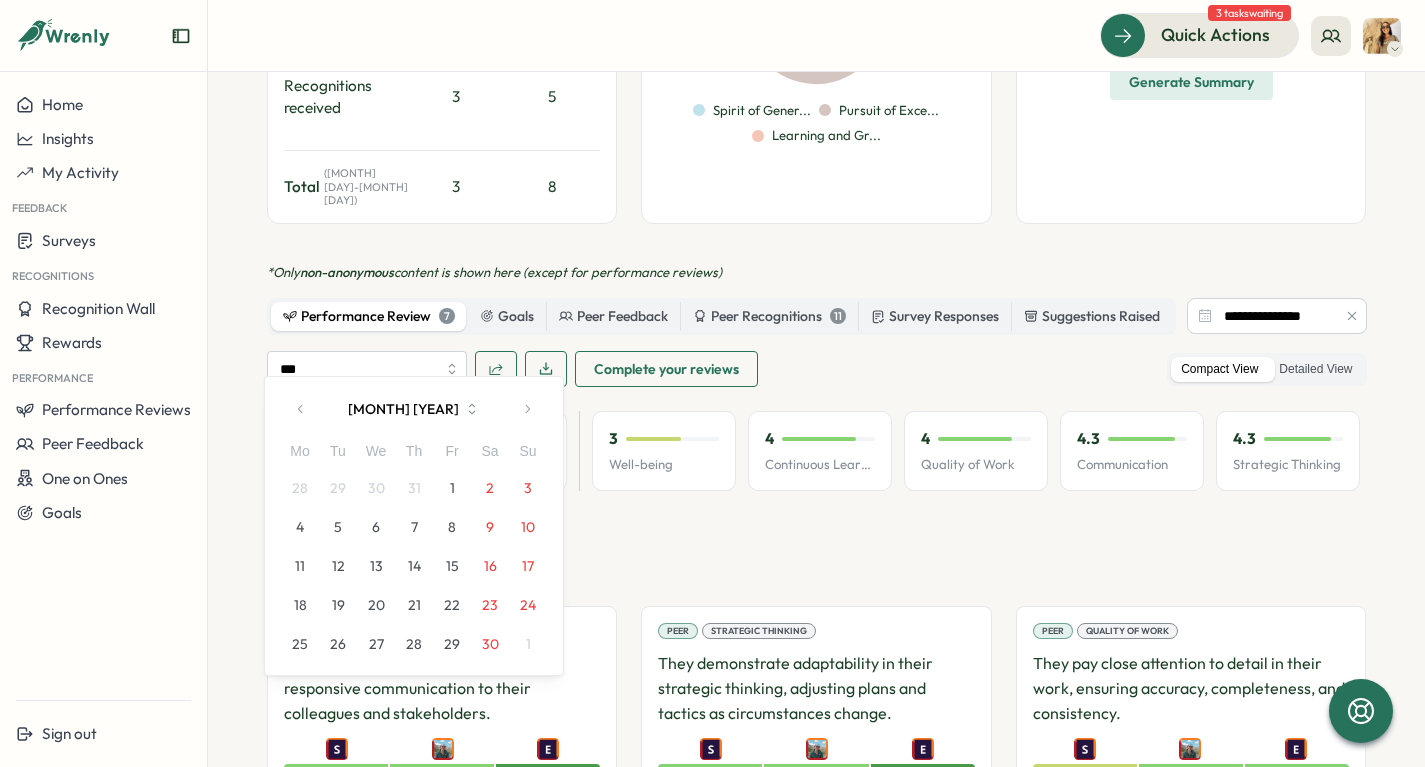 click at bounding box center [527, 409] 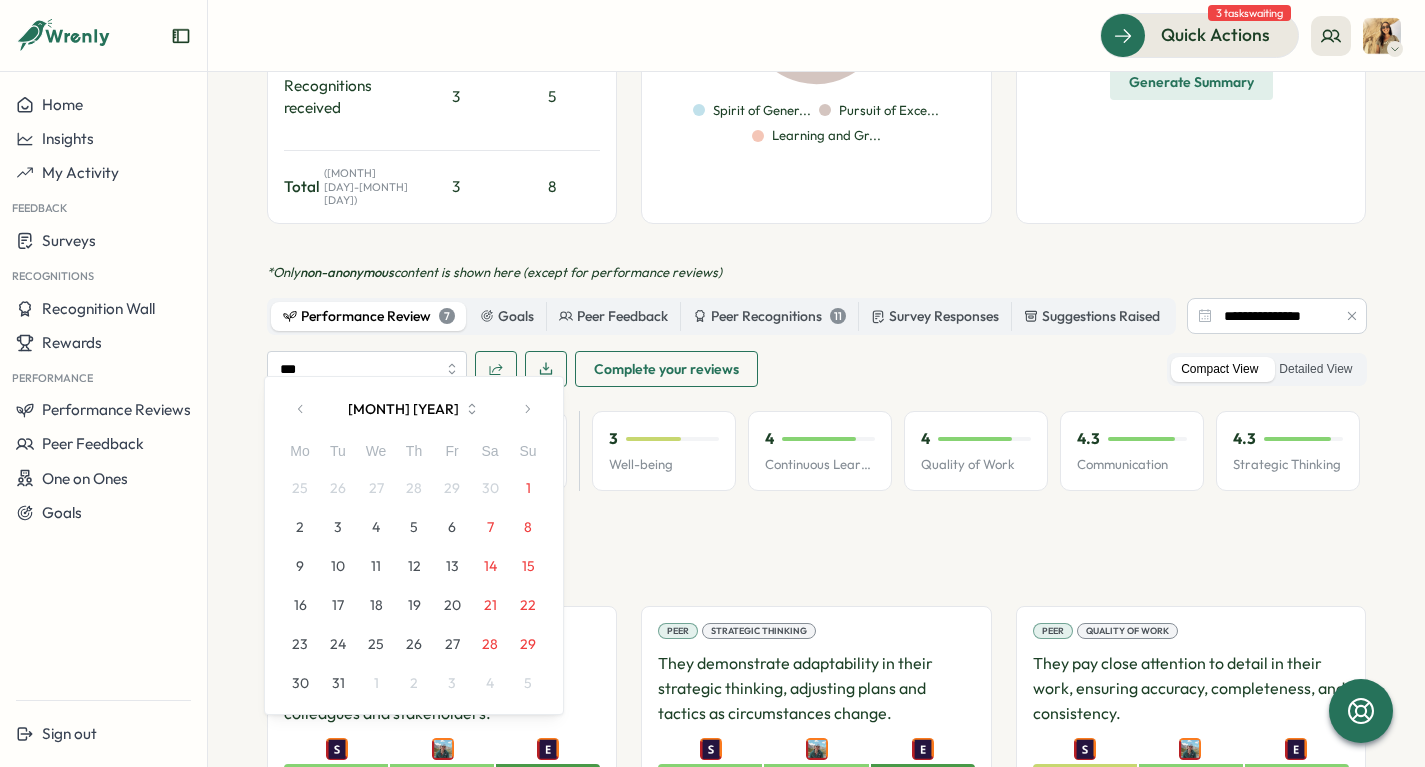 click 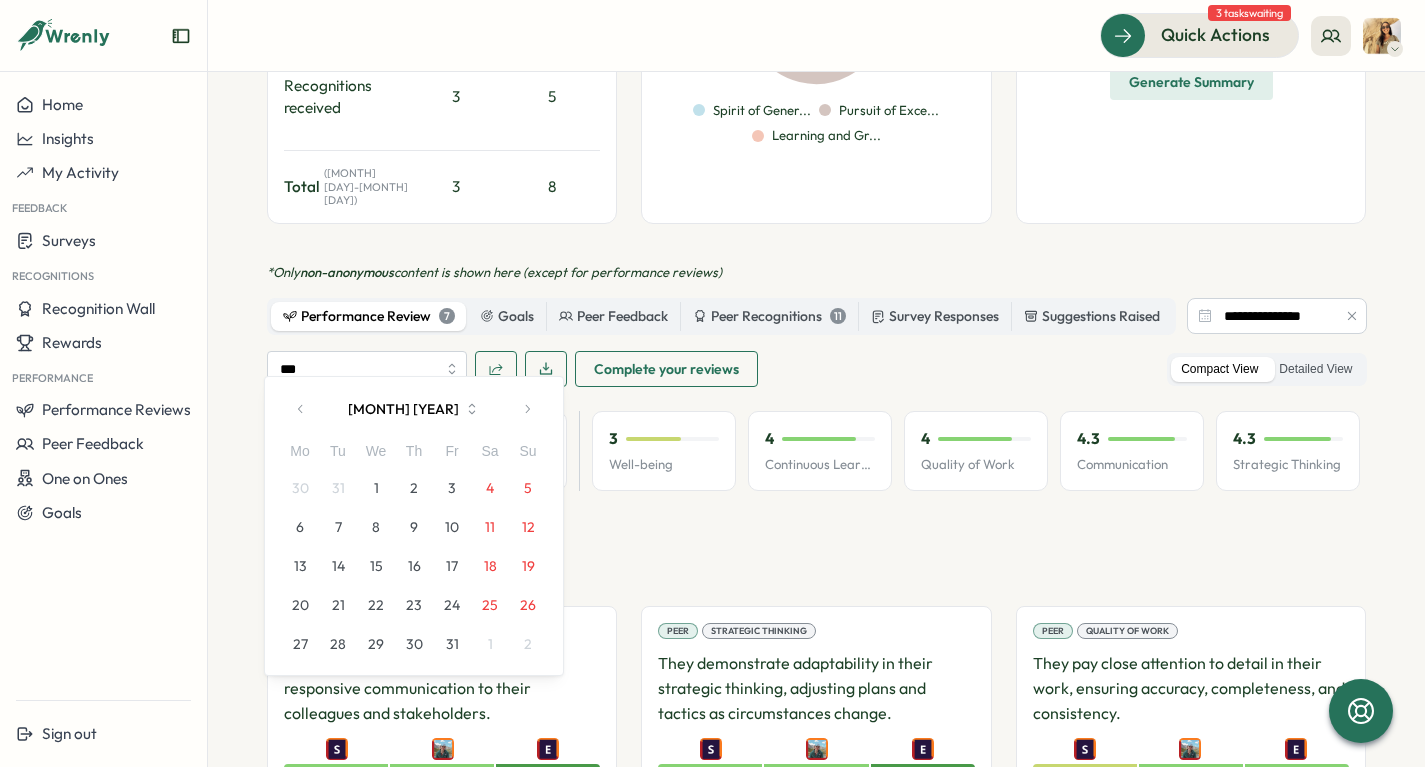 click 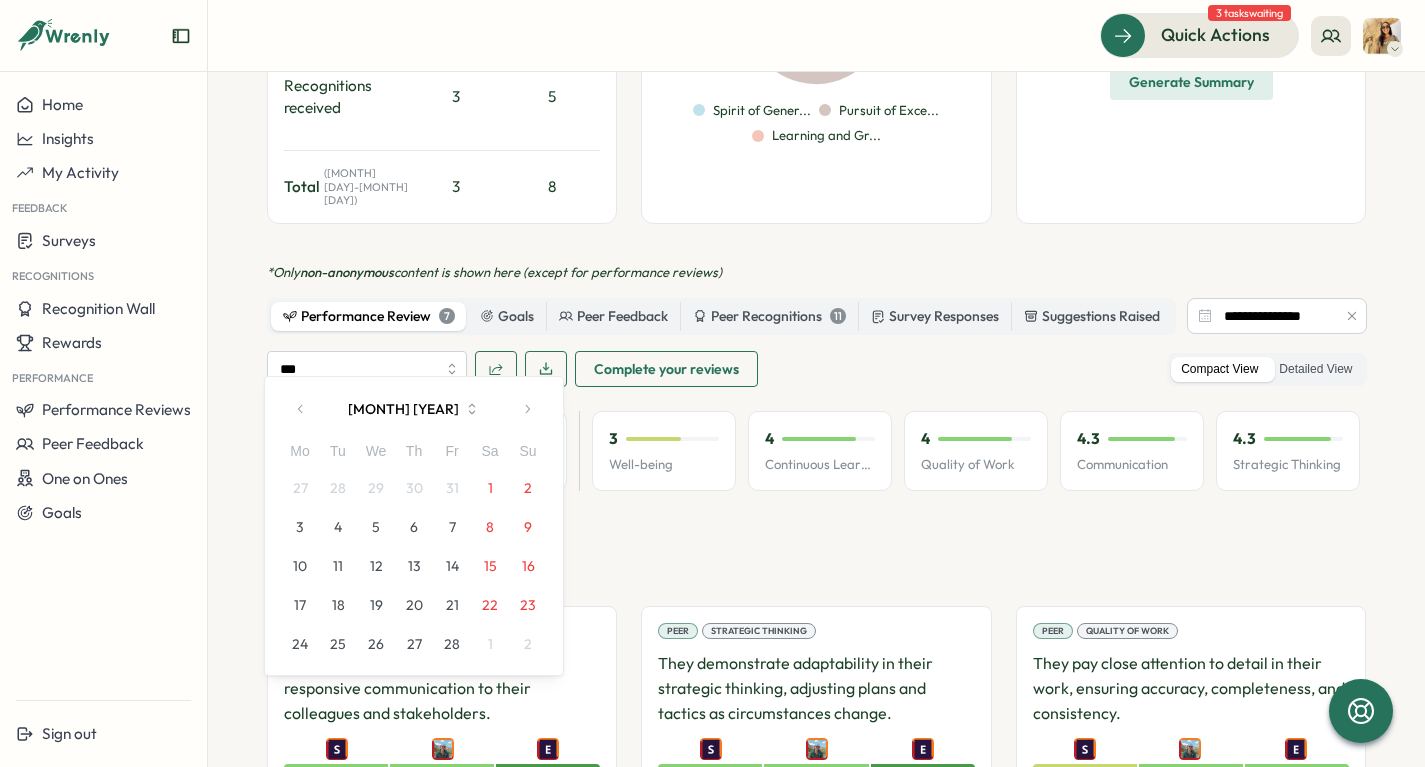 click on "15" at bounding box center (490, 566) 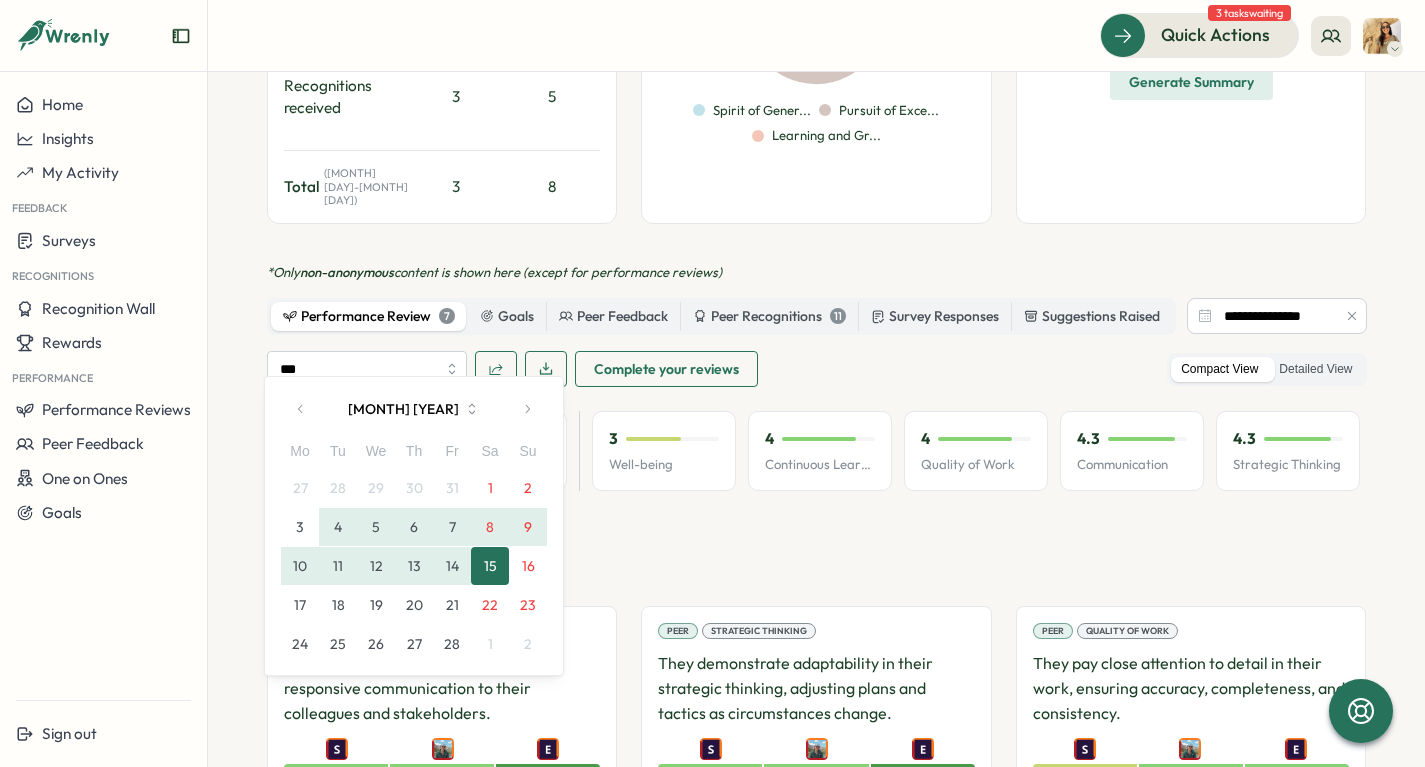 click on "4" at bounding box center [338, 527] 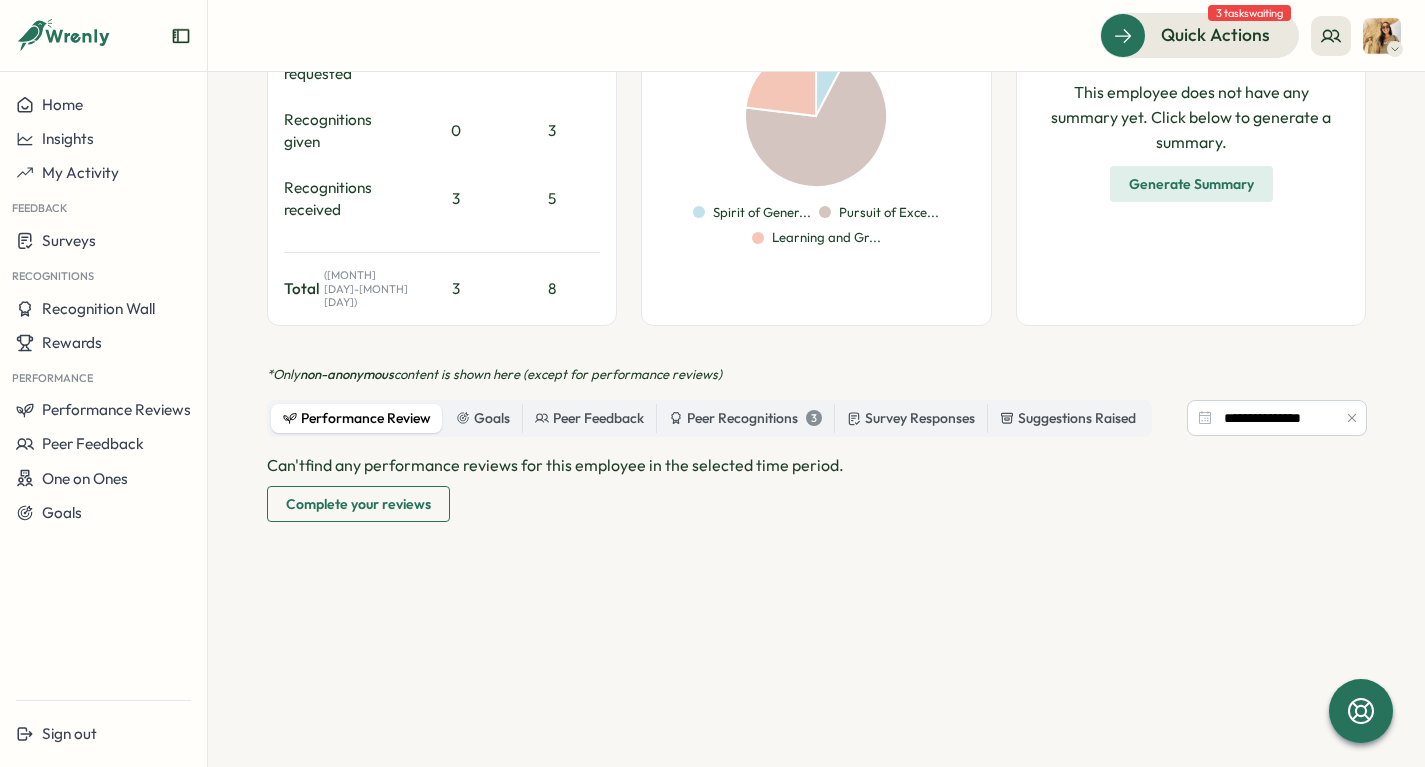 scroll, scrollTop: 896, scrollLeft: 0, axis: vertical 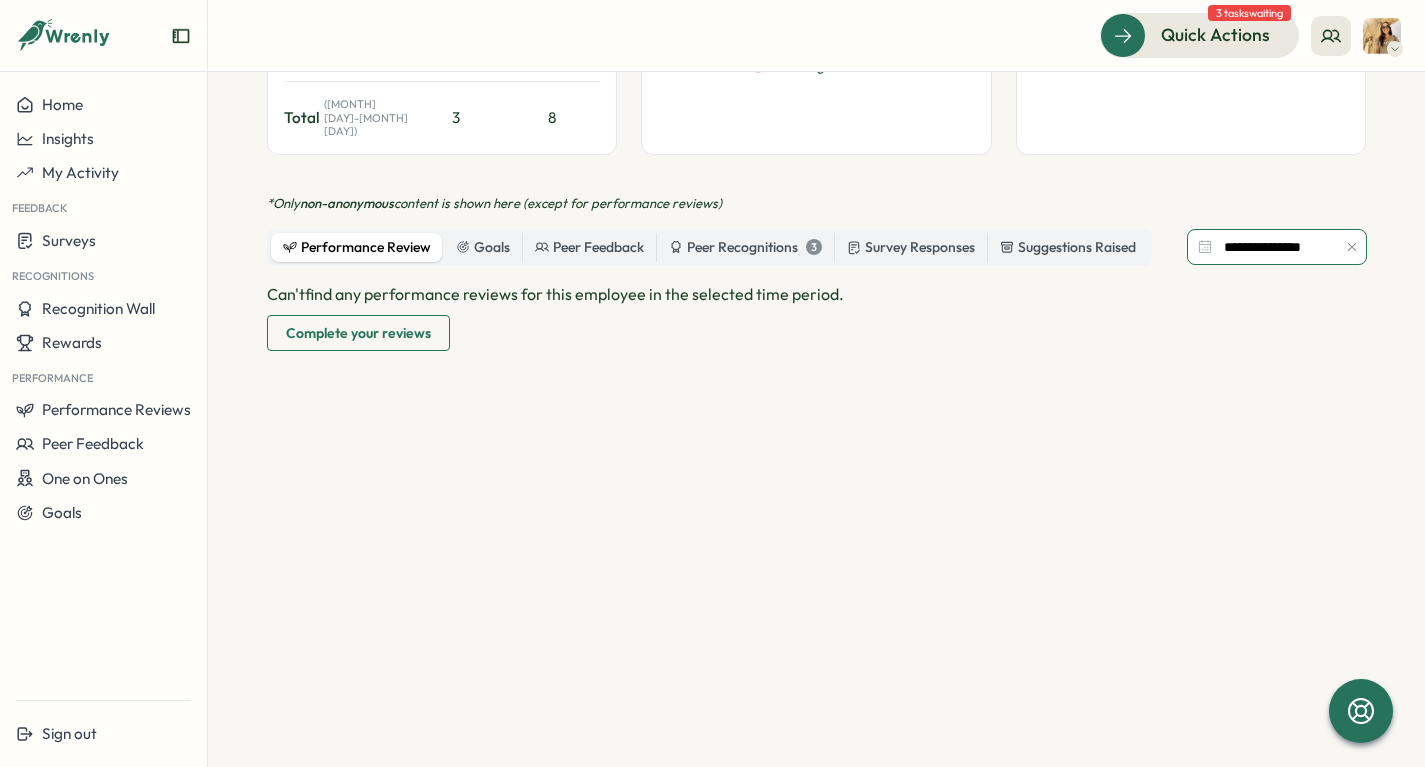 click on "**********" at bounding box center [1277, 247] 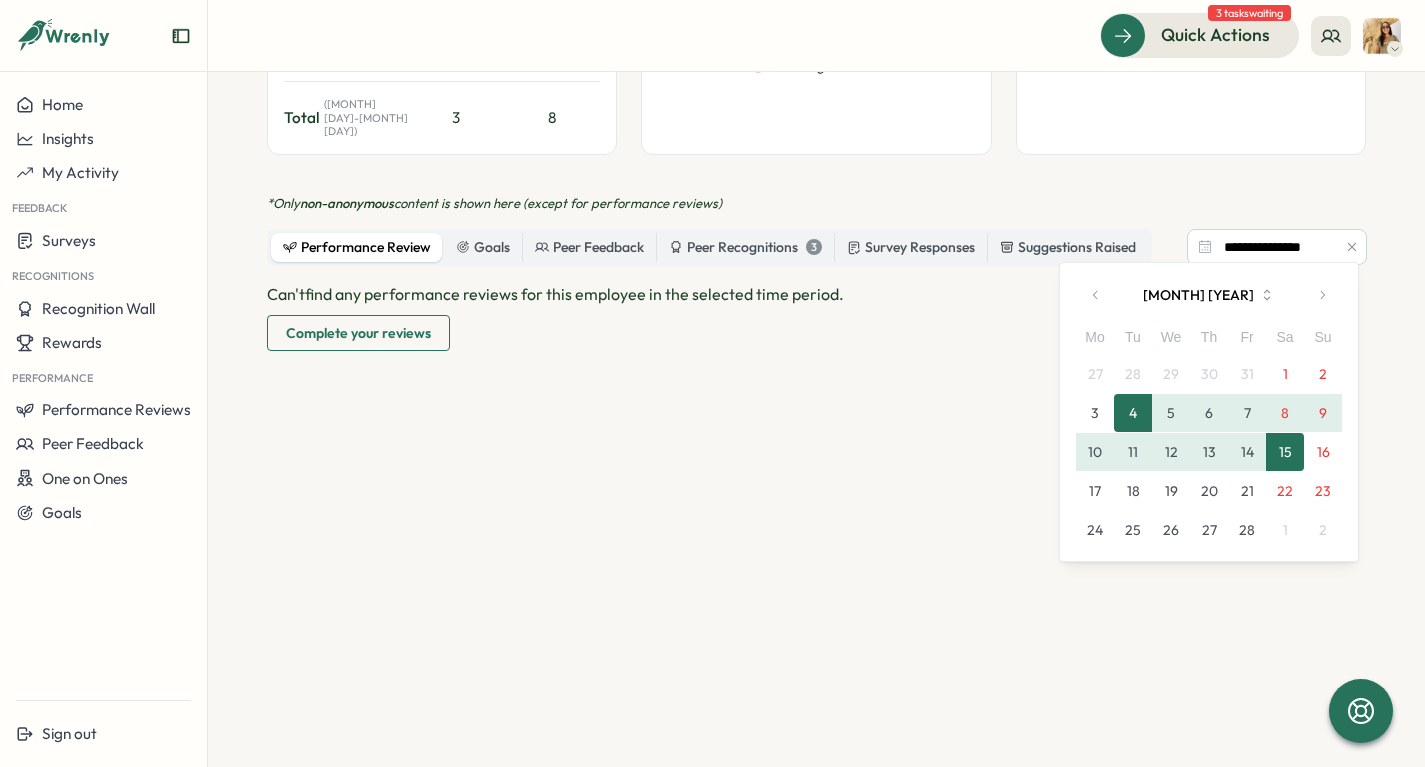 click 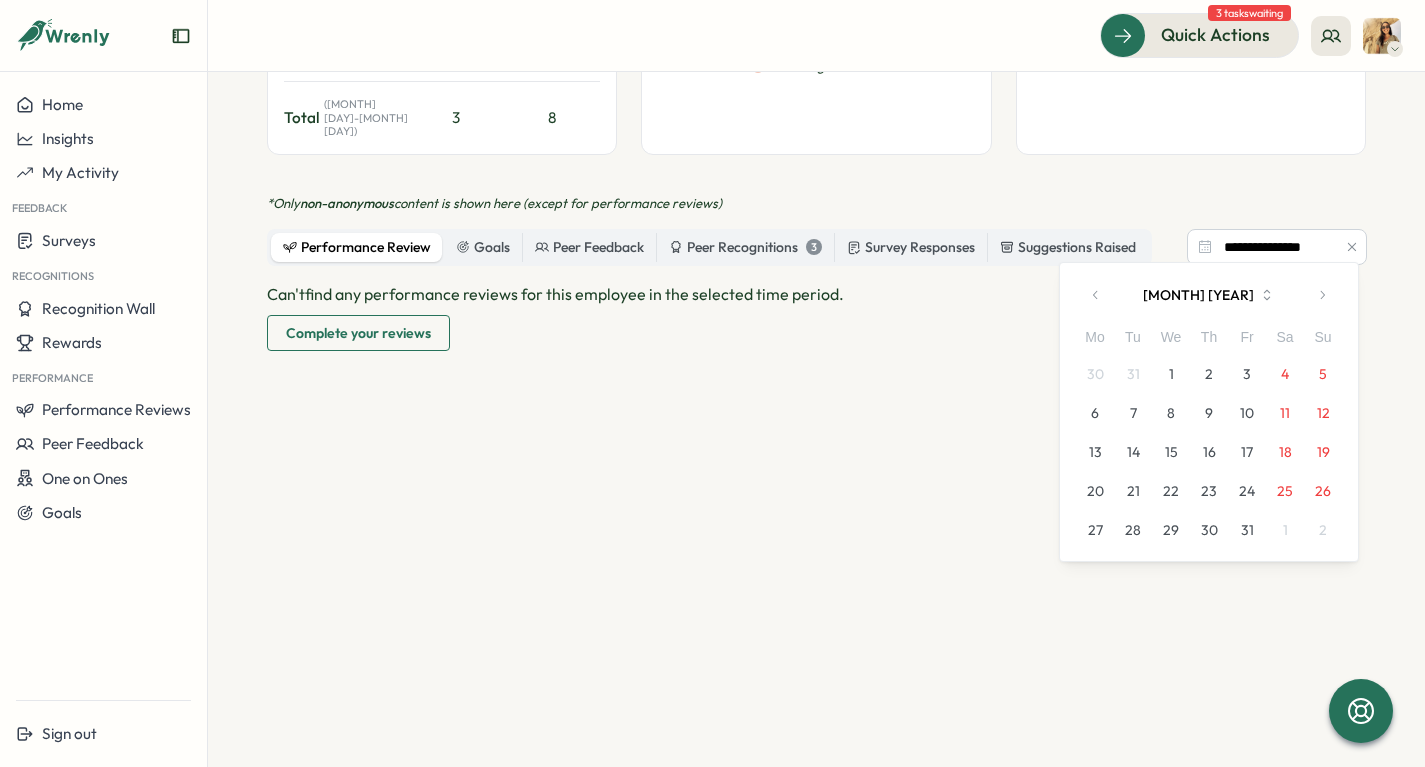 click 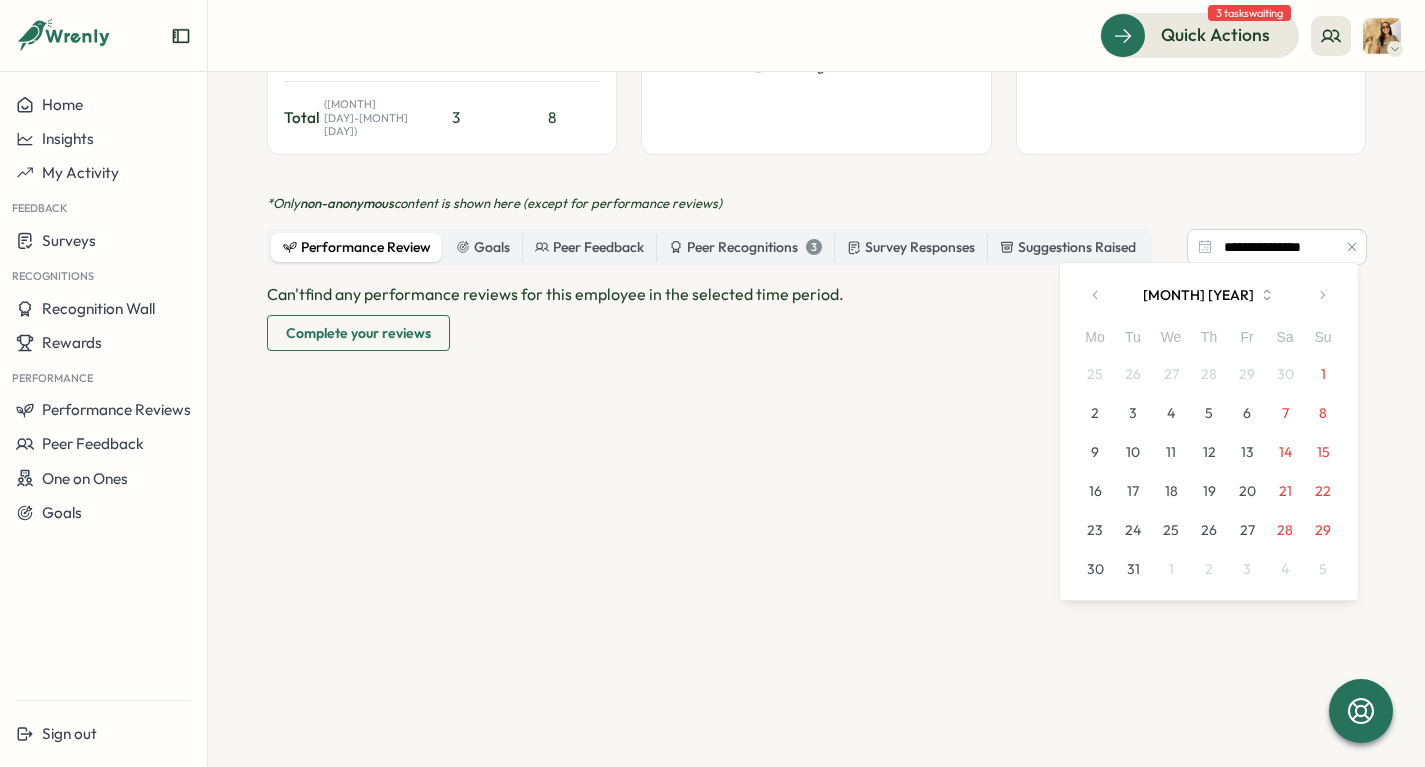 click 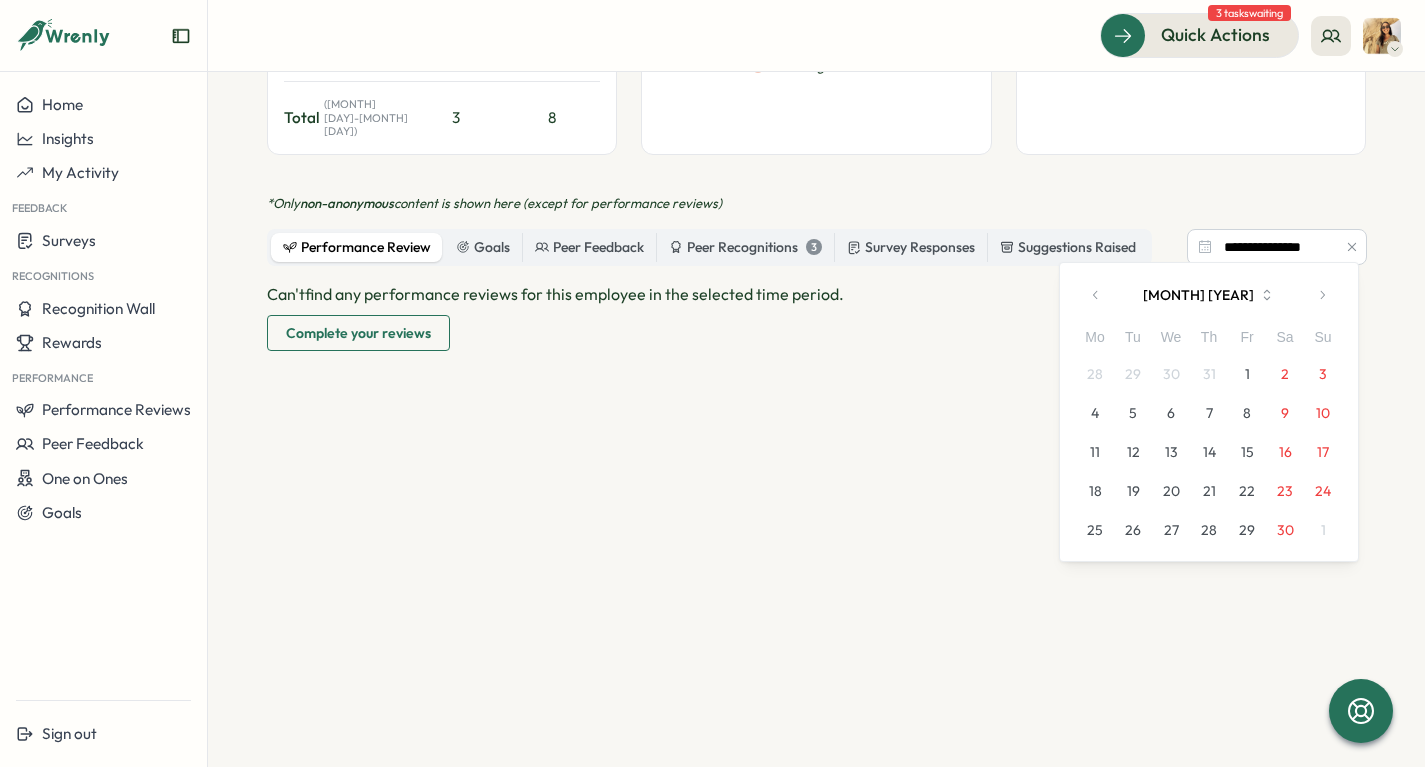 click 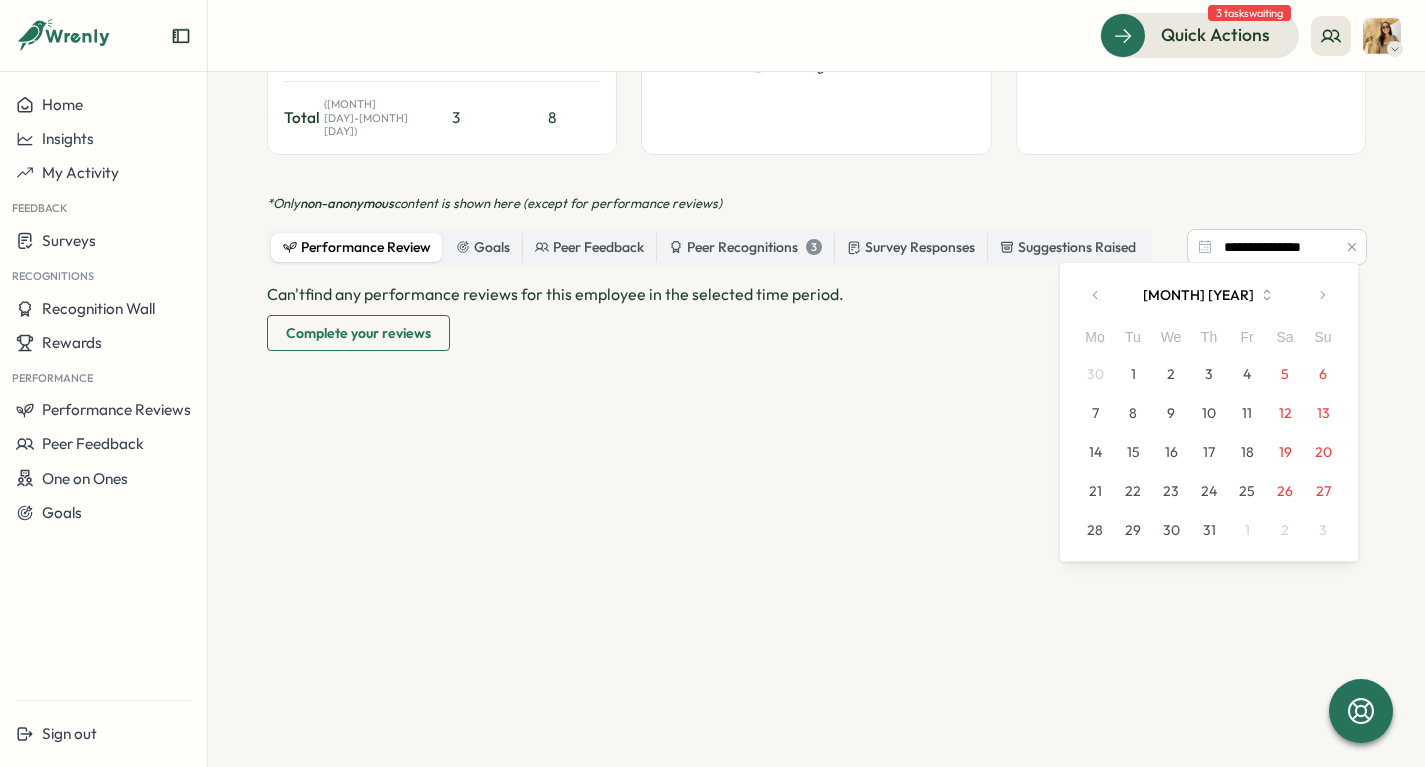 click 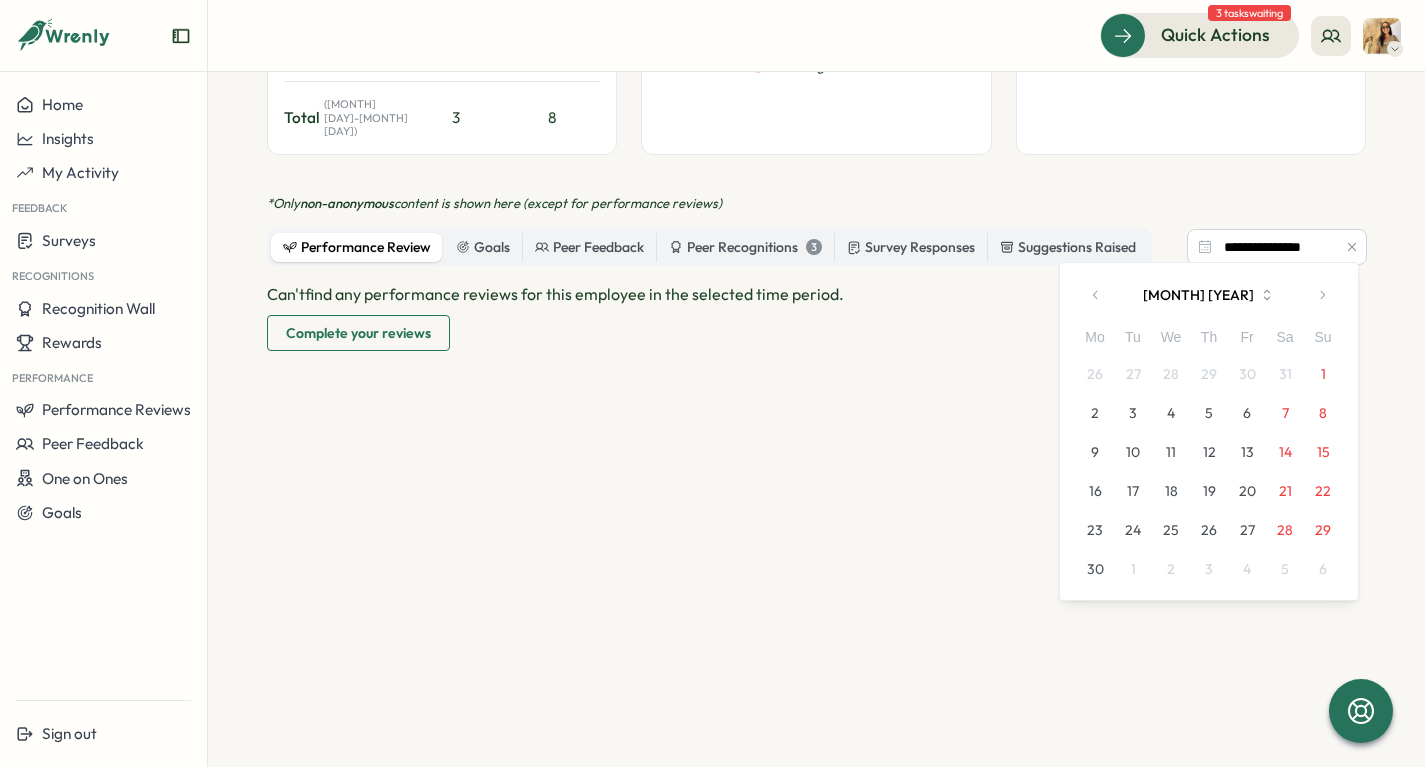 click 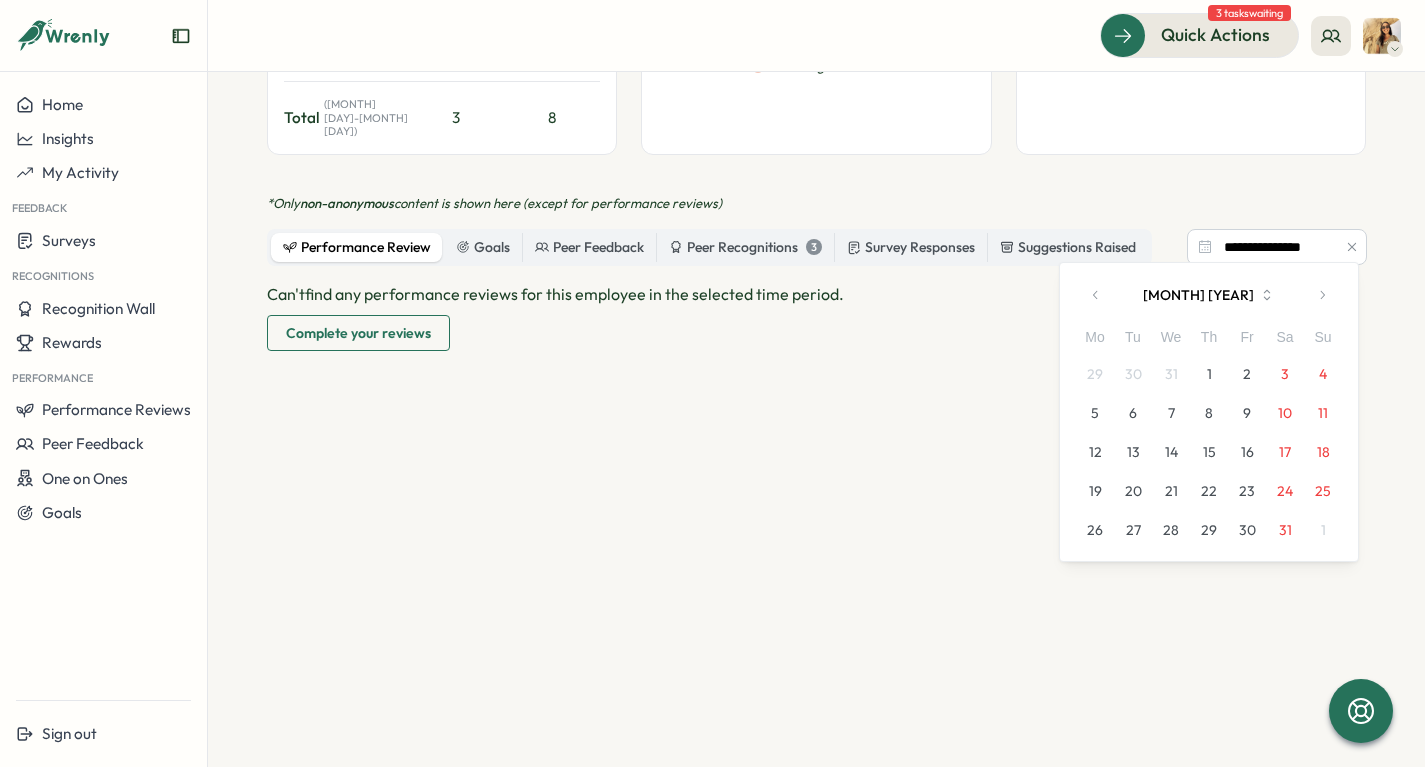 click 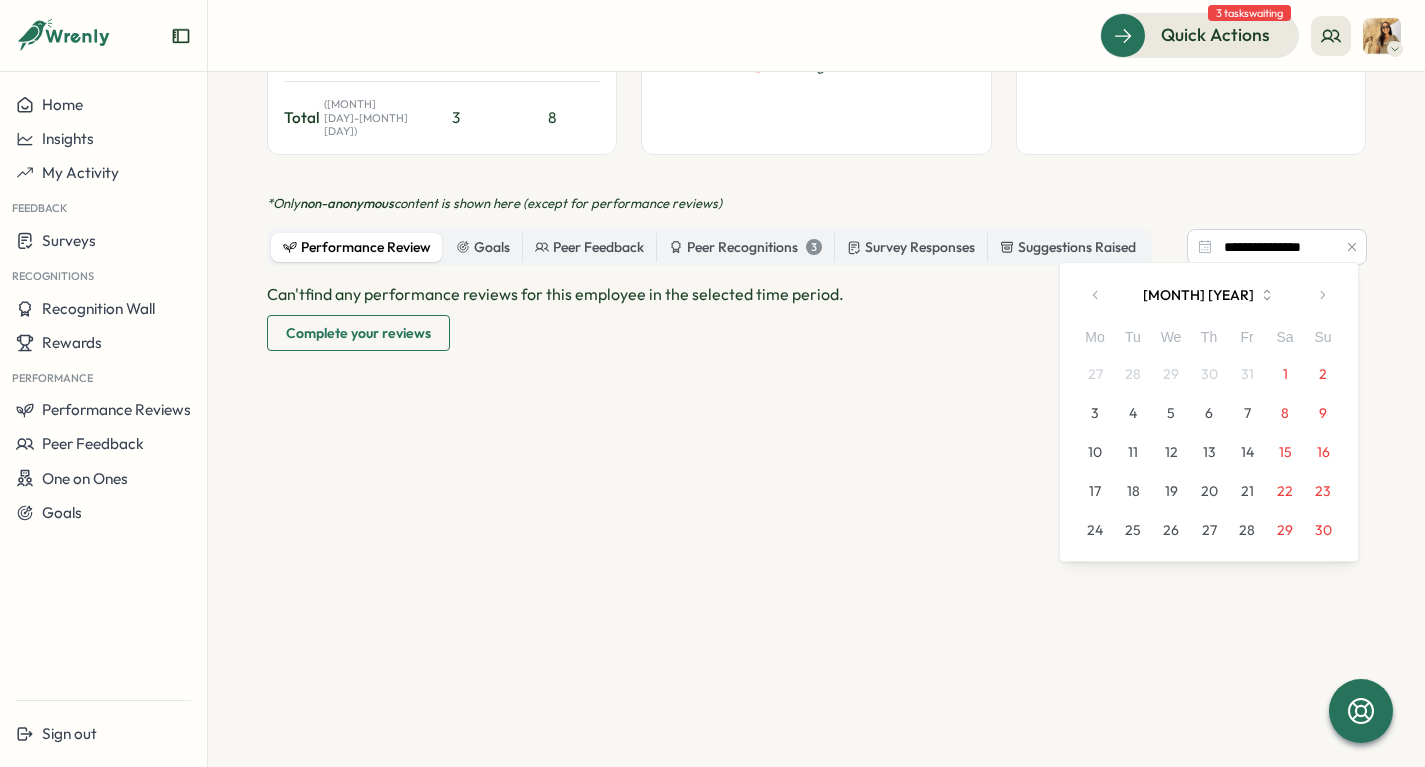 click 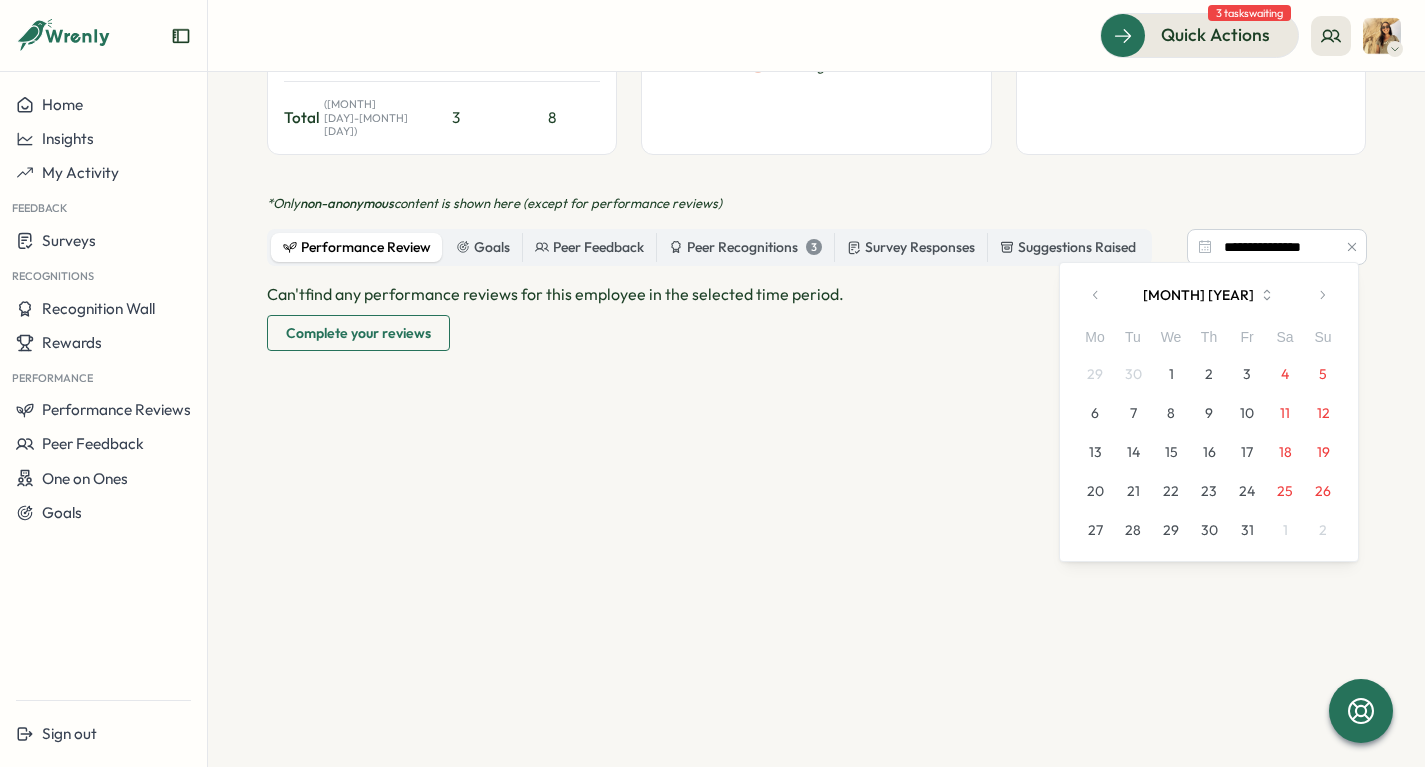 click 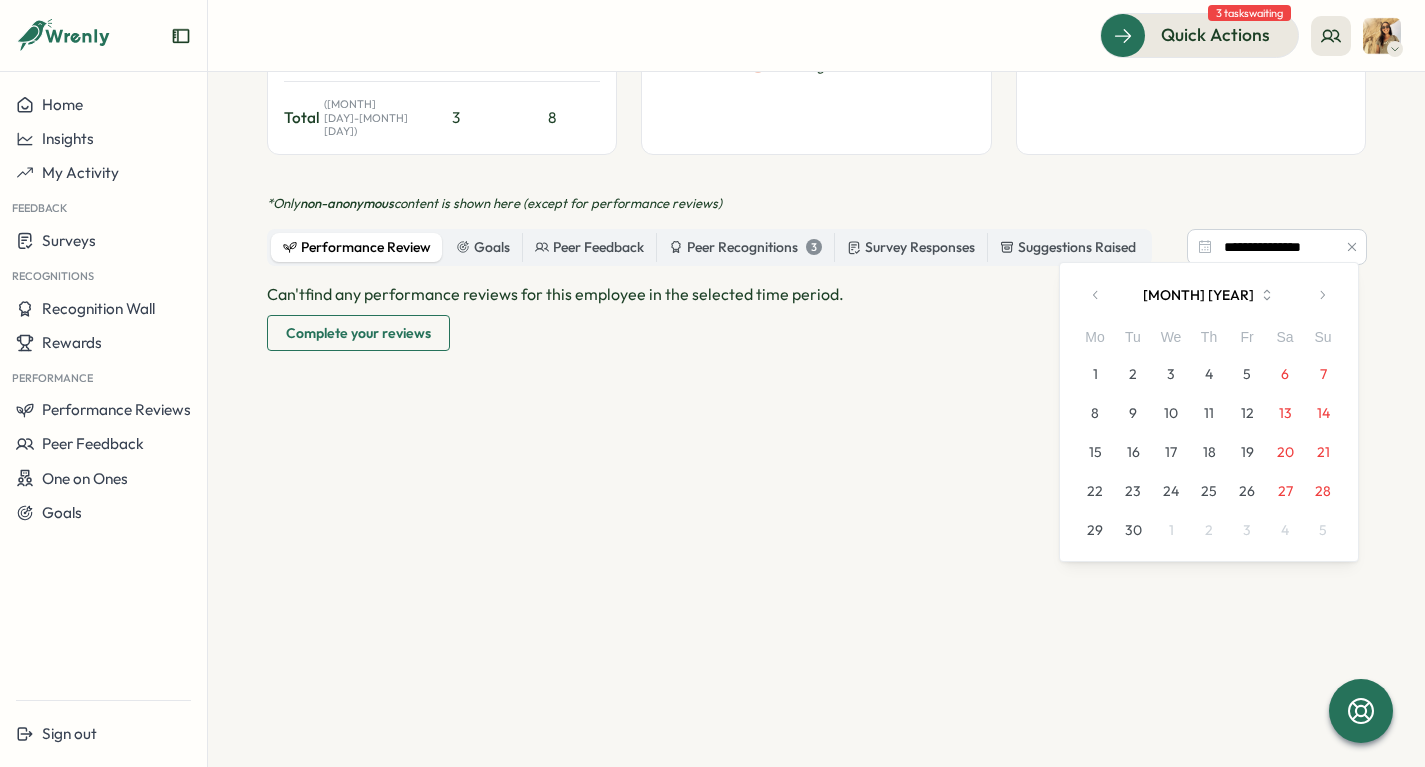 click 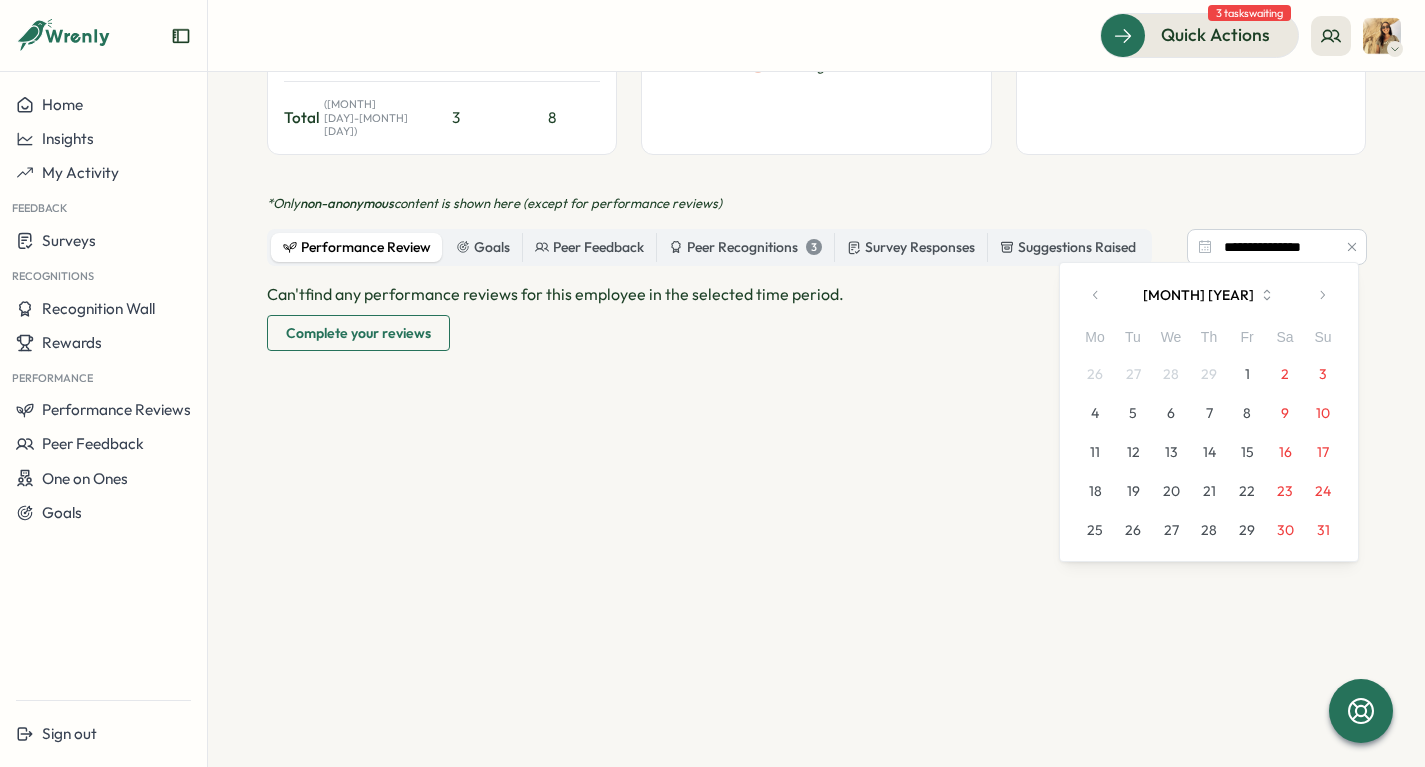 click 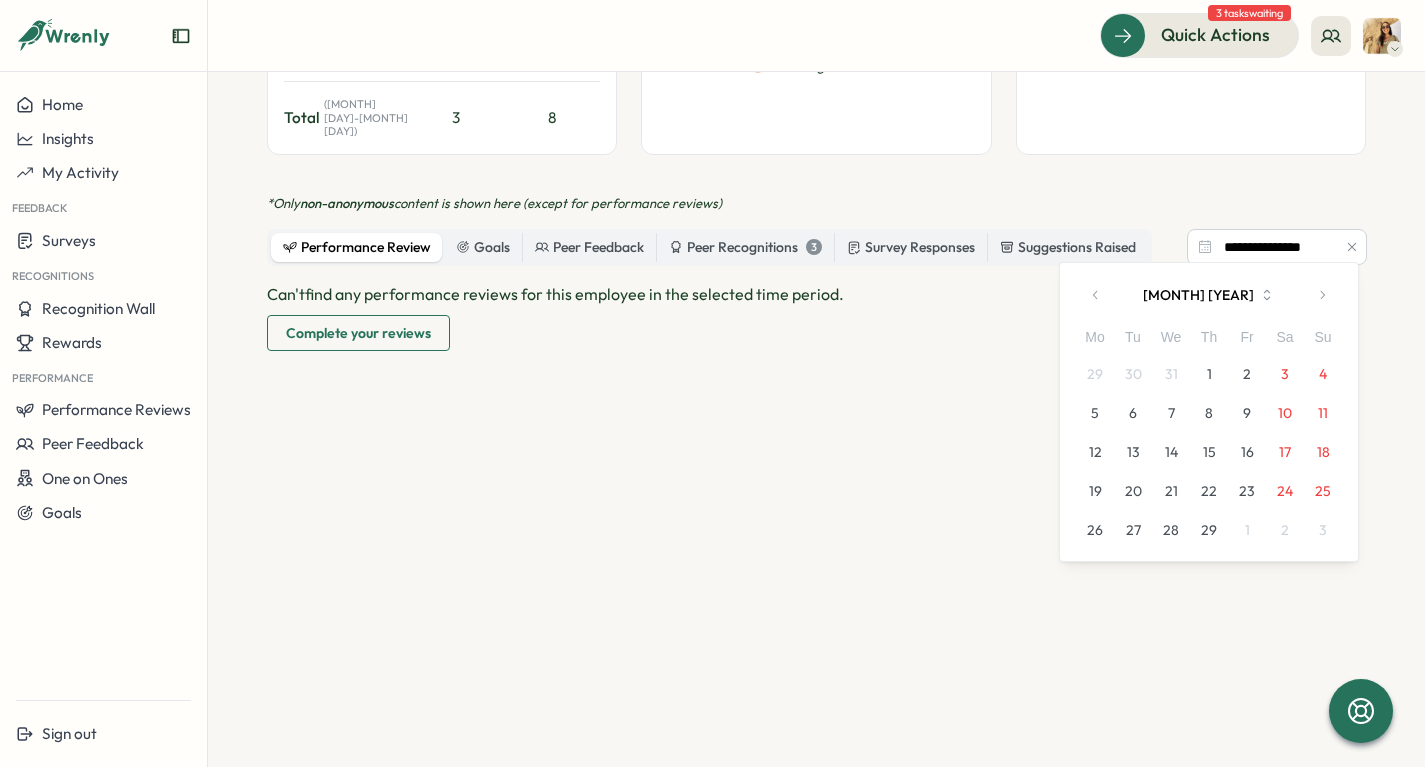 click on "6" at bounding box center (1133, 413) 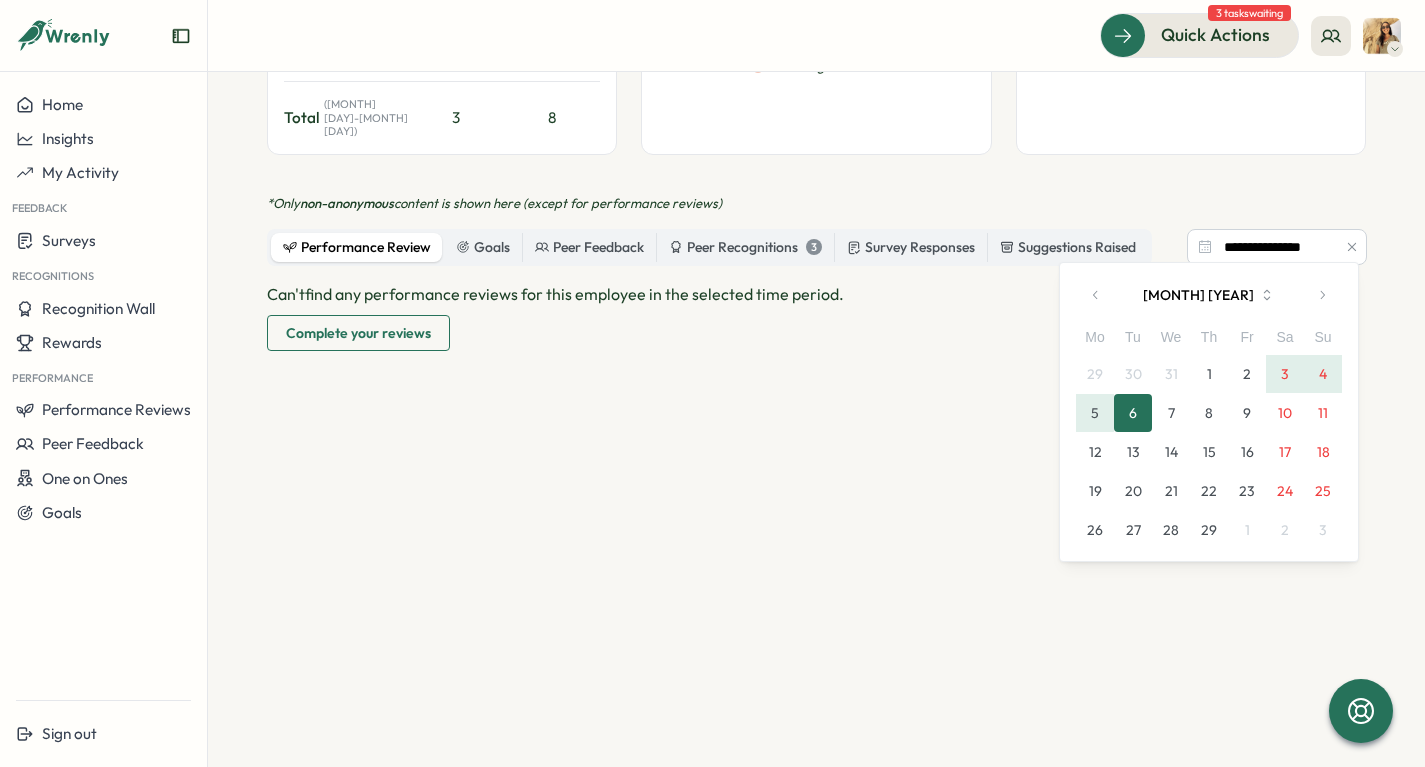 click 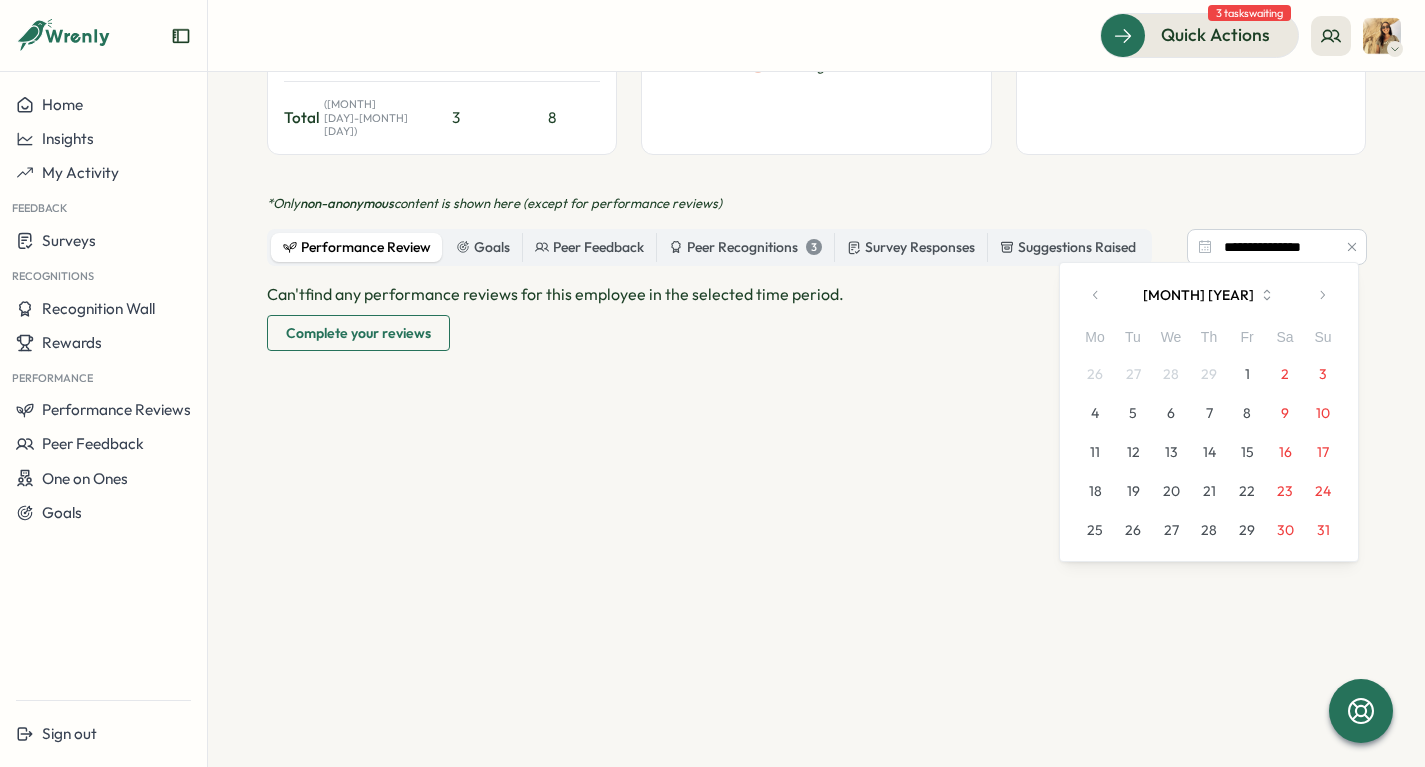 click 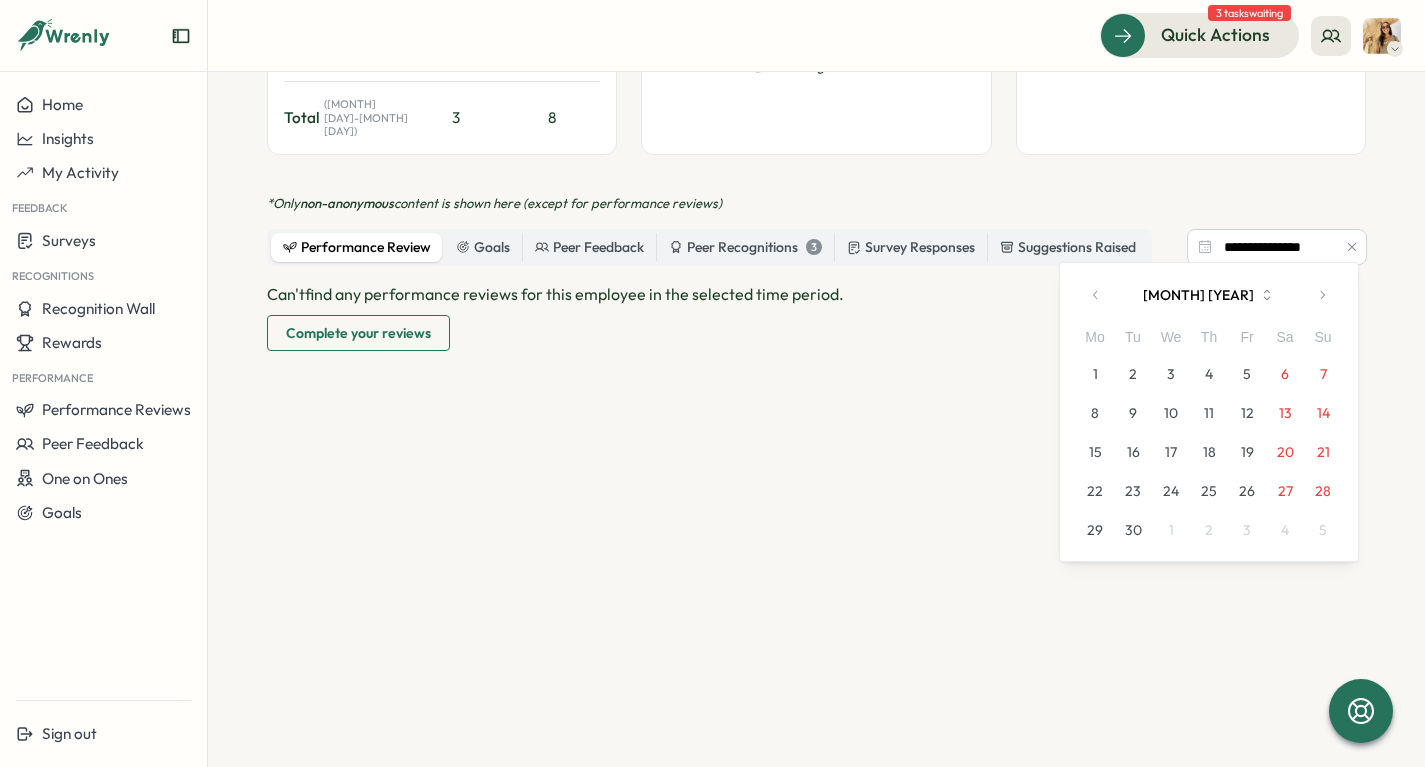 click 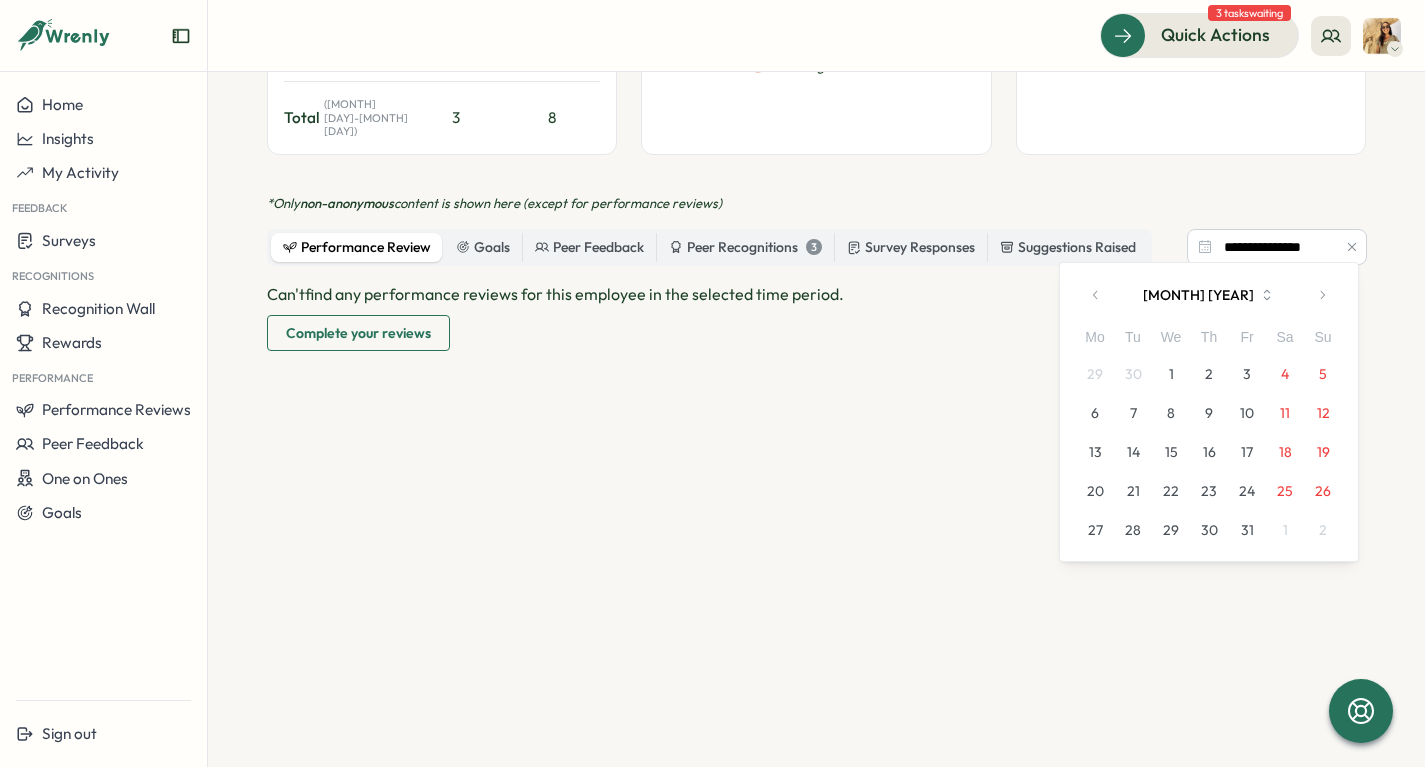 click 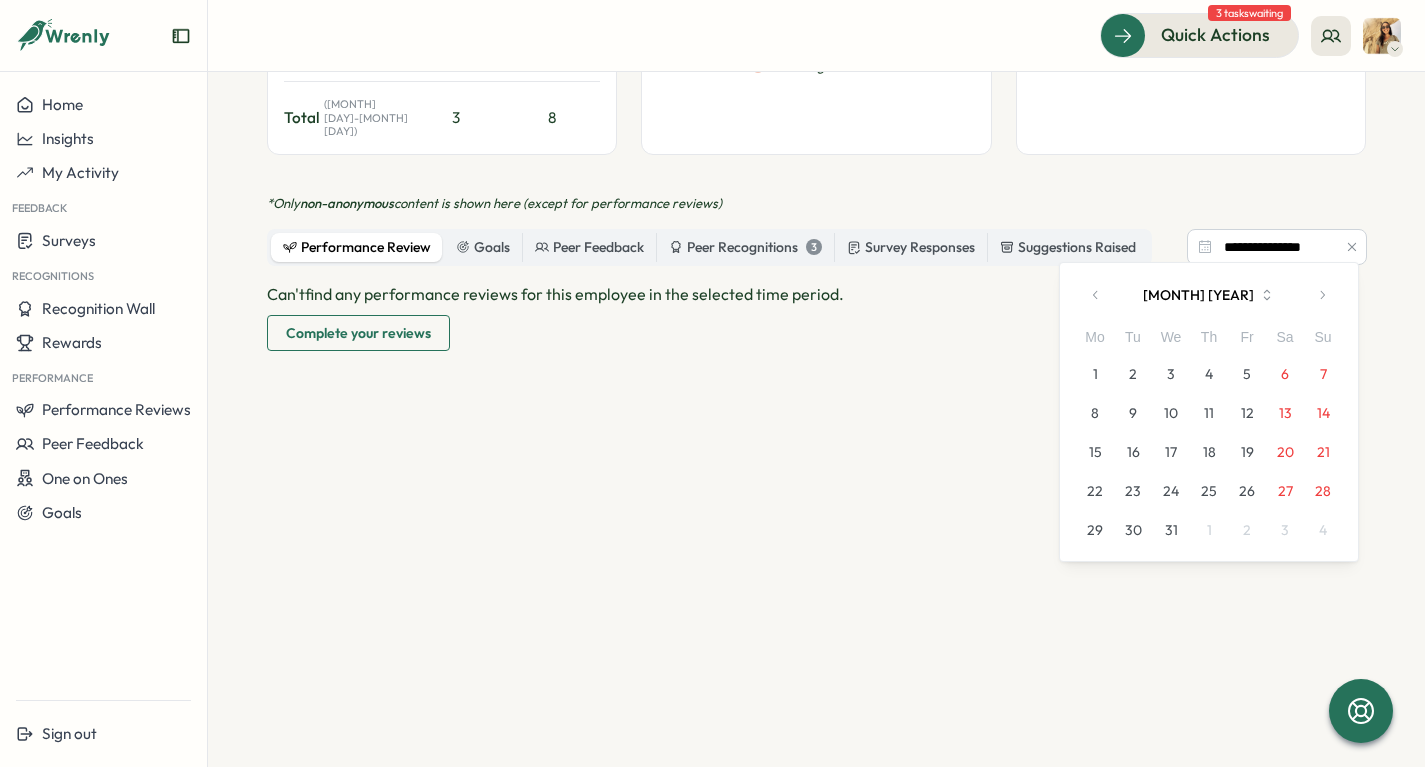 click 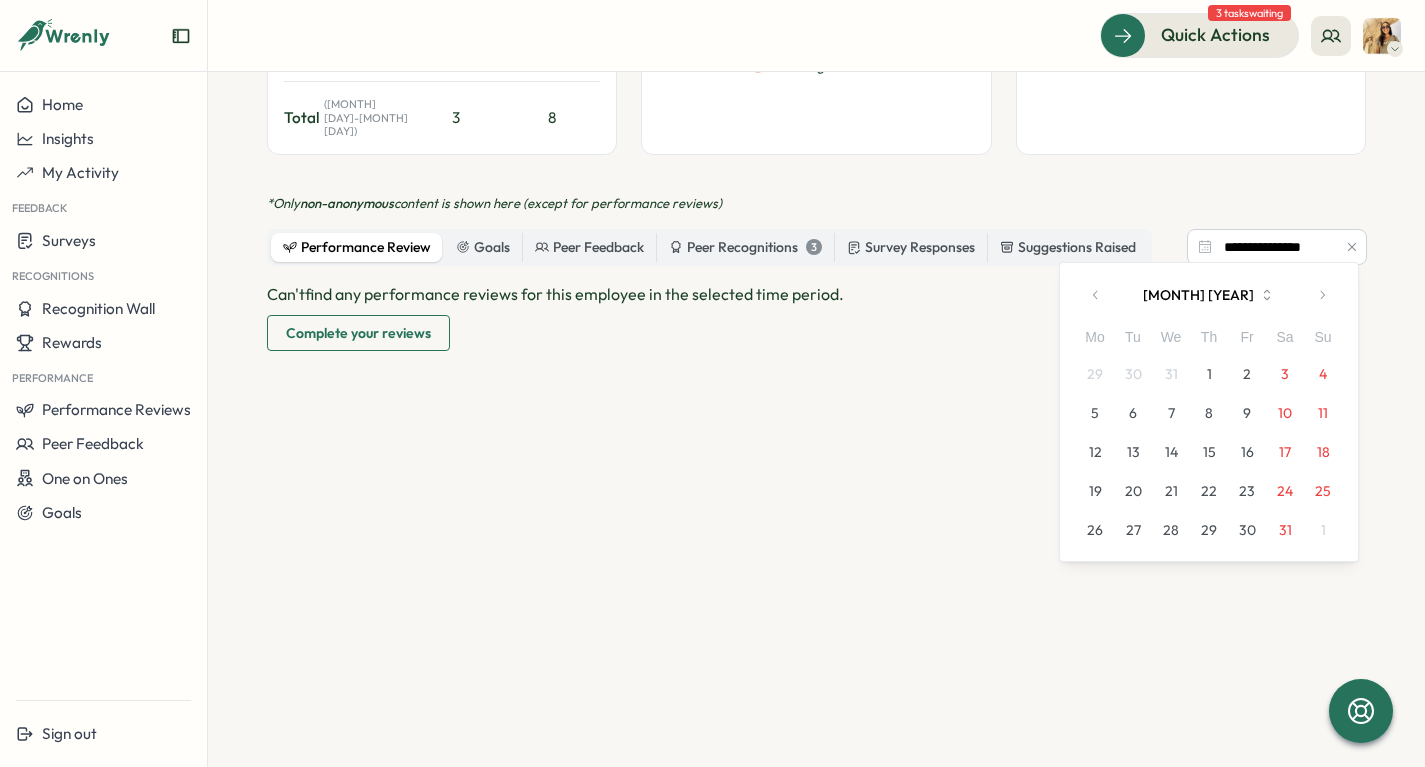 click 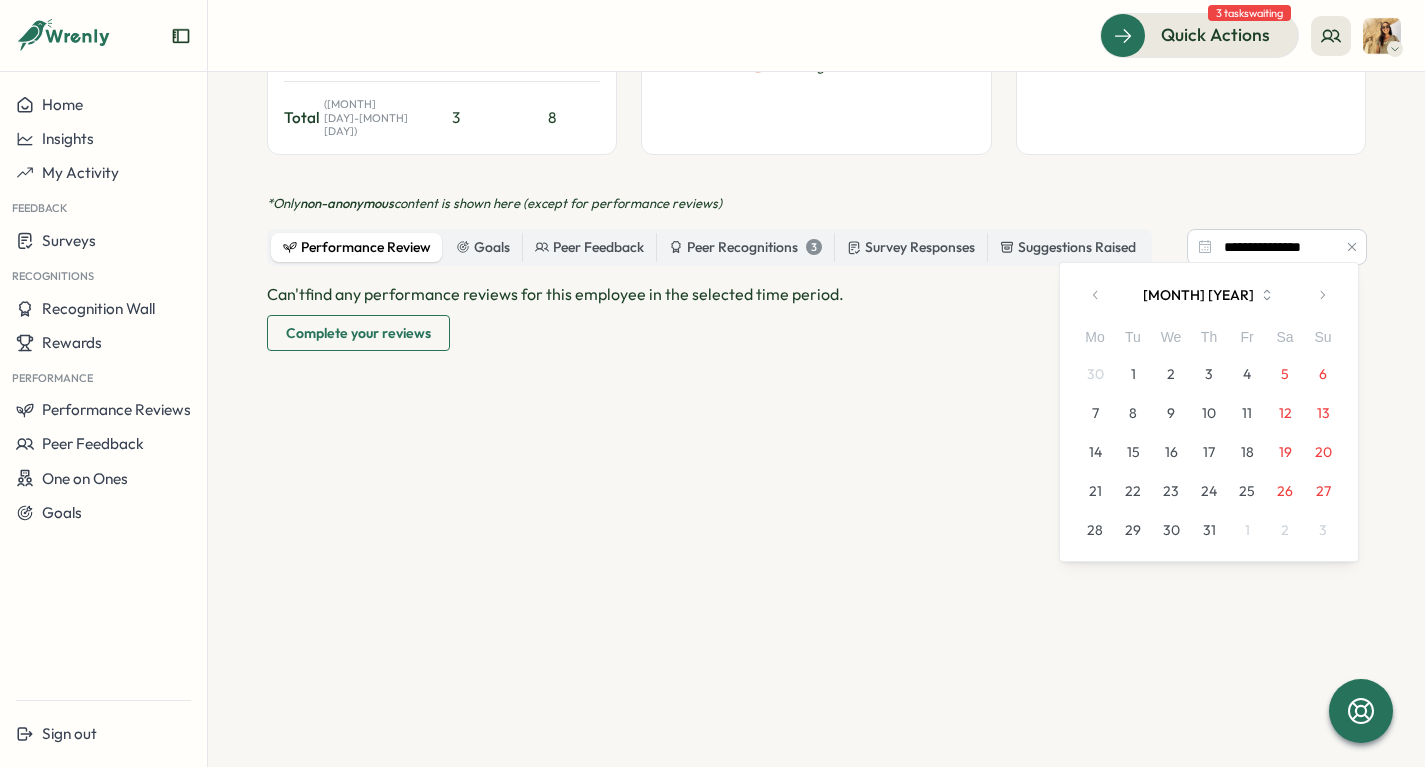 click 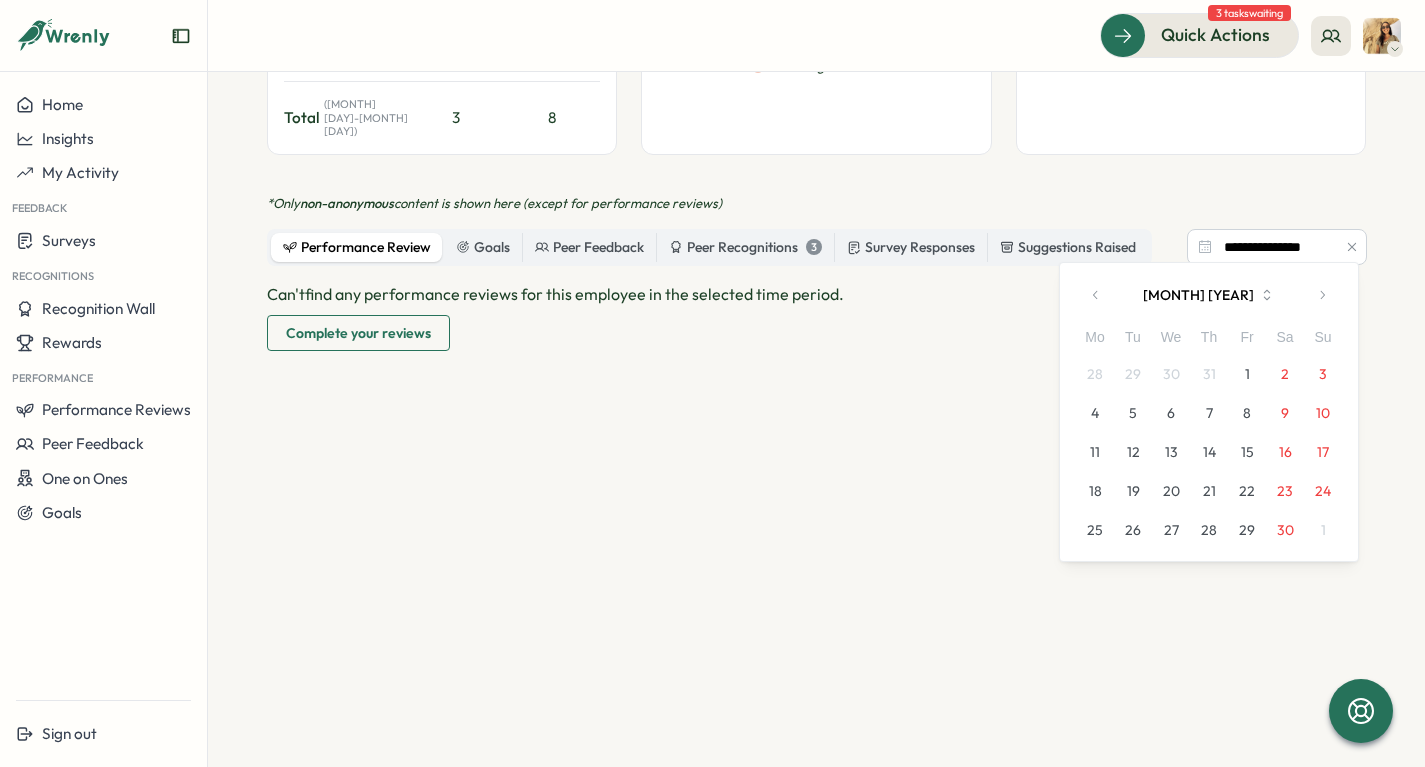 click 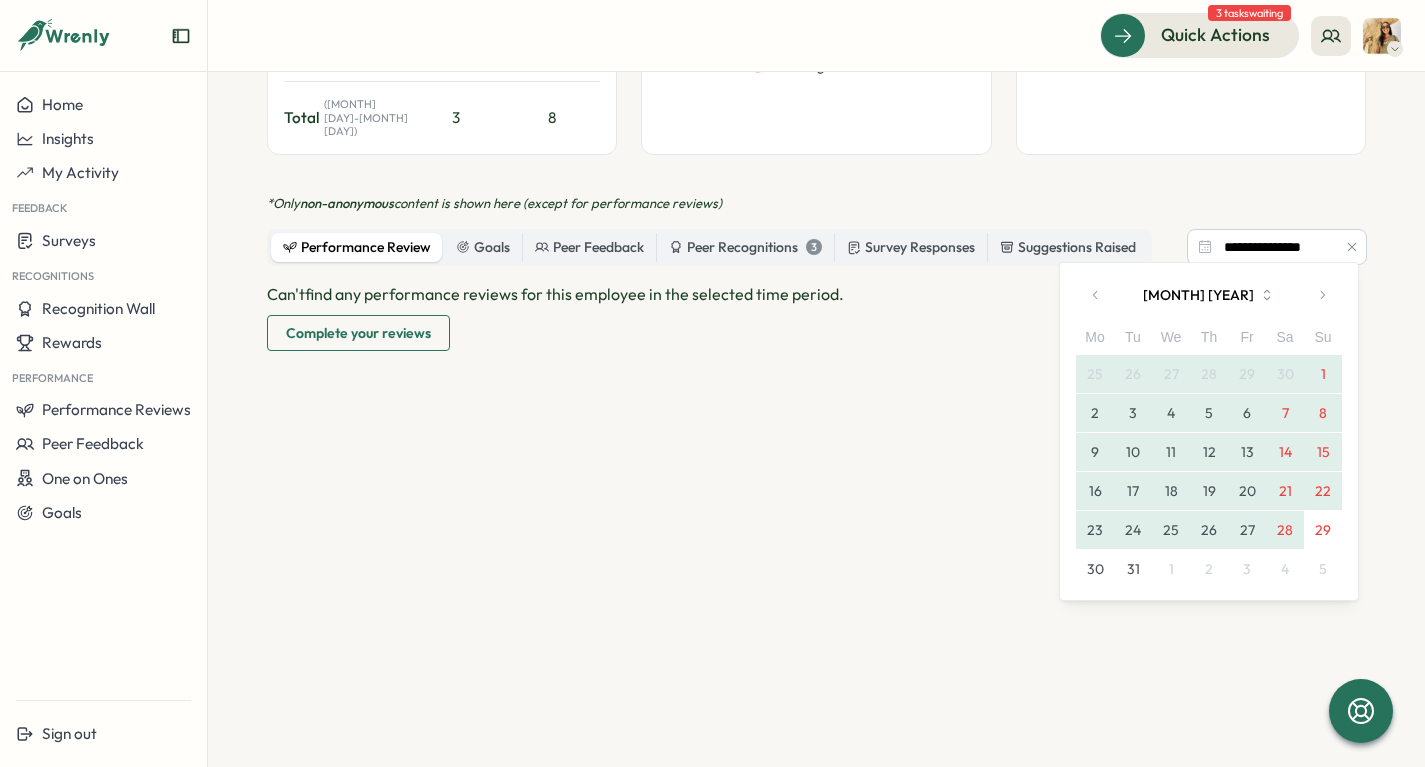 click on "28" at bounding box center [1285, 530] 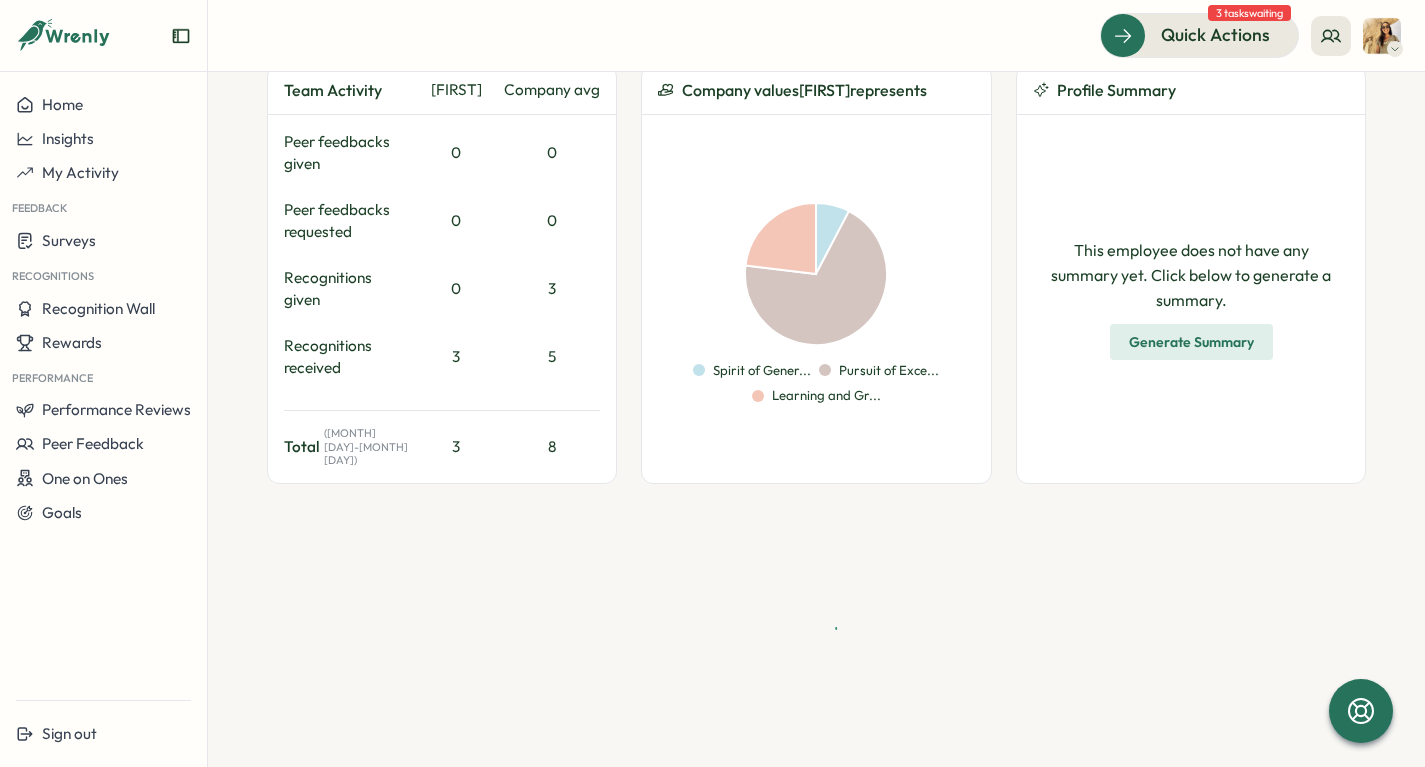 scroll, scrollTop: 896, scrollLeft: 0, axis: vertical 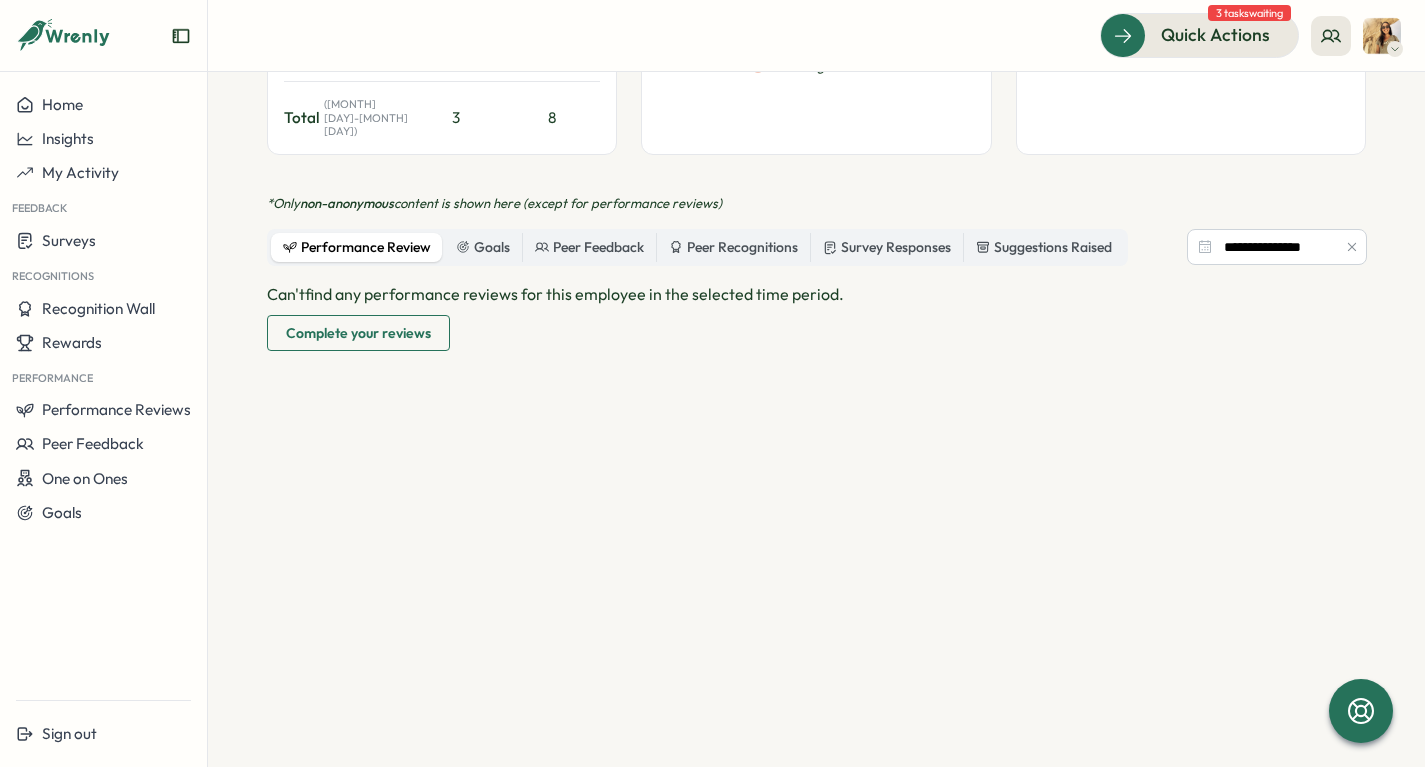 click 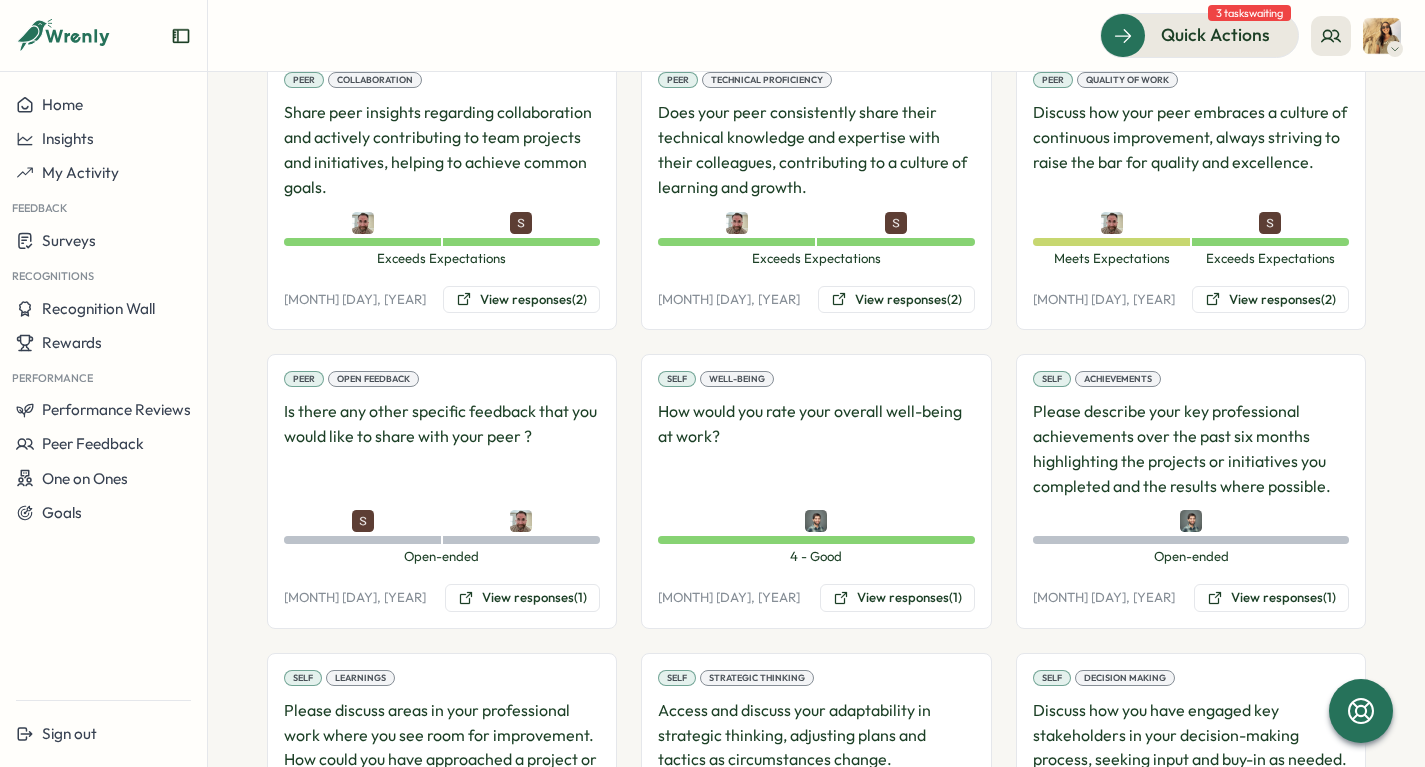 scroll, scrollTop: 1381, scrollLeft: 0, axis: vertical 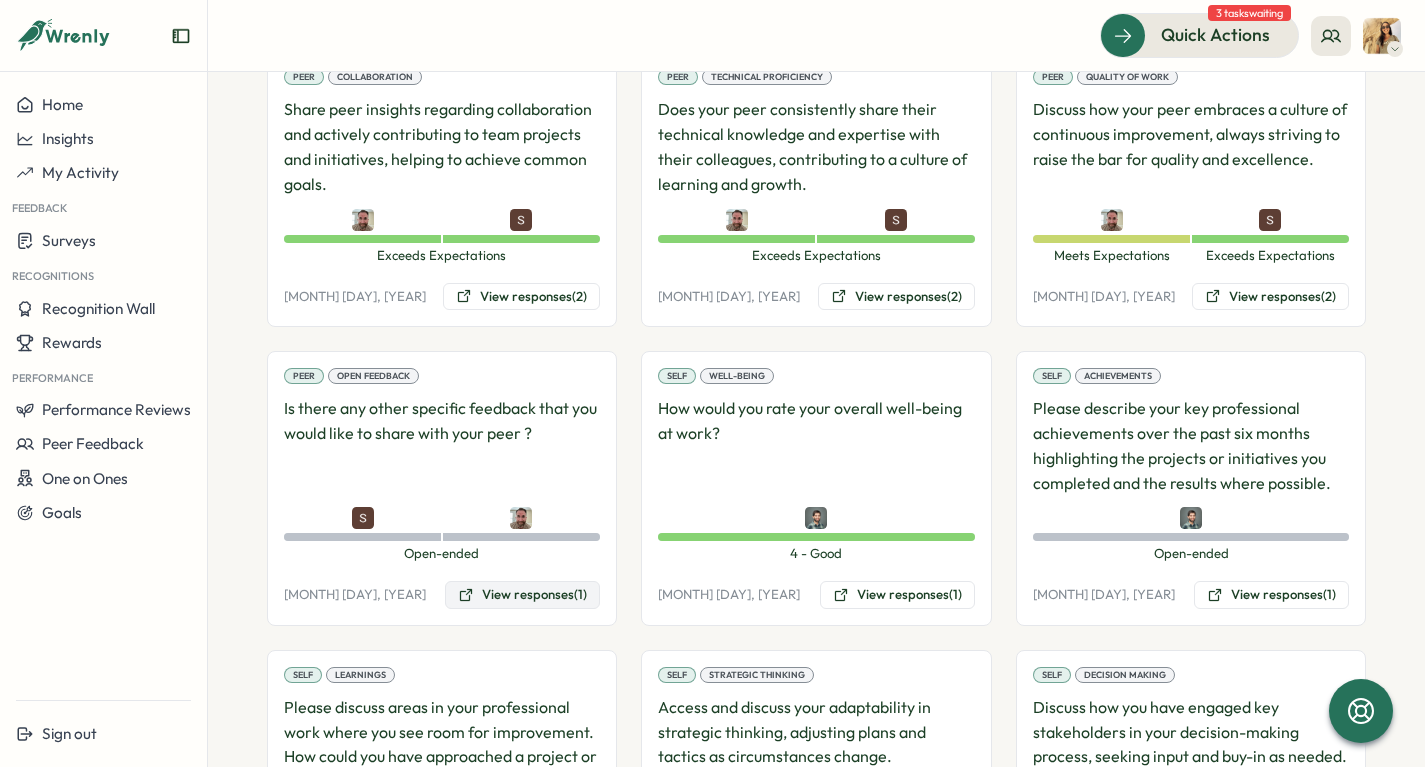 click on "View responses  (1)" at bounding box center (522, 595) 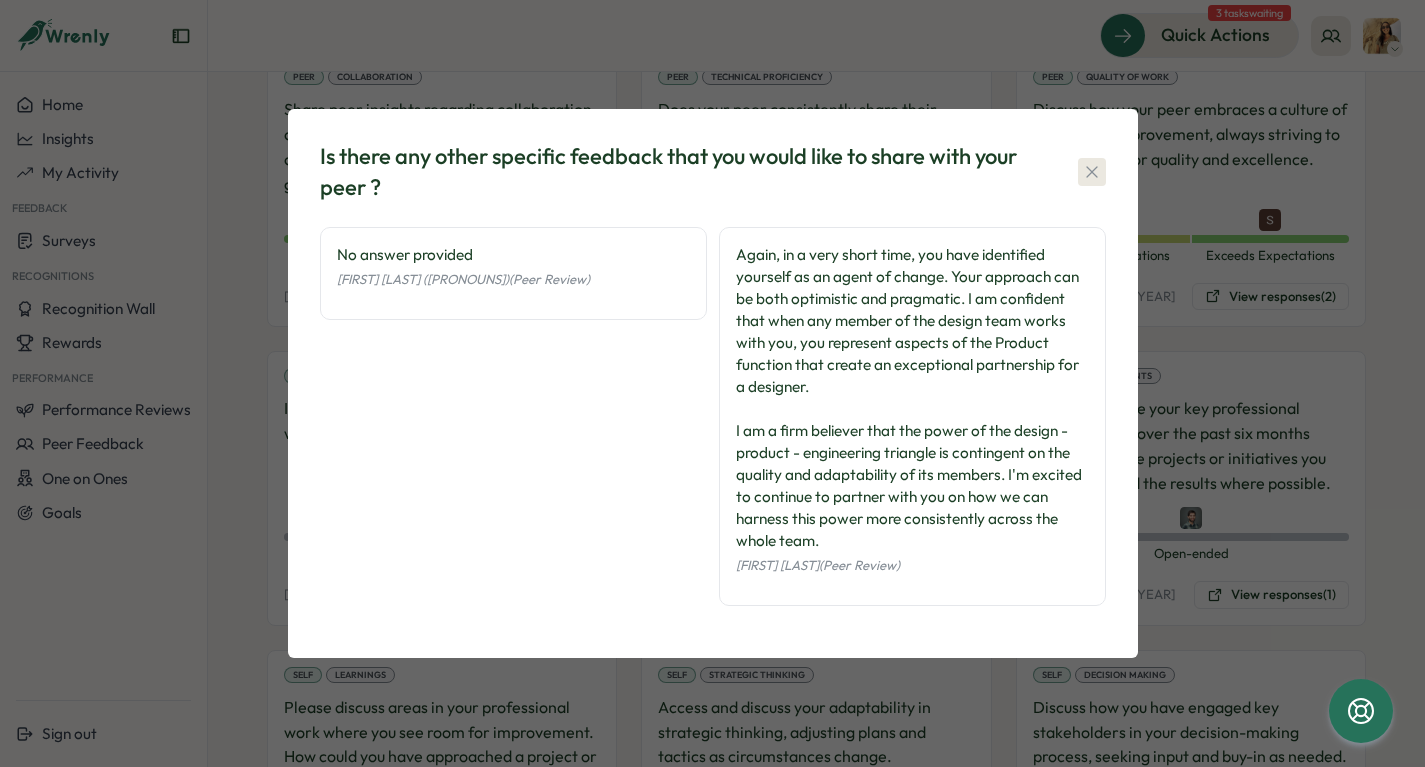 click 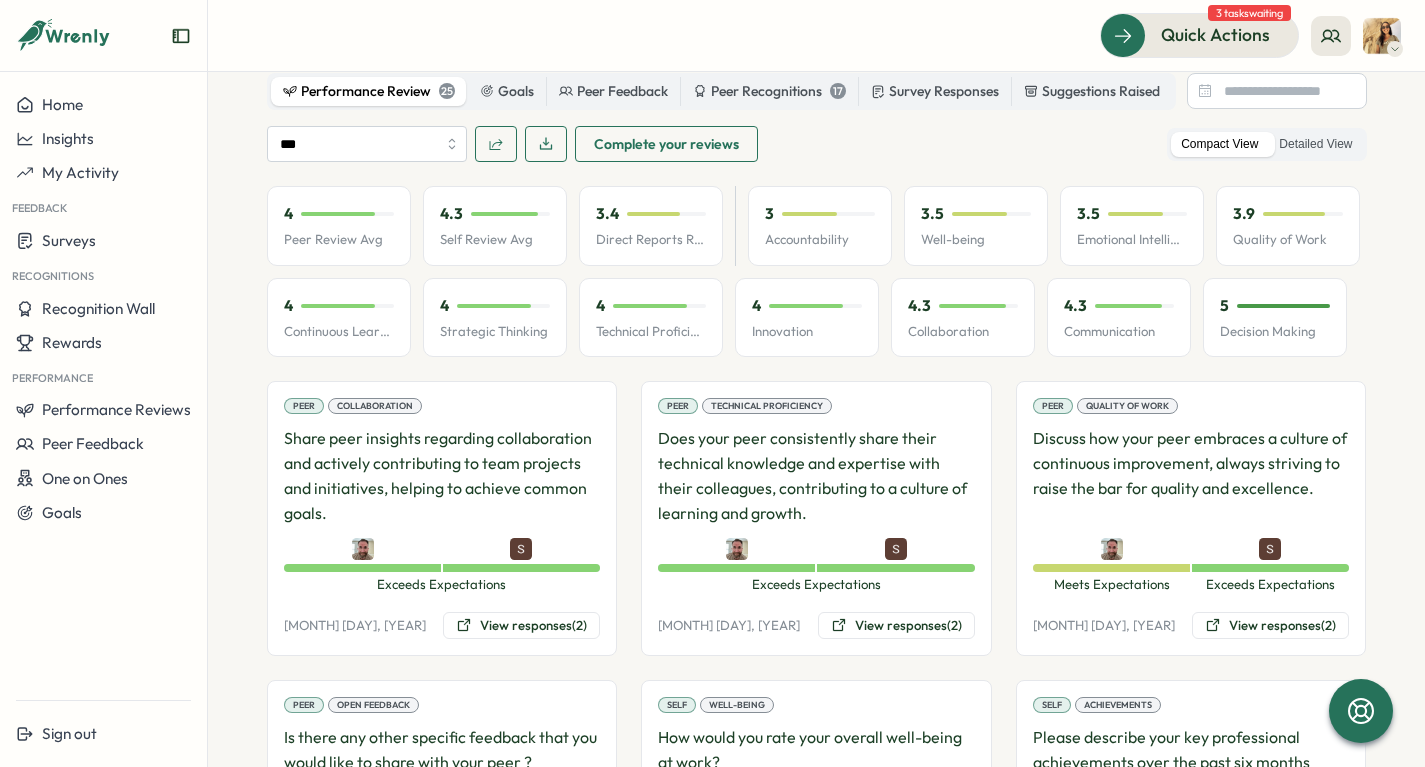 scroll, scrollTop: 1050, scrollLeft: 0, axis: vertical 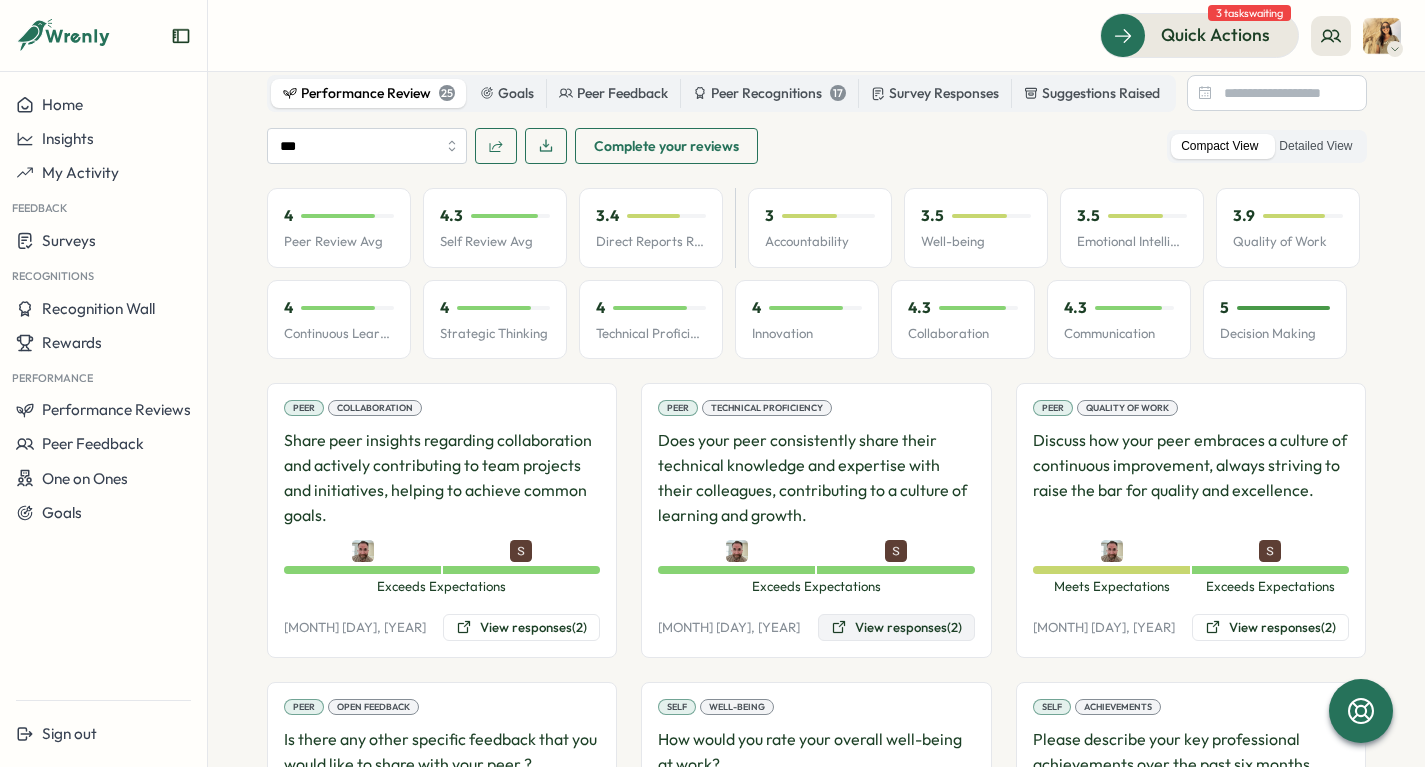 click on "View responses  (2)" at bounding box center [896, 628] 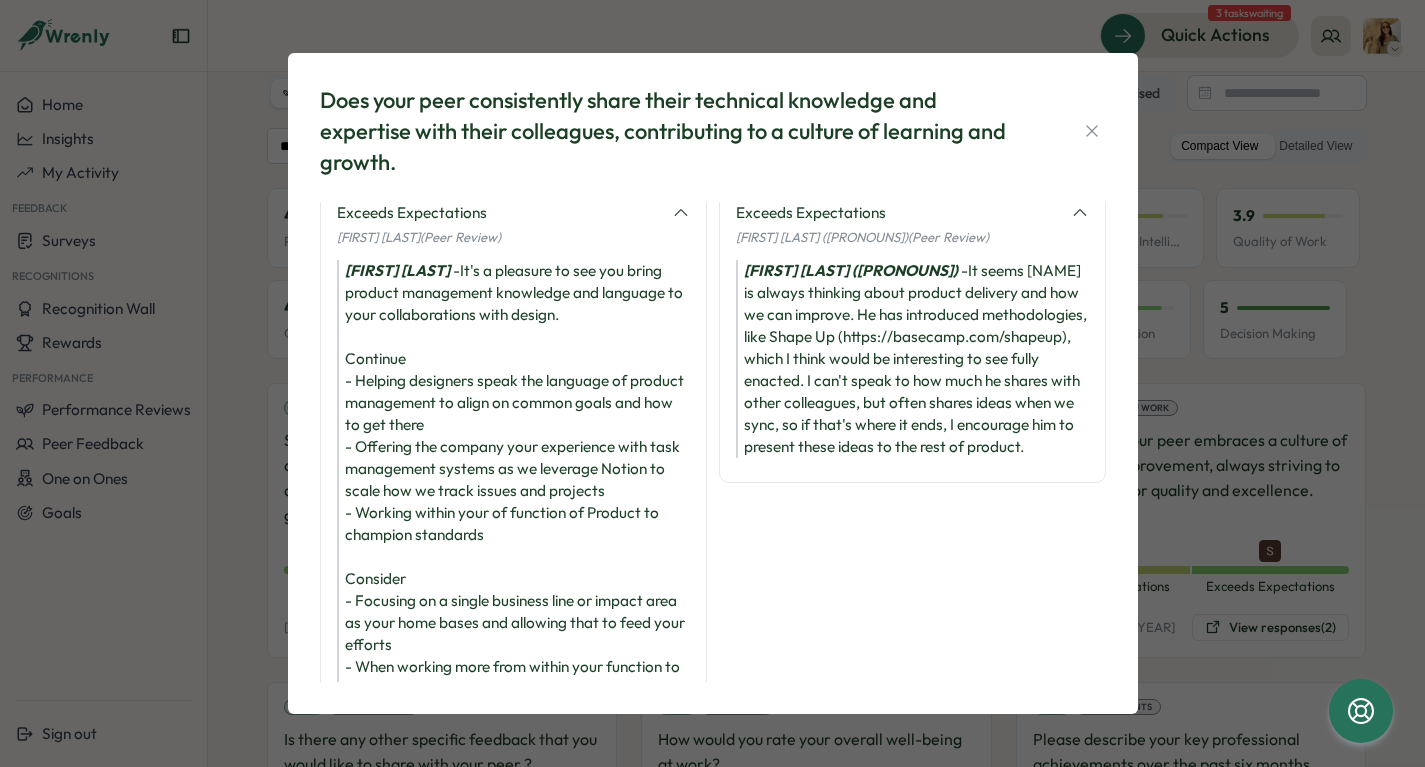 scroll, scrollTop: 11, scrollLeft: 0, axis: vertical 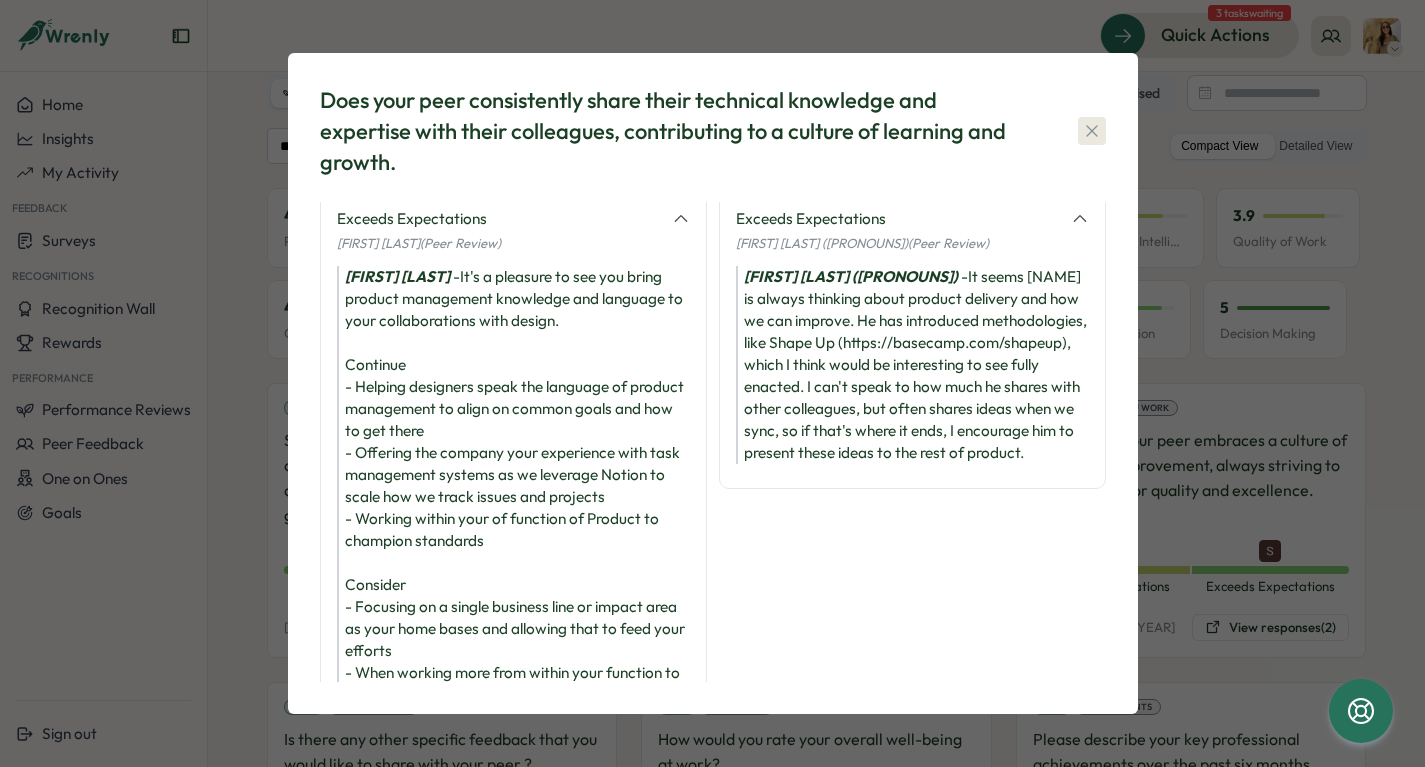 click 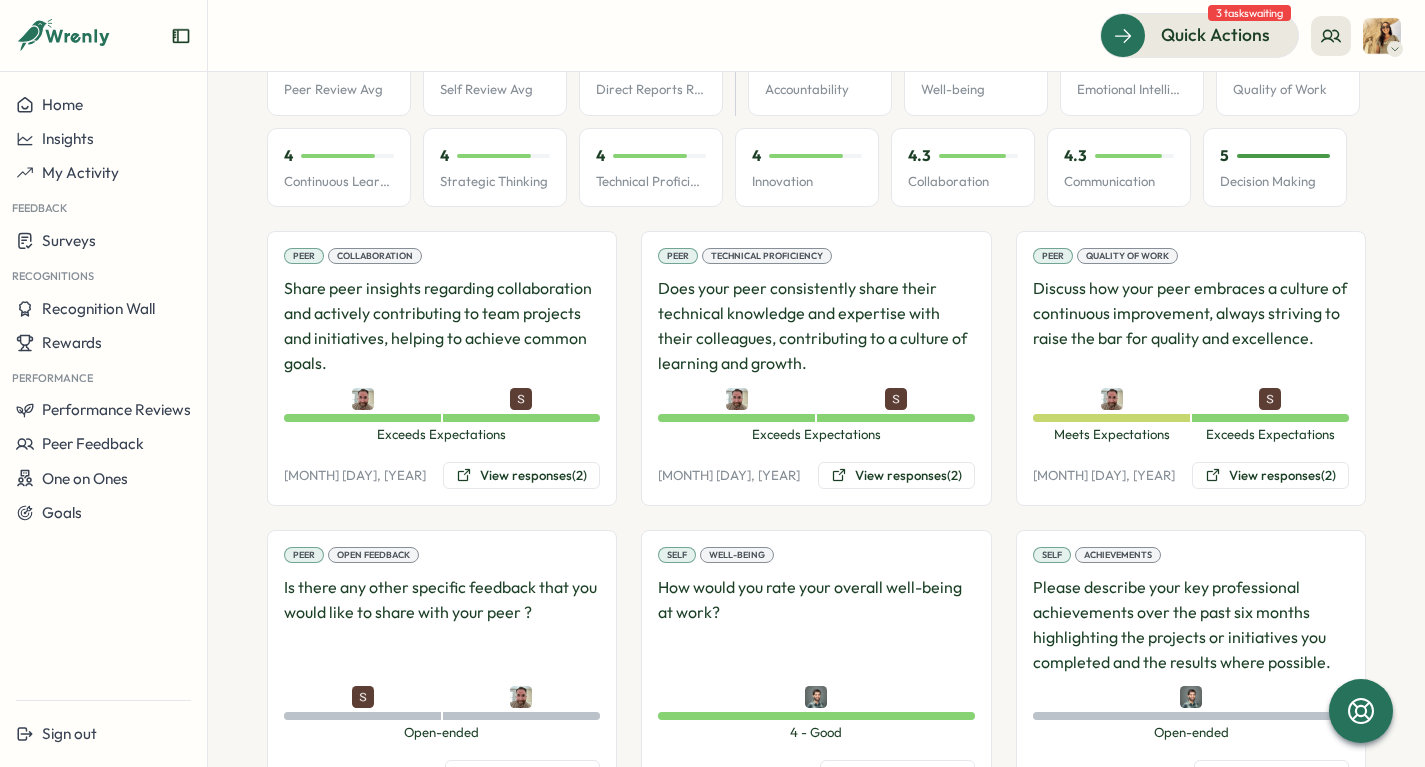 scroll, scrollTop: 1203, scrollLeft: 0, axis: vertical 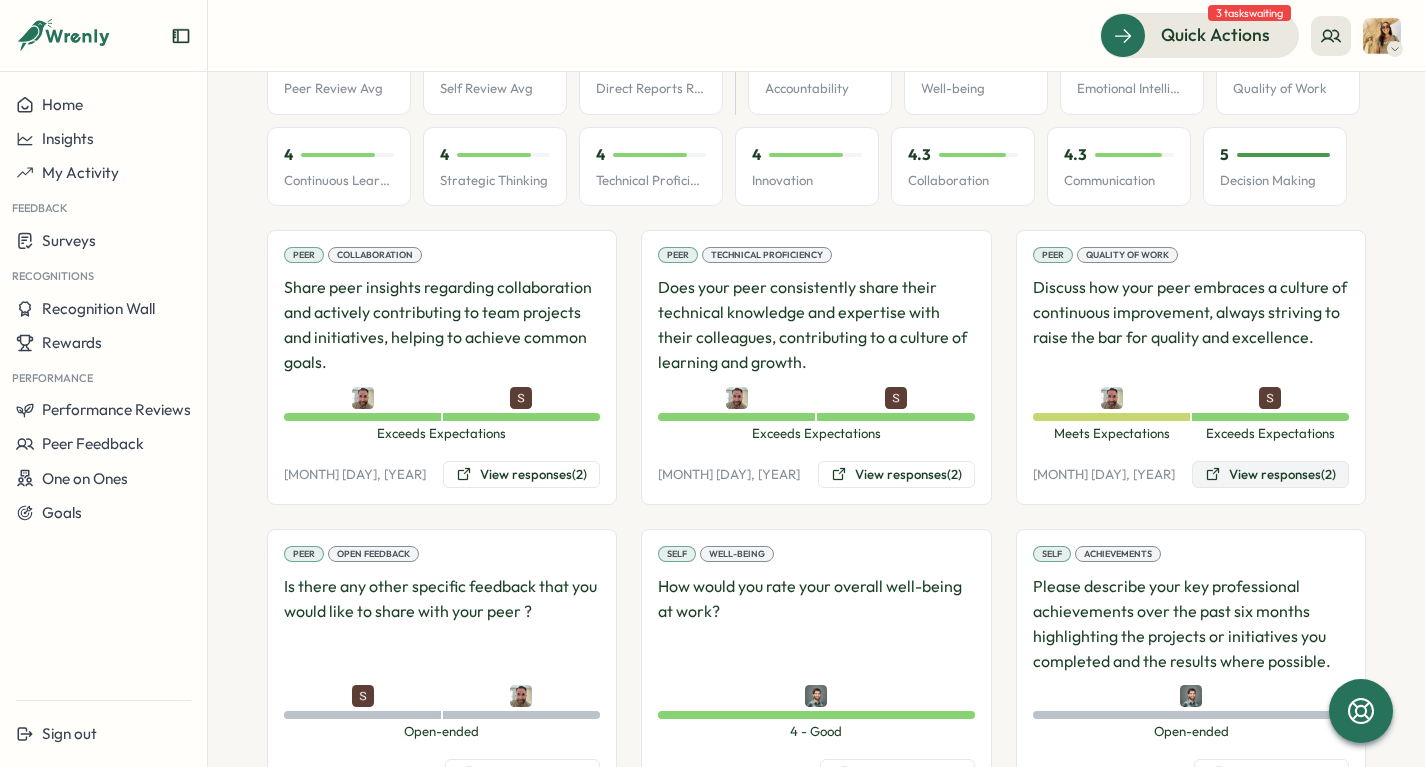 click on "View responses  (2)" at bounding box center [1270, 475] 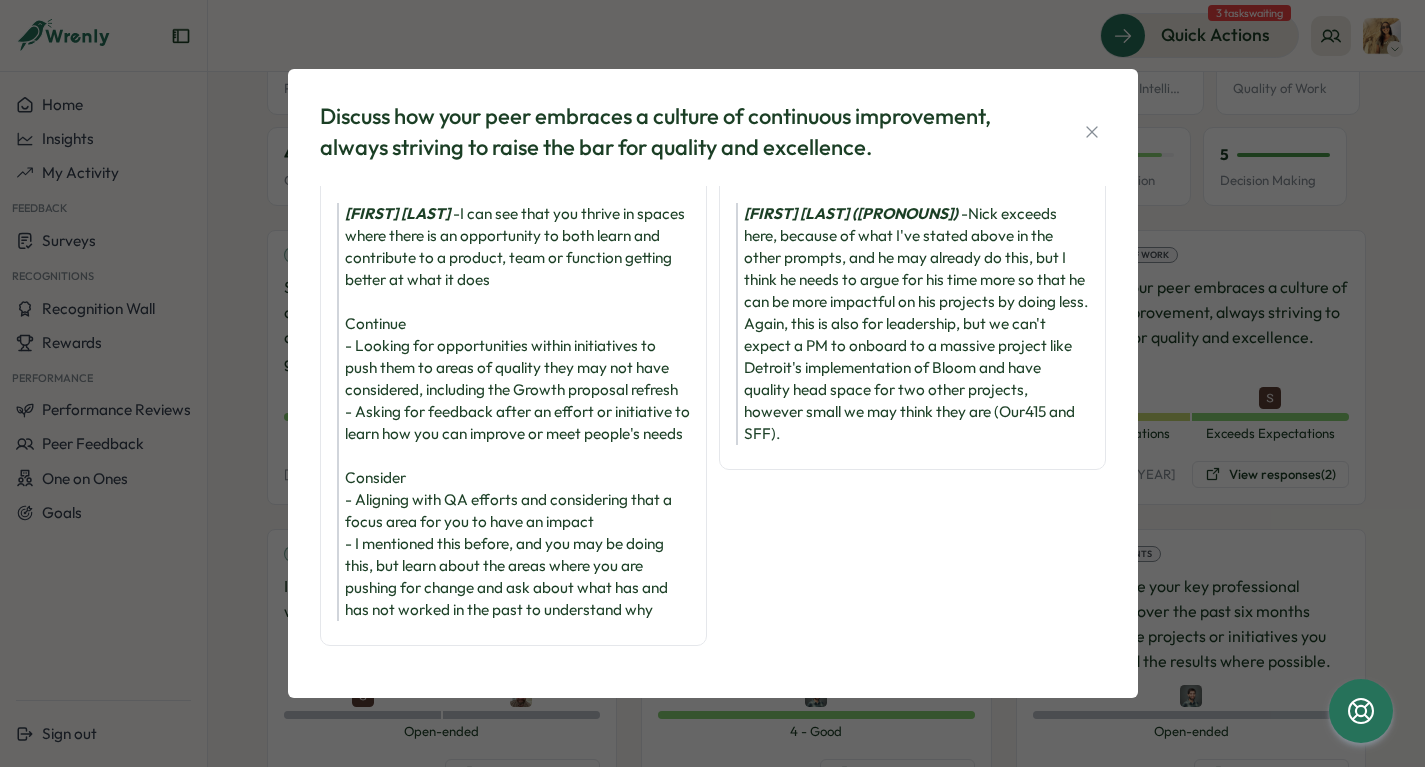 scroll, scrollTop: 80, scrollLeft: 0, axis: vertical 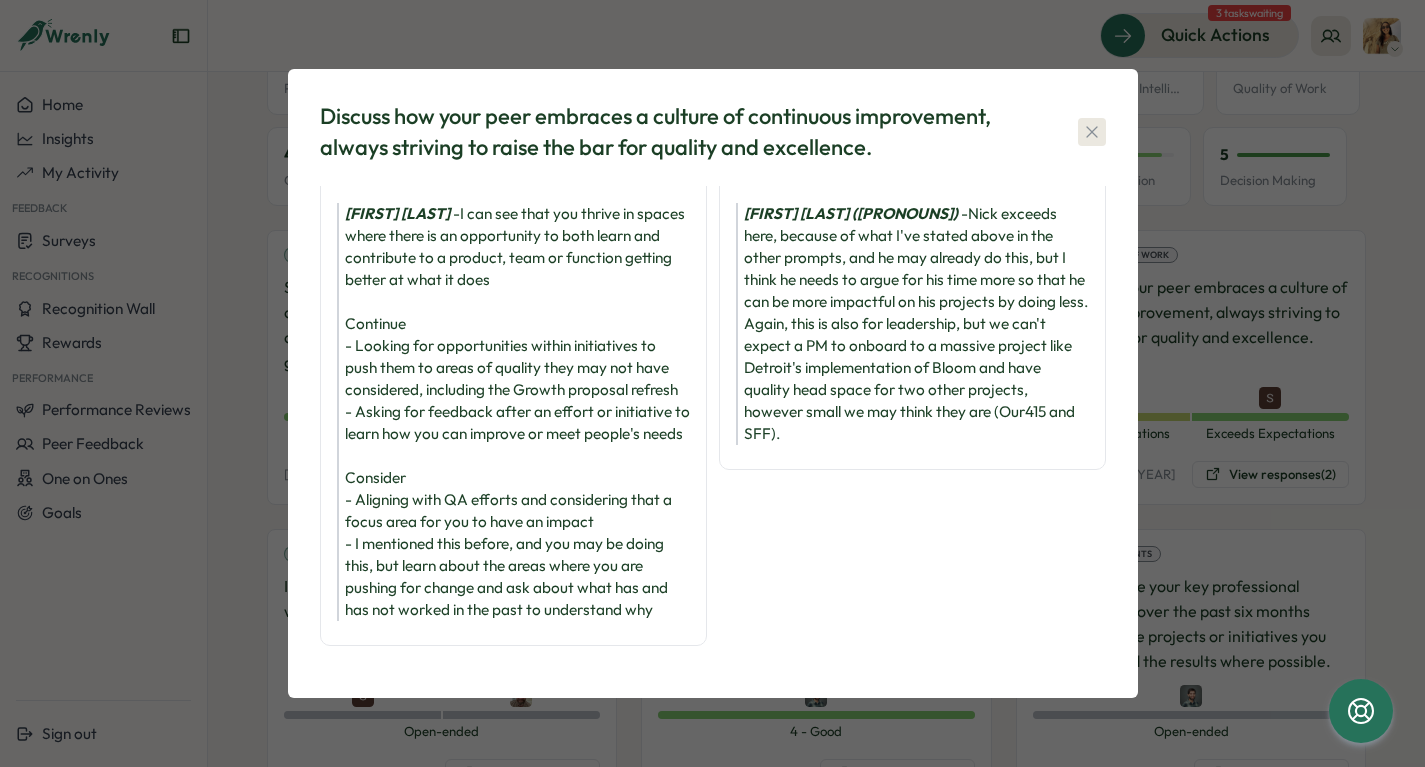 click 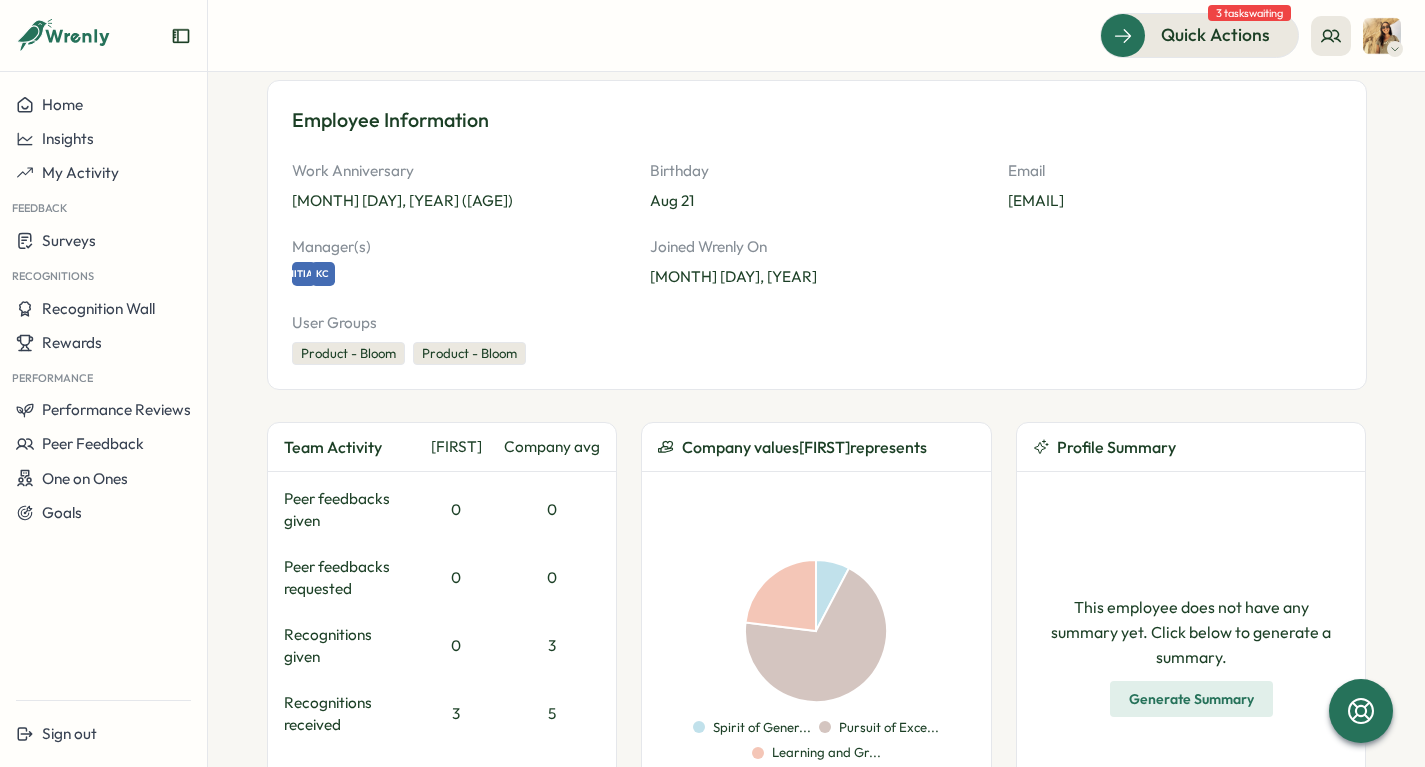 scroll, scrollTop: 212, scrollLeft: 0, axis: vertical 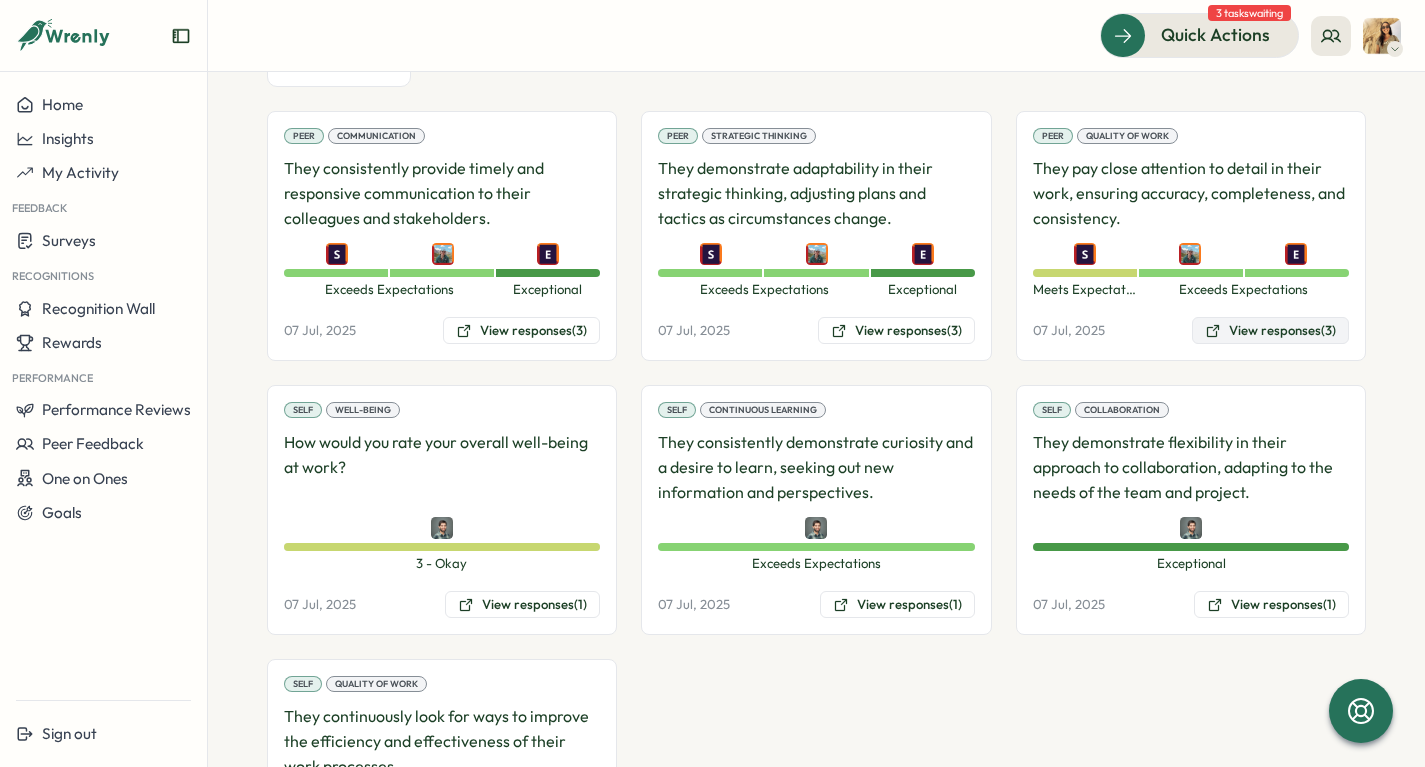 click on "View responses  (3)" at bounding box center (1270, 331) 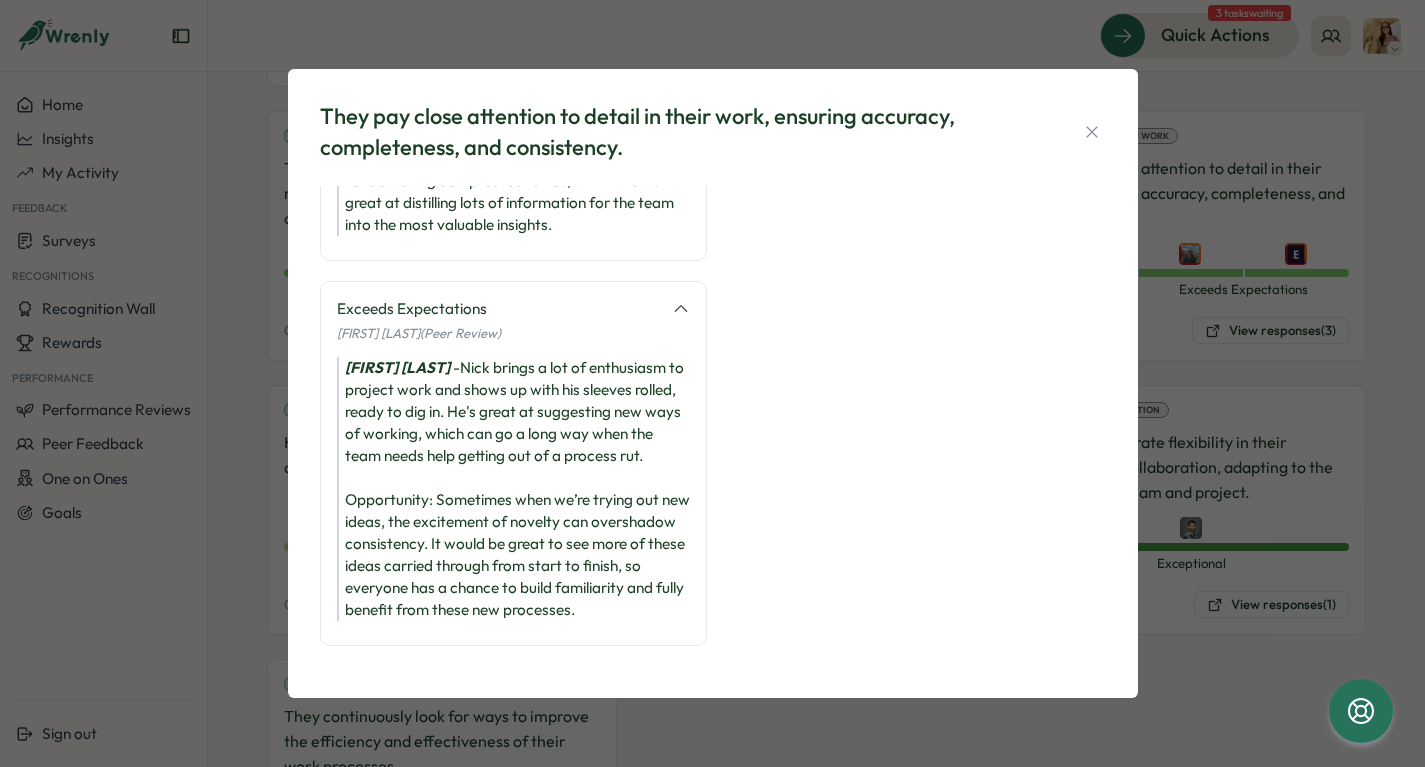 scroll, scrollTop: 179, scrollLeft: 0, axis: vertical 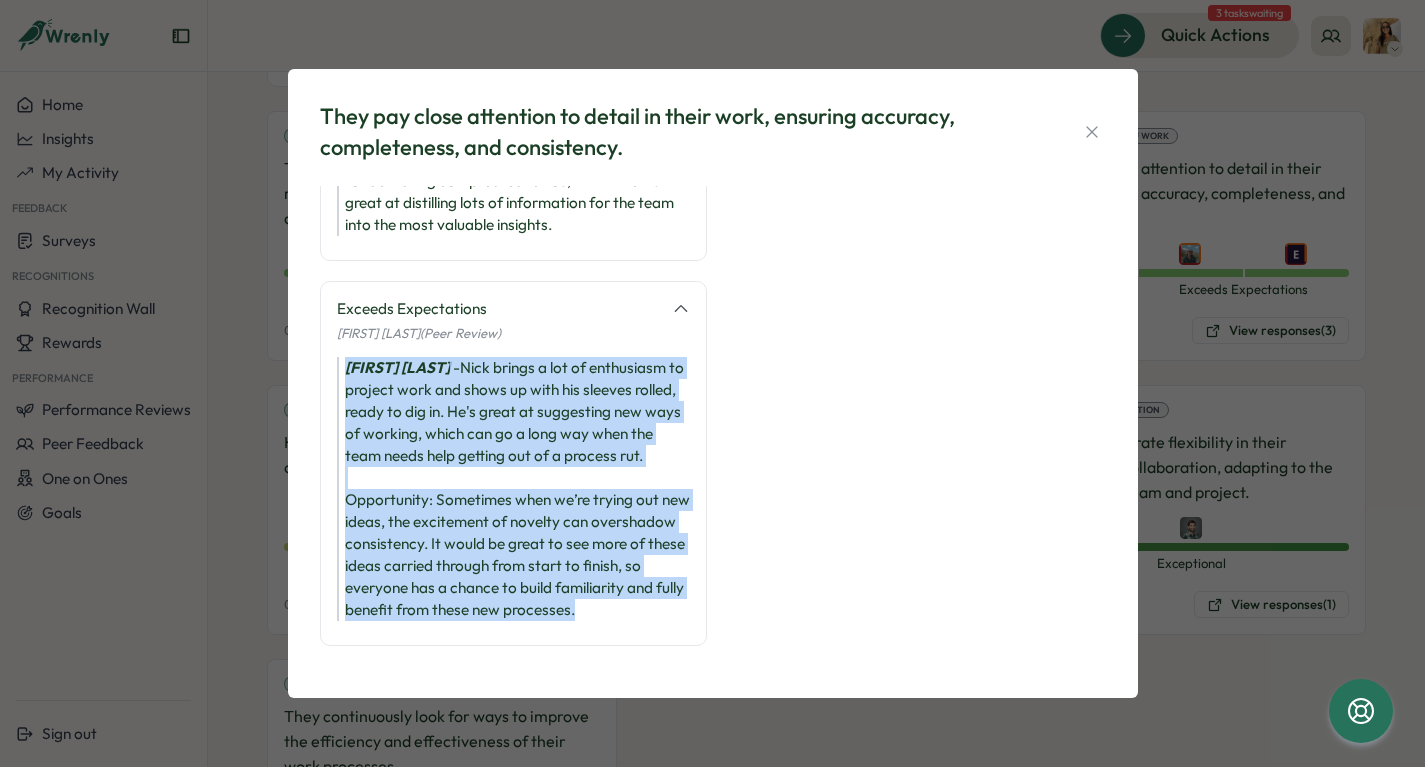 drag, startPoint x: 420, startPoint y: 611, endPoint x: 347, endPoint y: 347, distance: 273.90692 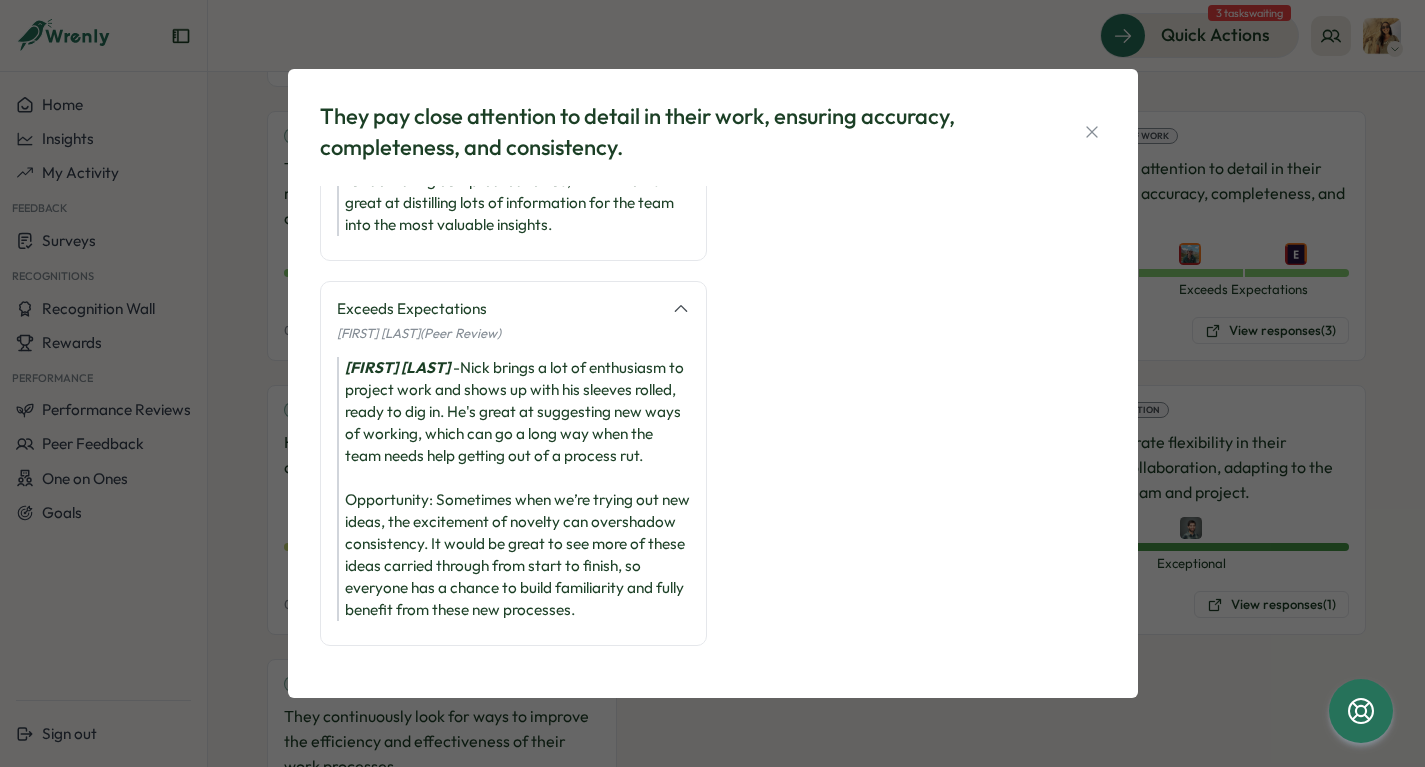 click on "Meets Expectations [FIRST] [LAST]  (Peer Review) [FIRST] [LAST]   -  [FIRST] does really solid work, and always keeps things accurate and consistent!" at bounding box center [912, 347] 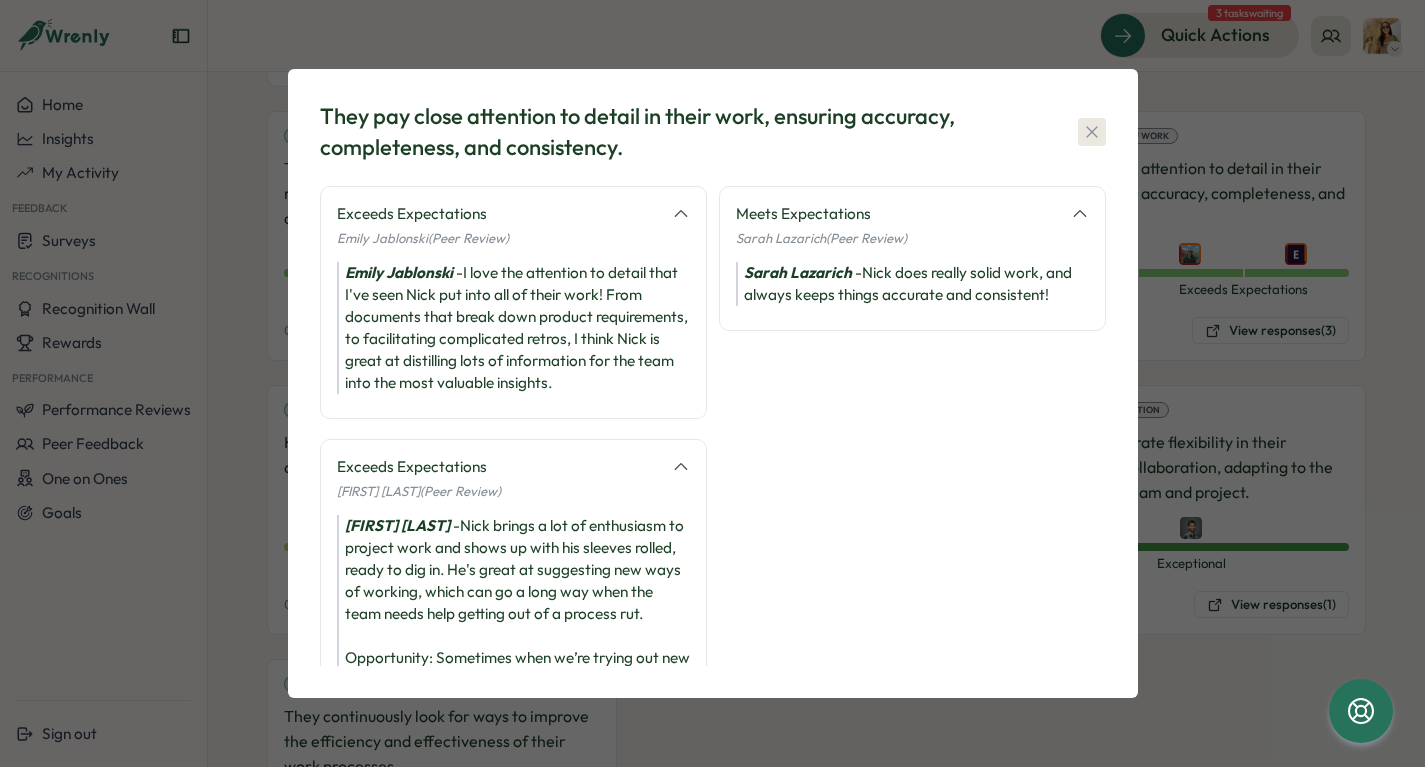 click at bounding box center [1092, 132] 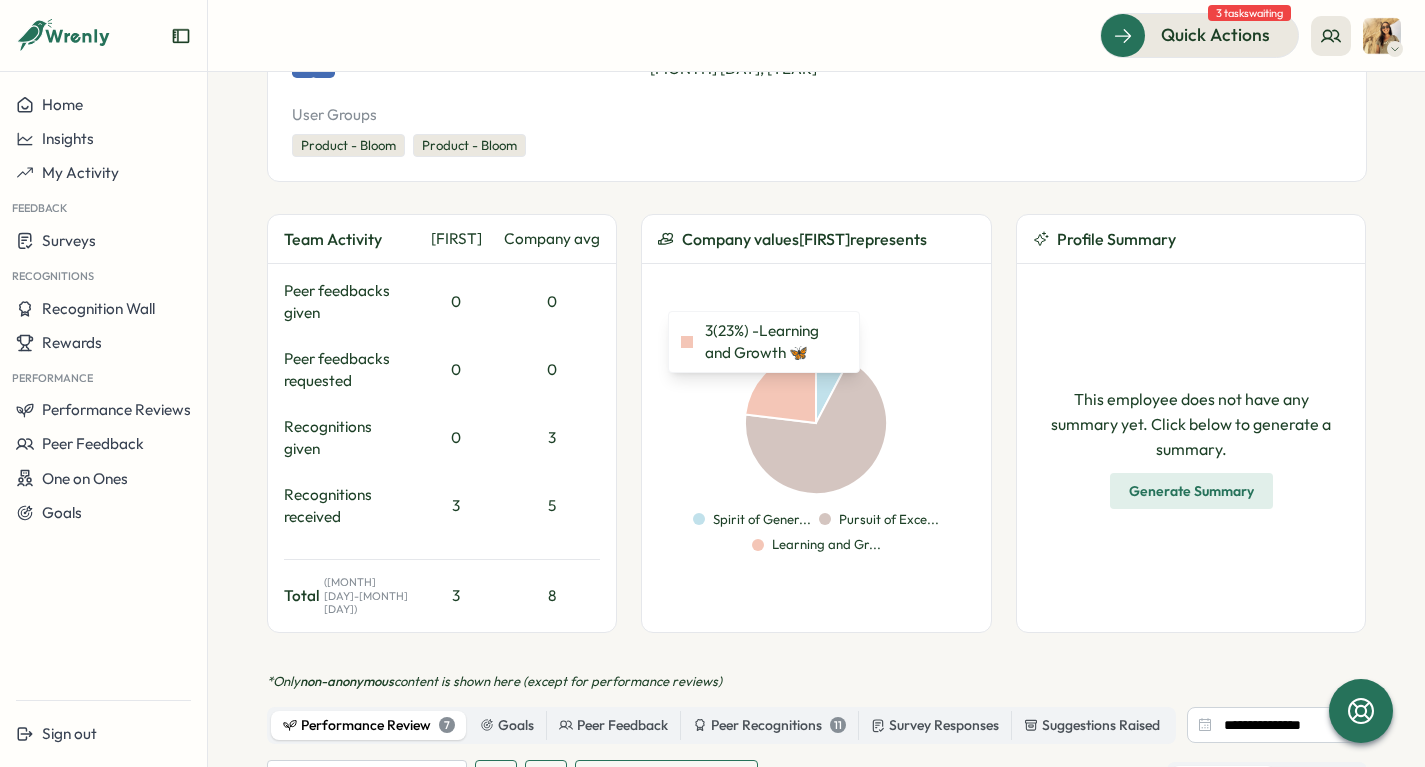 scroll, scrollTop: 0, scrollLeft: 0, axis: both 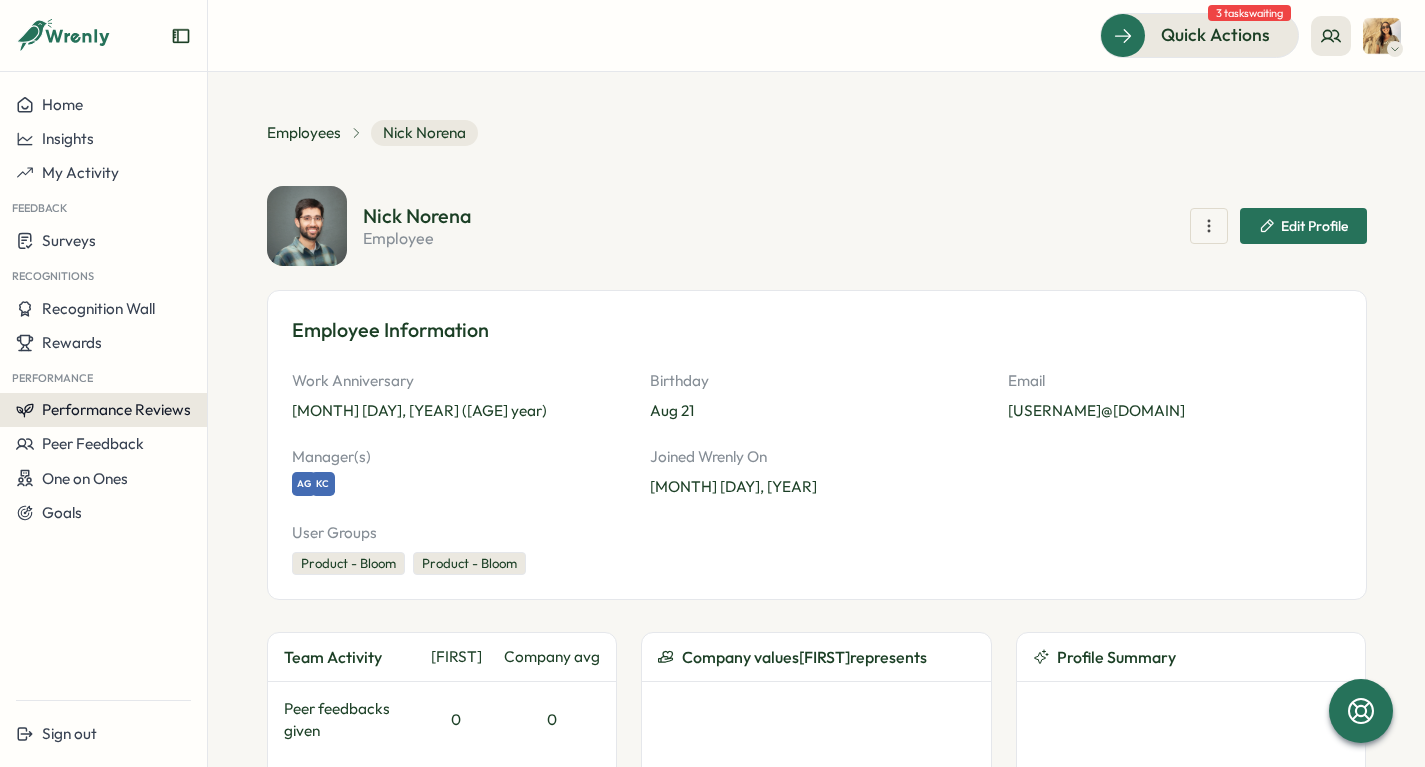 click on "Performance Reviews" at bounding box center (116, 409) 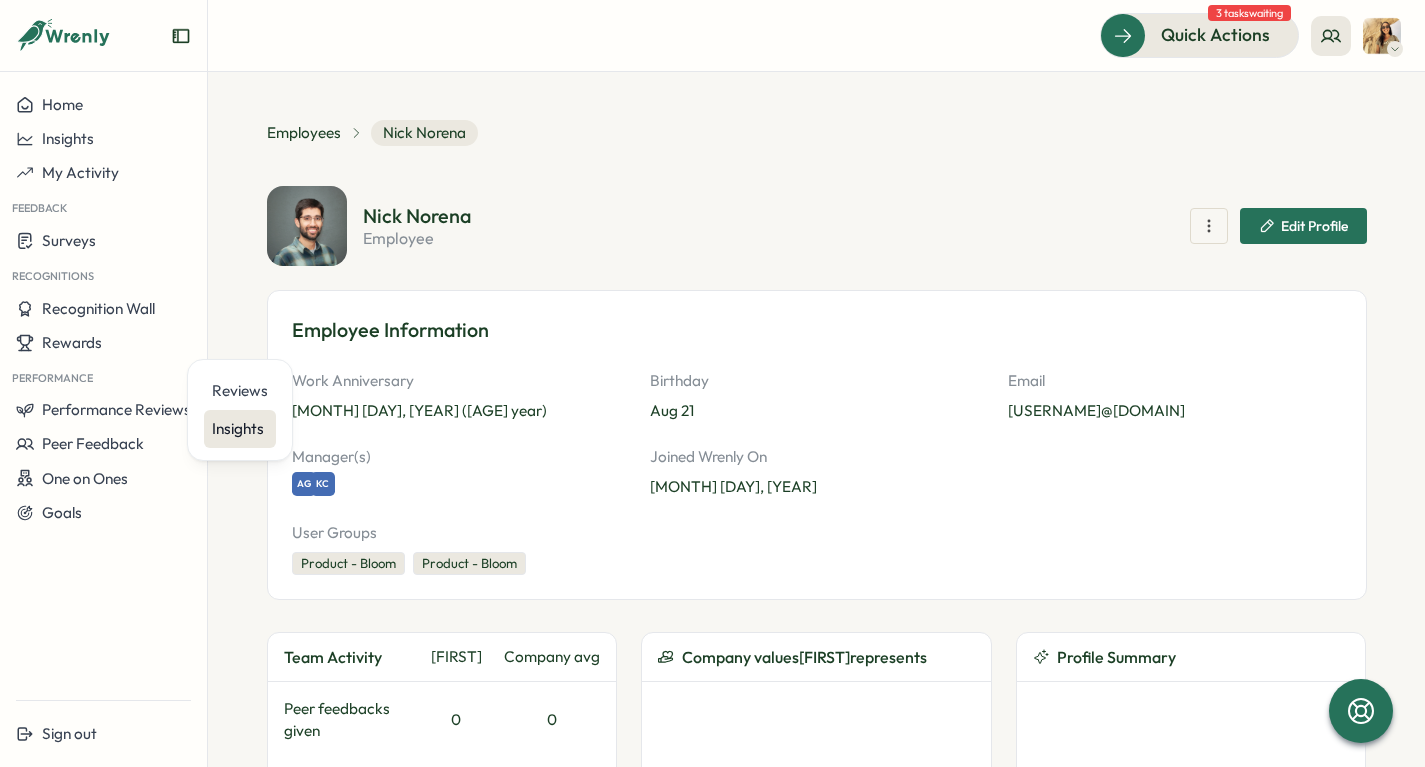click on "Insights" at bounding box center (240, 429) 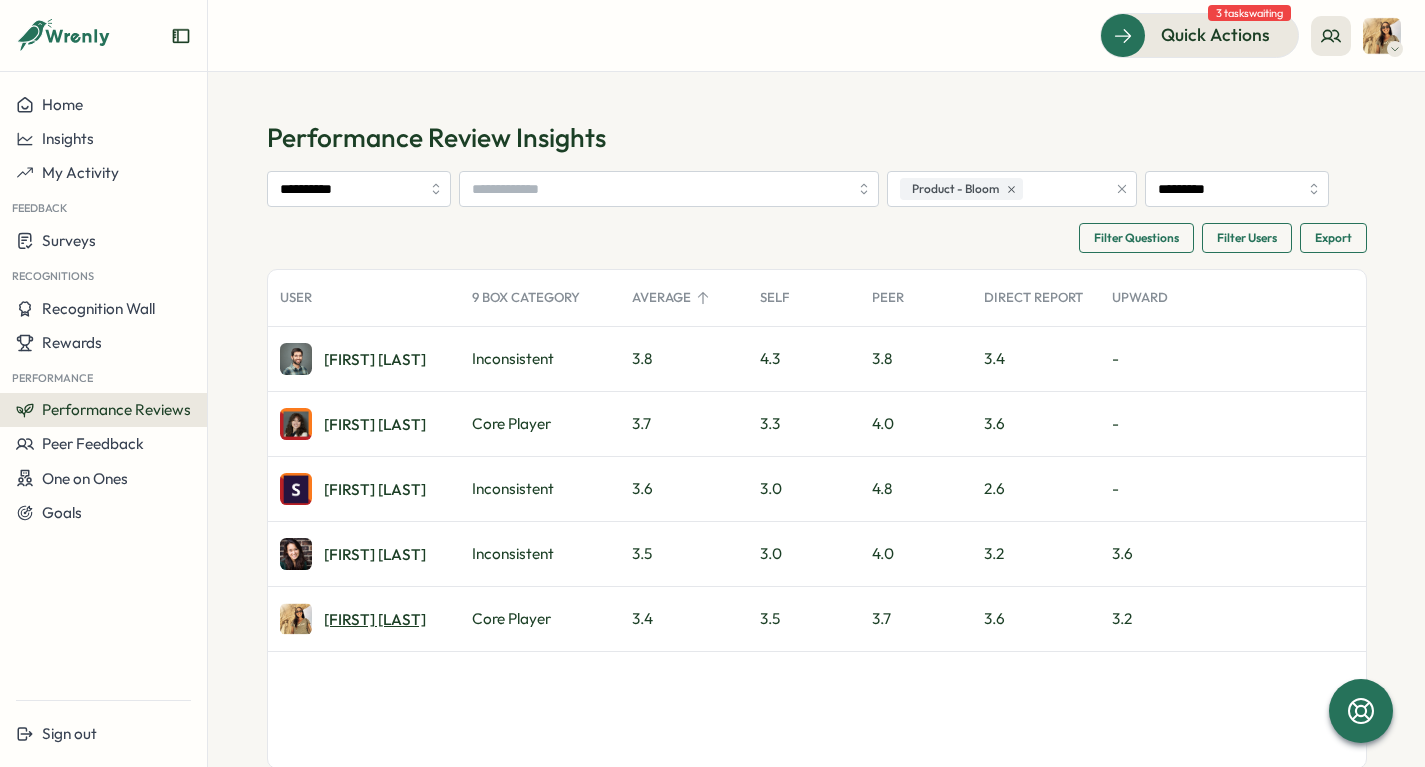 click on "Antonella G." at bounding box center (375, 619) 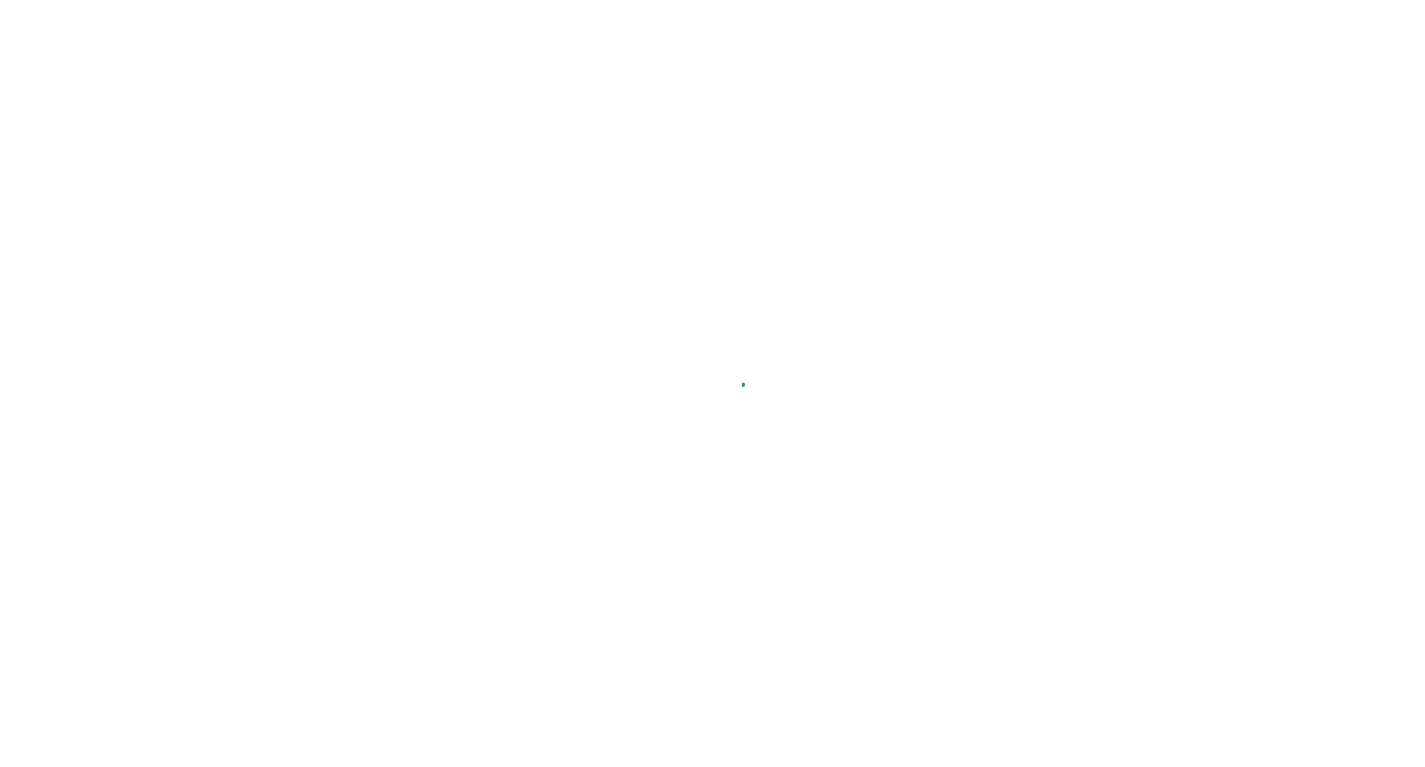 scroll, scrollTop: 0, scrollLeft: 0, axis: both 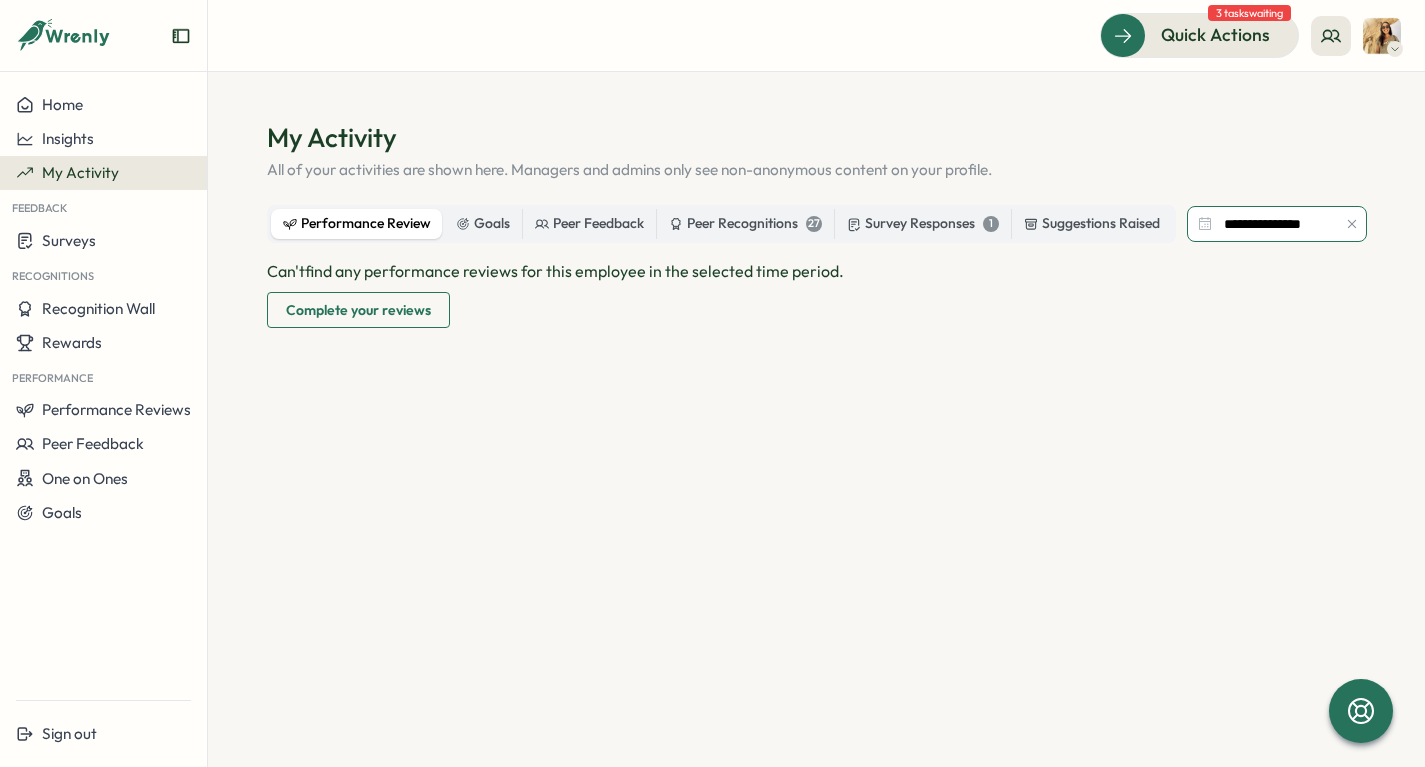 click on "**********" at bounding box center (1277, 224) 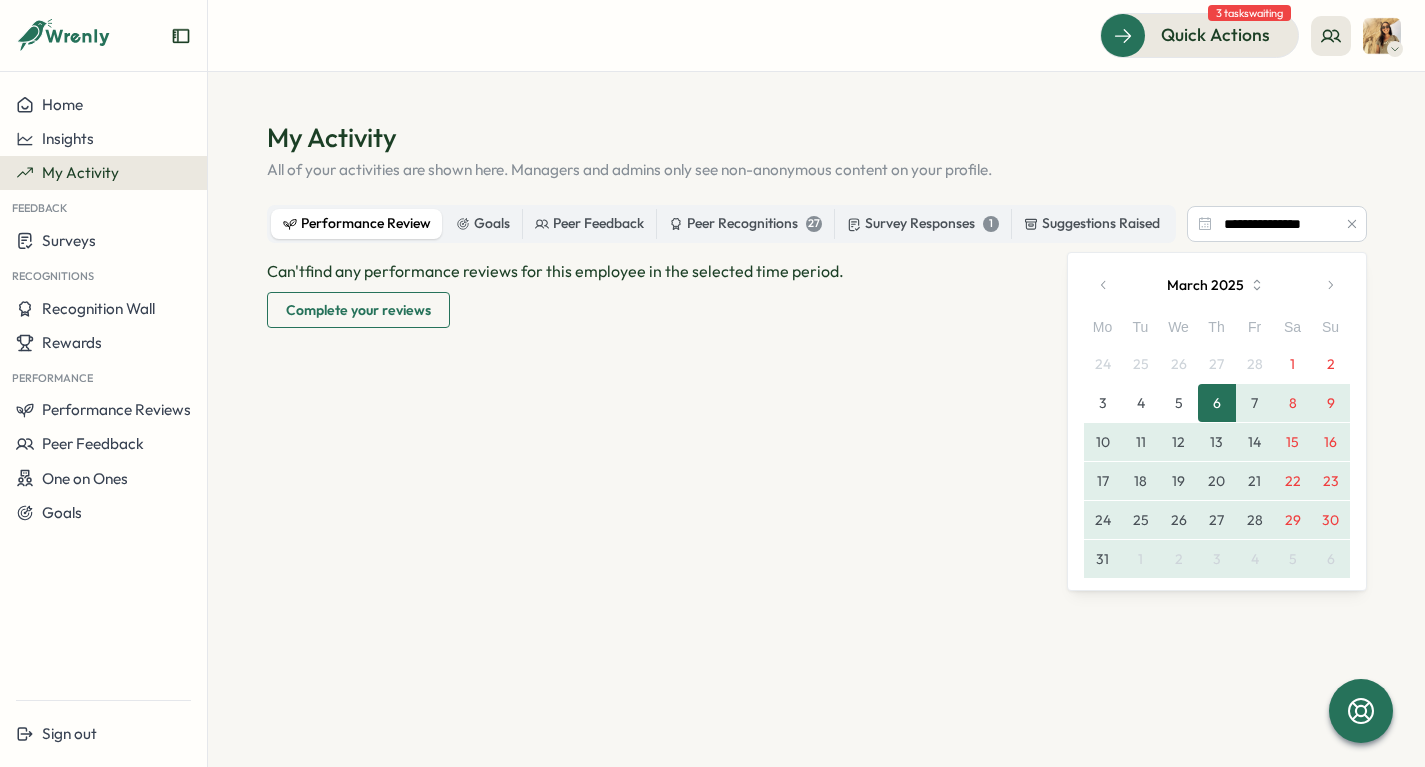 click on "5" at bounding box center (1179, 403) 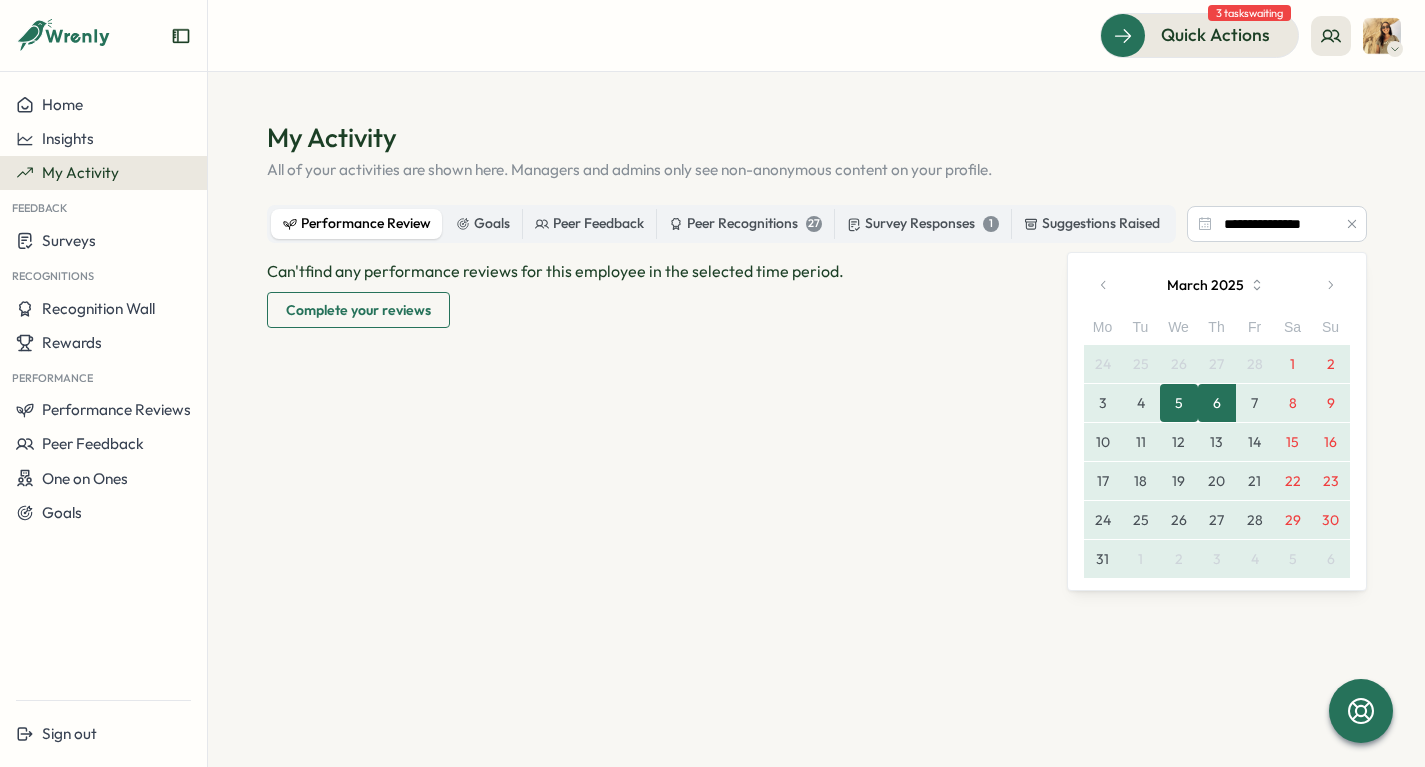 click 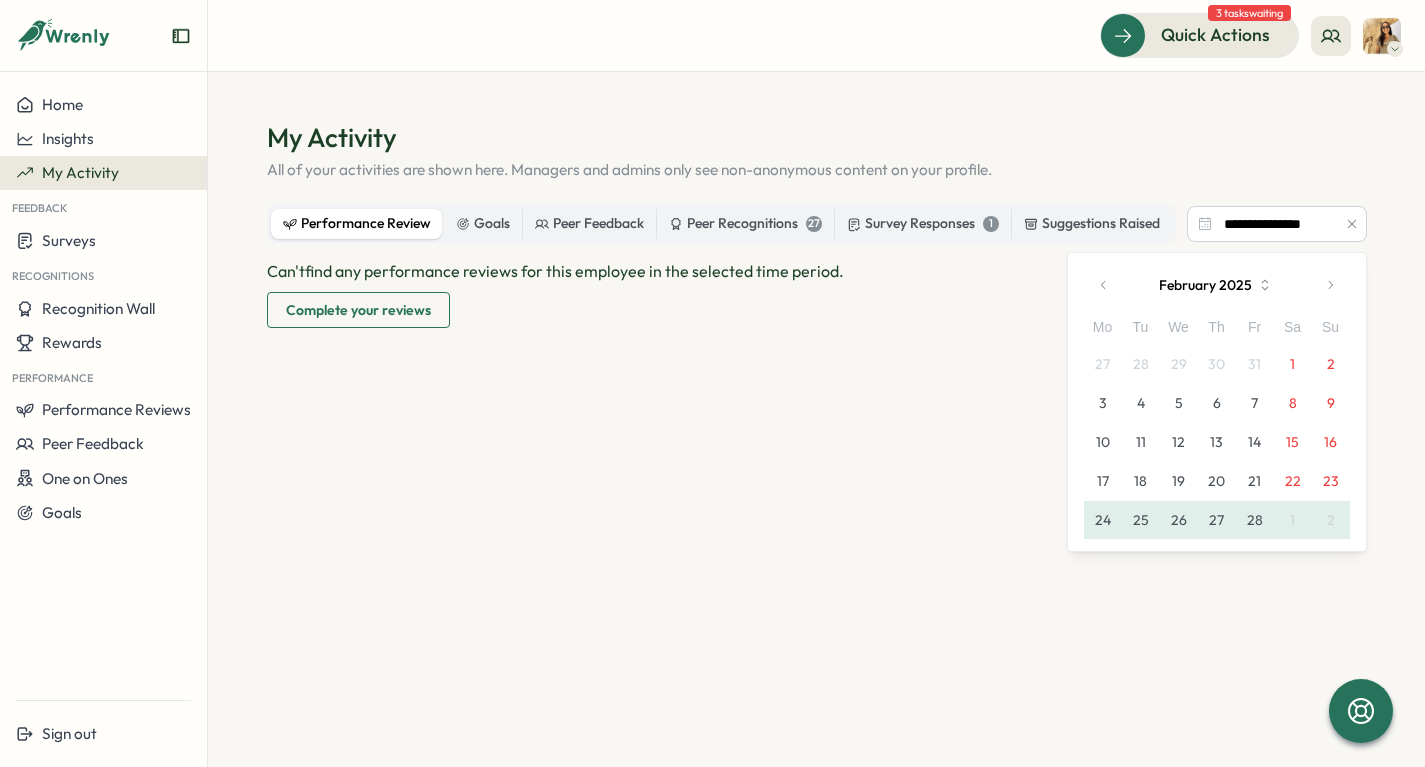 click 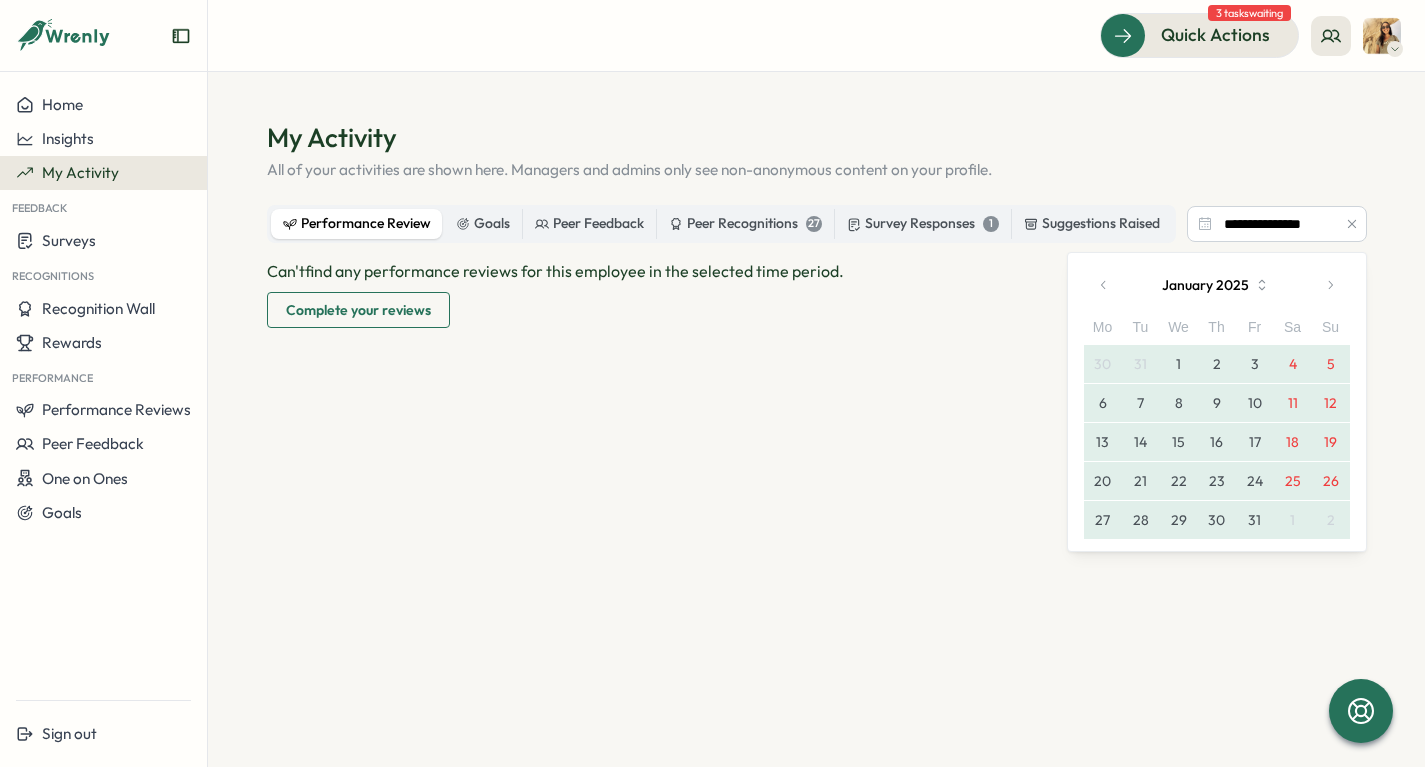 click on "30" at bounding box center [1103, 364] 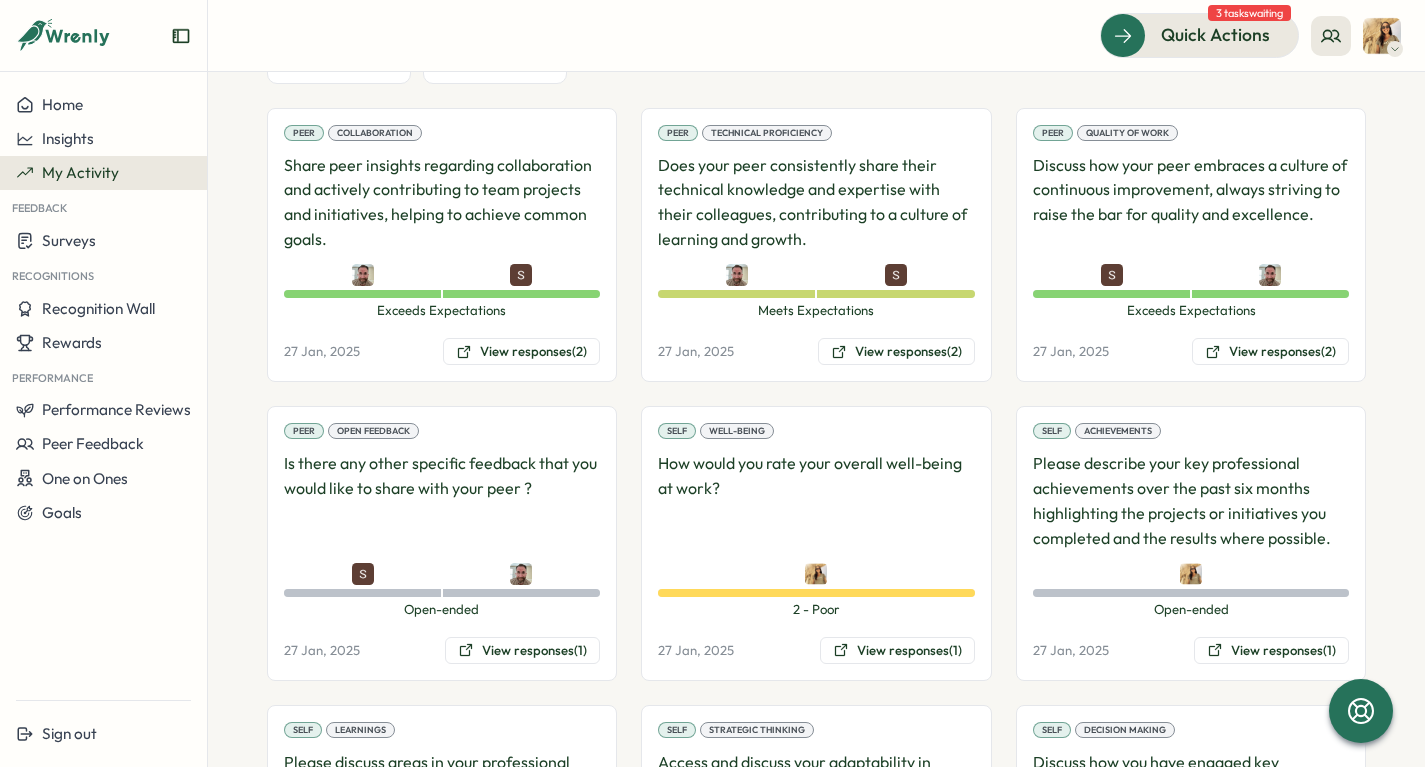scroll, scrollTop: 544, scrollLeft: 0, axis: vertical 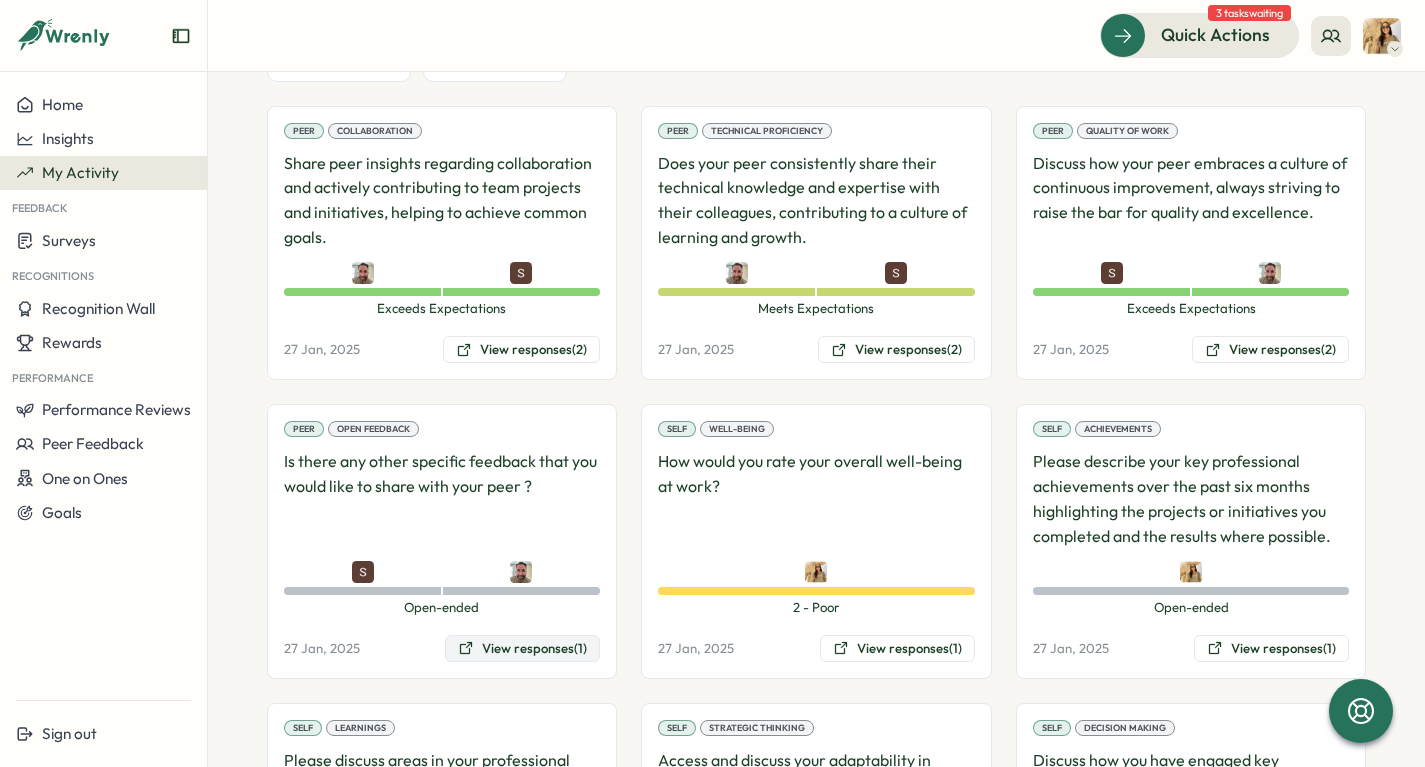 click on "View responses  (1)" at bounding box center [522, 649] 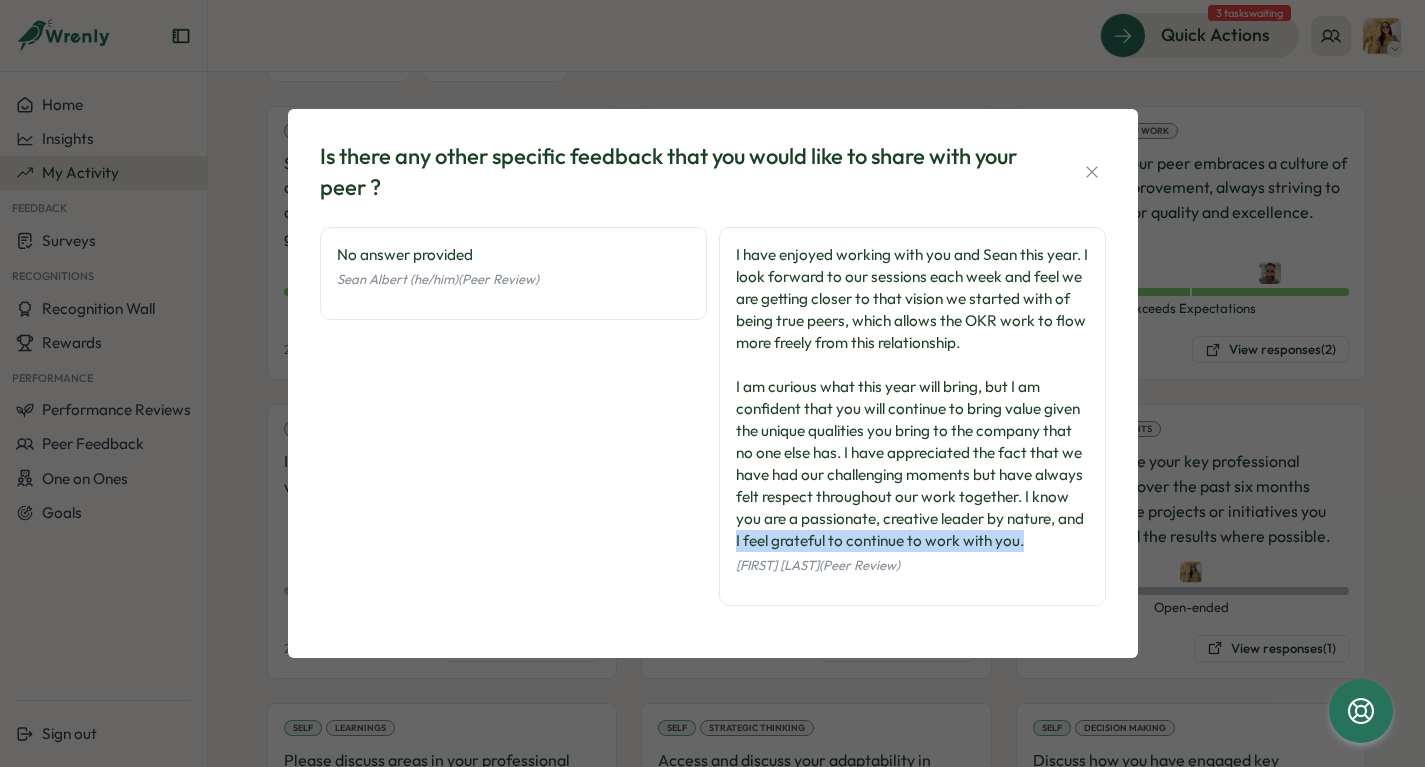 drag, startPoint x: 1030, startPoint y: 543, endPoint x: 728, endPoint y: 538, distance: 302.04138 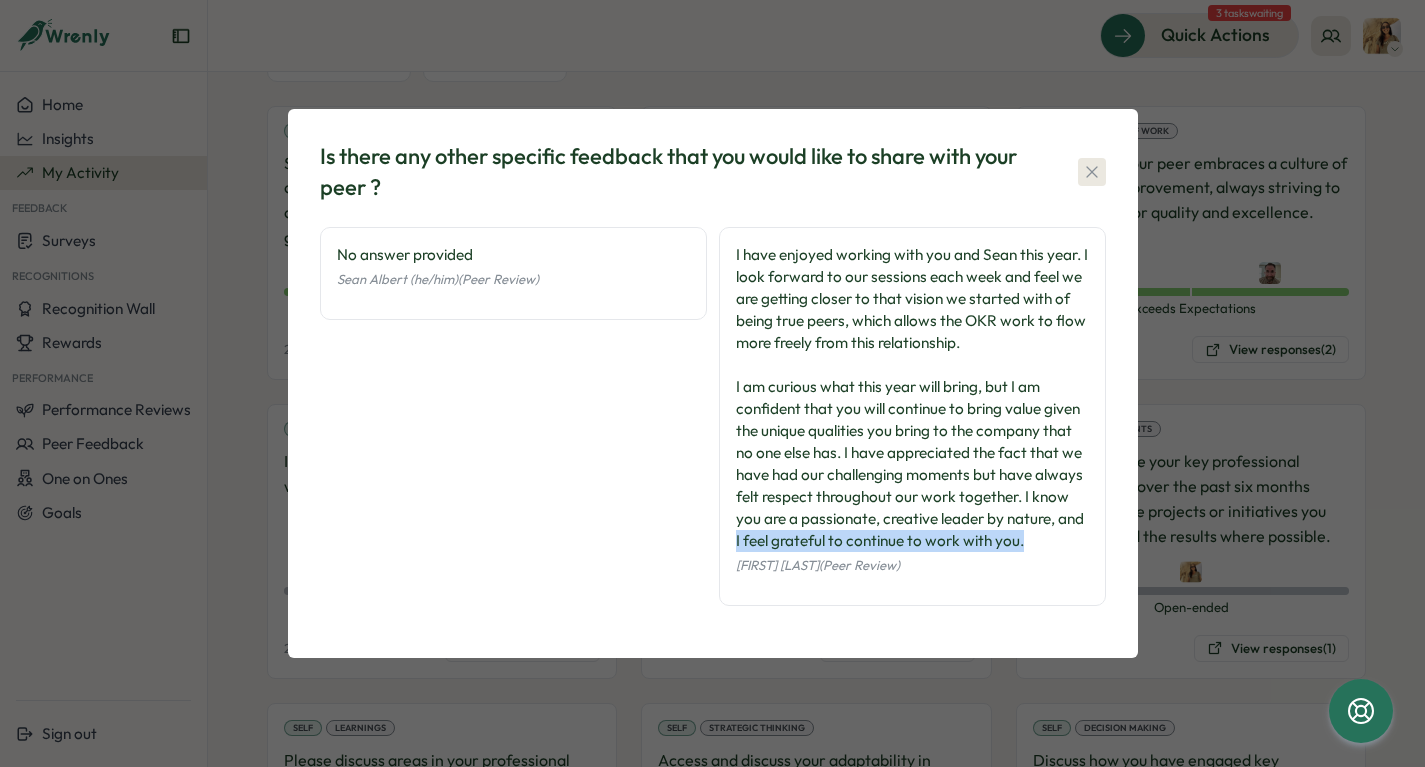 click 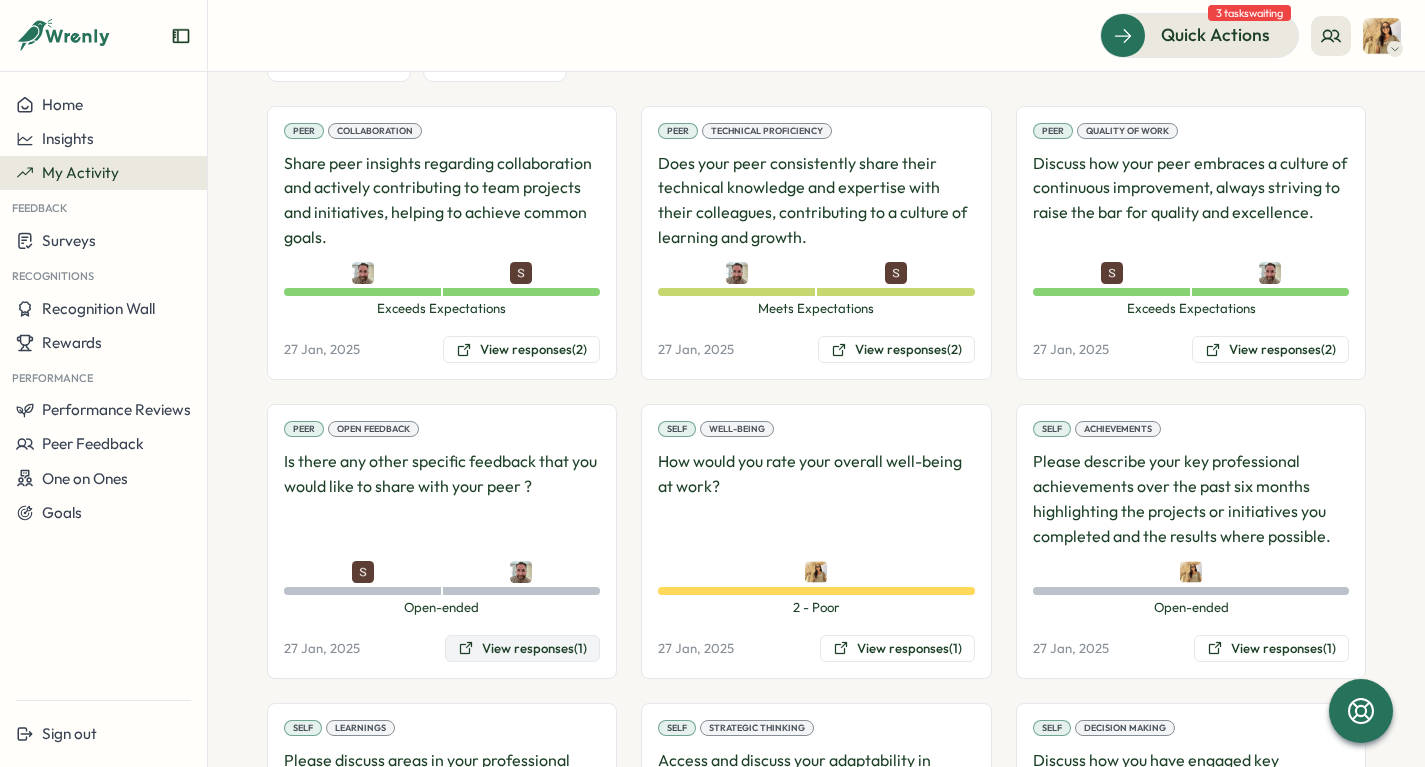 click on "View responses  (1)" at bounding box center (522, 649) 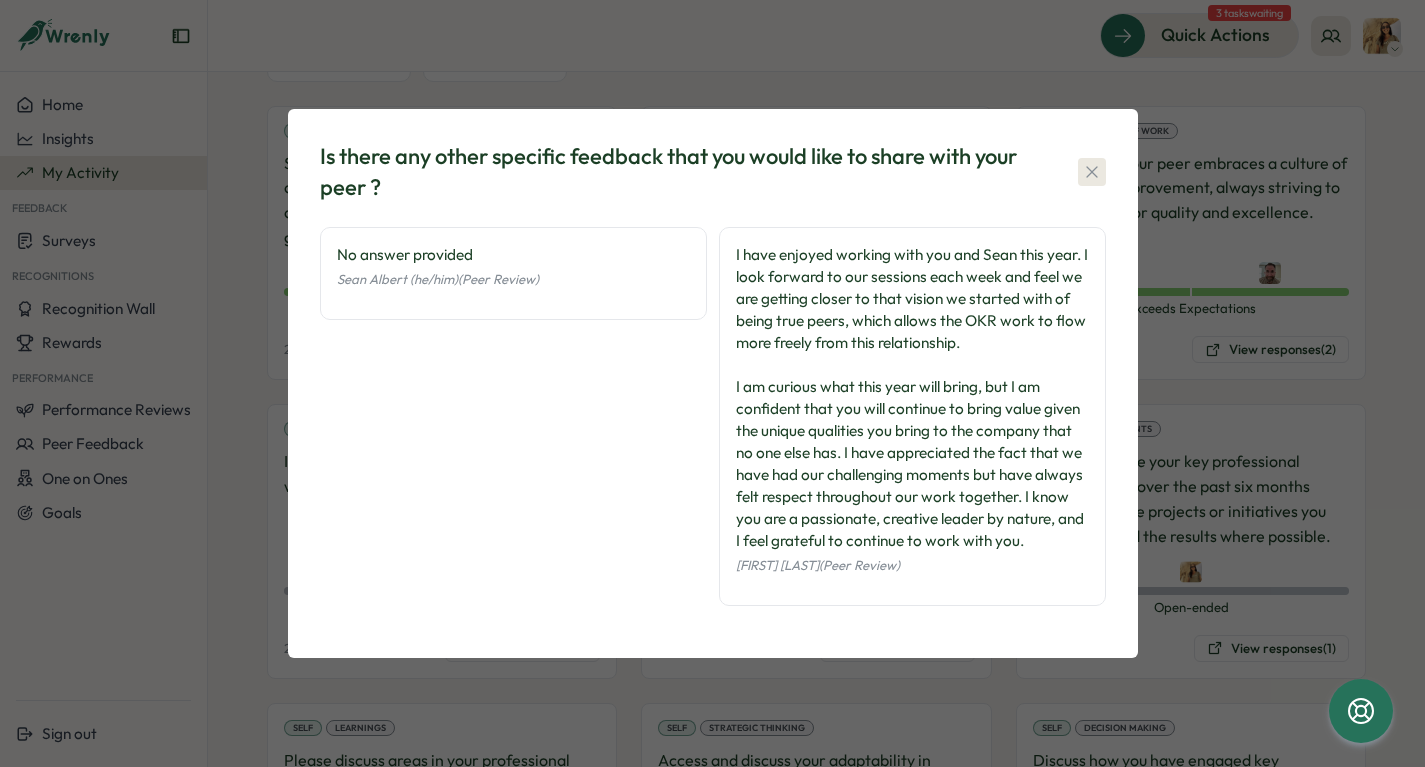 click 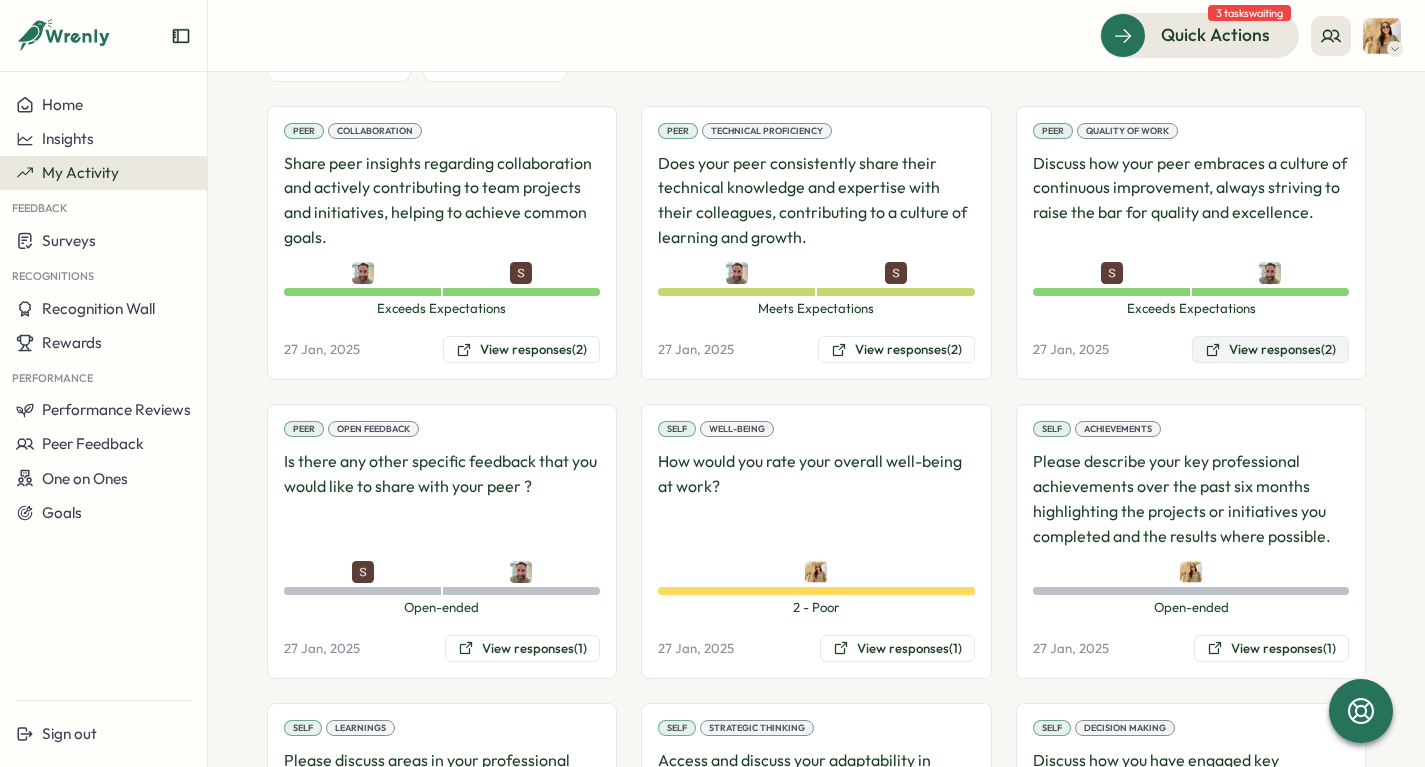 click 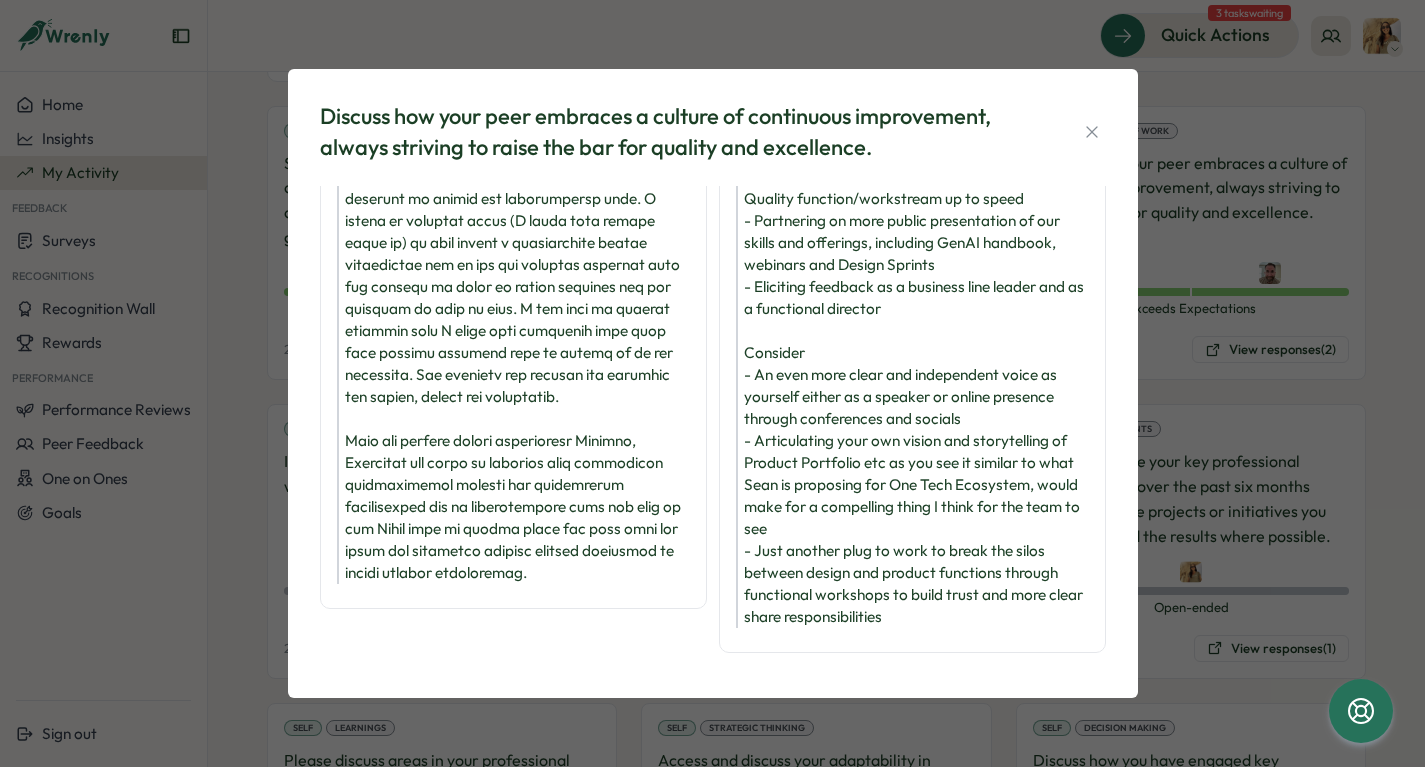 scroll, scrollTop: 234, scrollLeft: 0, axis: vertical 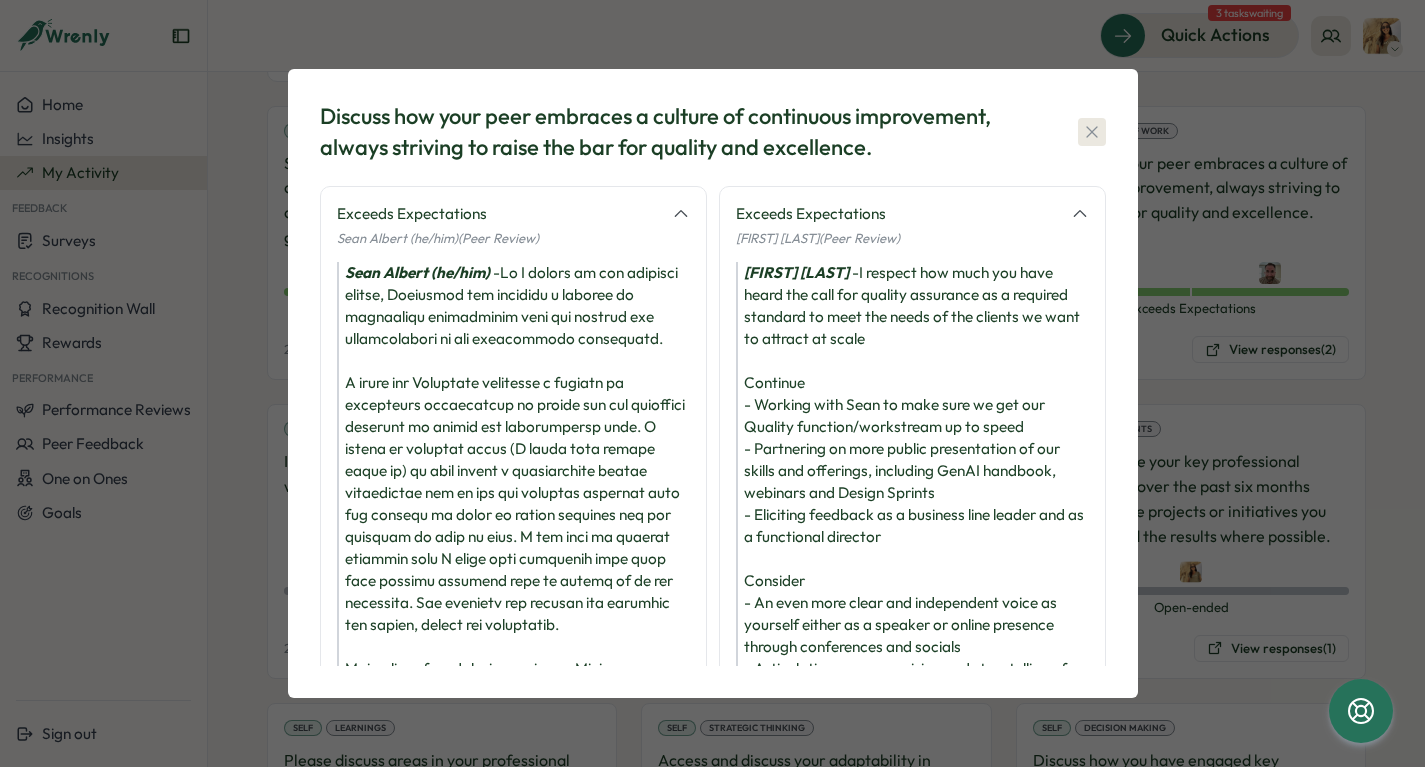 click 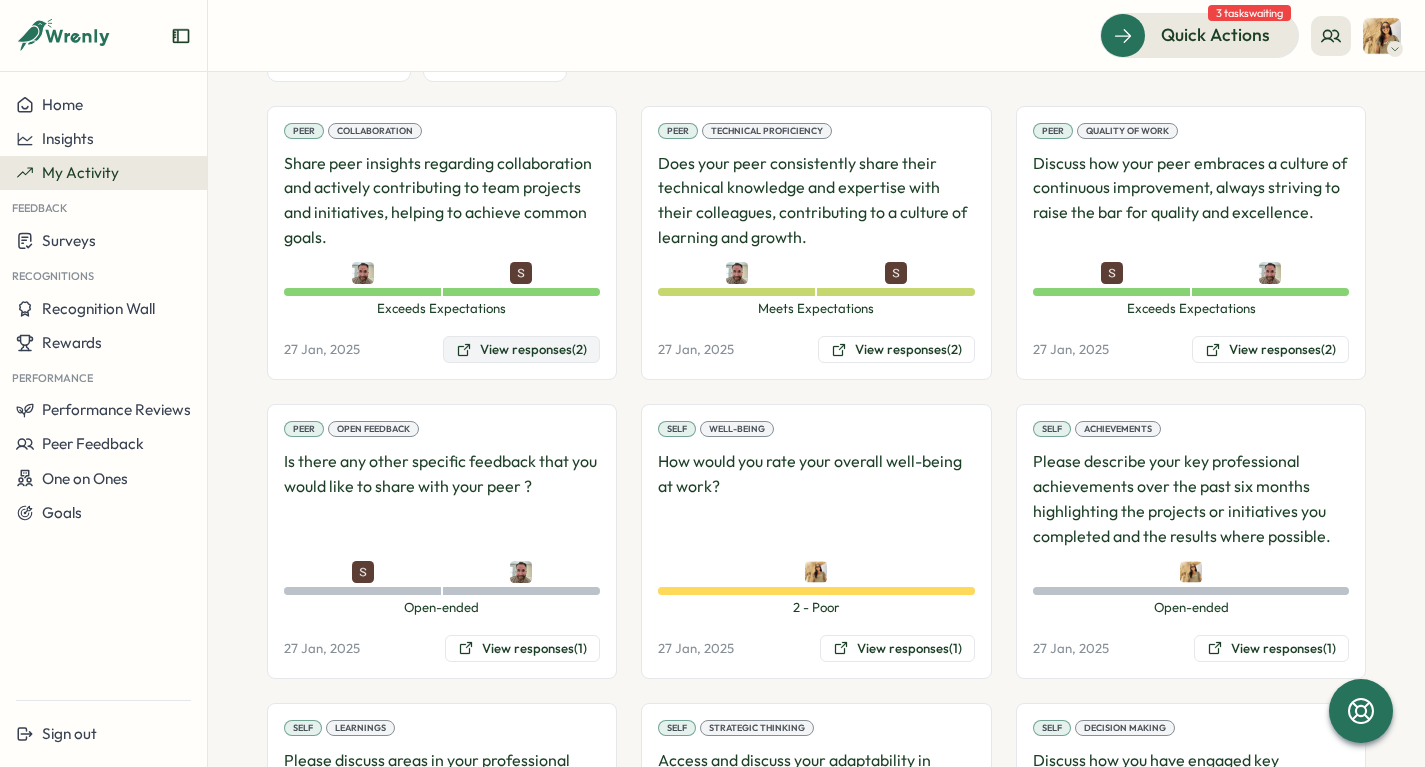 click on "View responses  (2)" at bounding box center (521, 350) 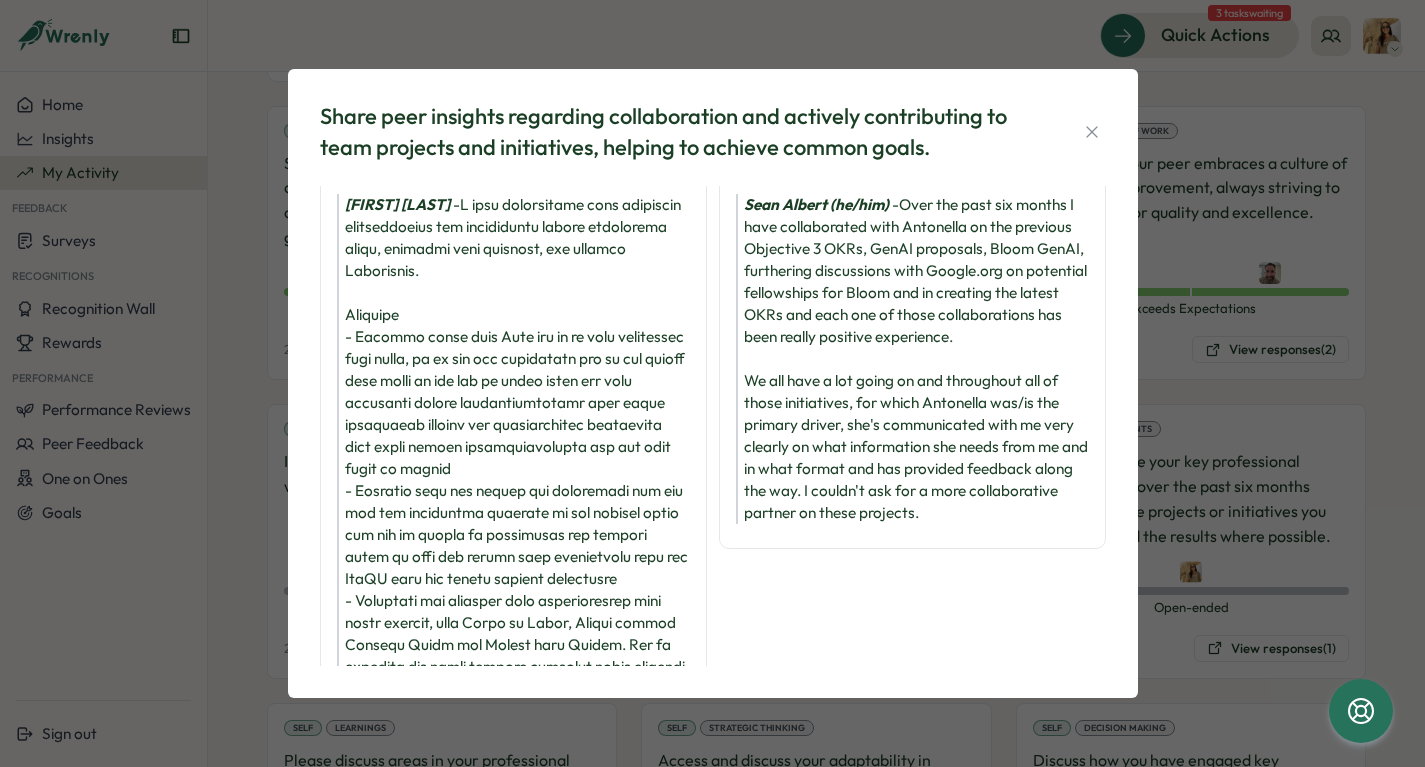 scroll, scrollTop: 70, scrollLeft: 0, axis: vertical 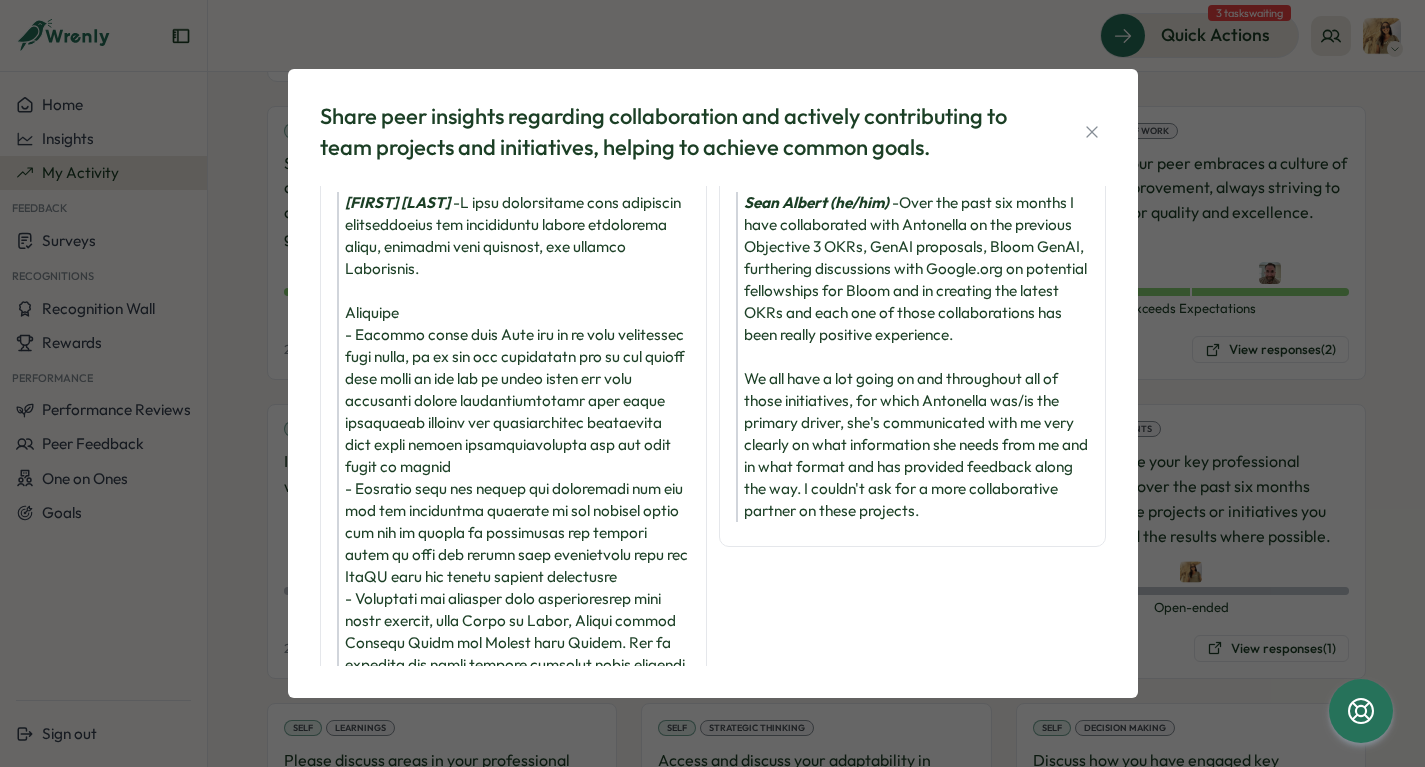 click on "Sean Albert (he/him)   -  Over the past six months I have collaborated with Antonella on the previous Objective 3 OKRs, GenAI proposals, Bloom GenAI, furthering discussions with Google.org on potential fellowships for Bloom and in creating the latest OKRs and each one of those collaborations has been really positive experience.
We all have a lot going on and throughout all of those initiatives, for which Antonella was/is the primary driver, she's communicated with me very clearly on what information she needs from me and in what format and has provided feedback along the way. I couldn't ask for a more collaborative partner on these projects." at bounding box center [912, 357] 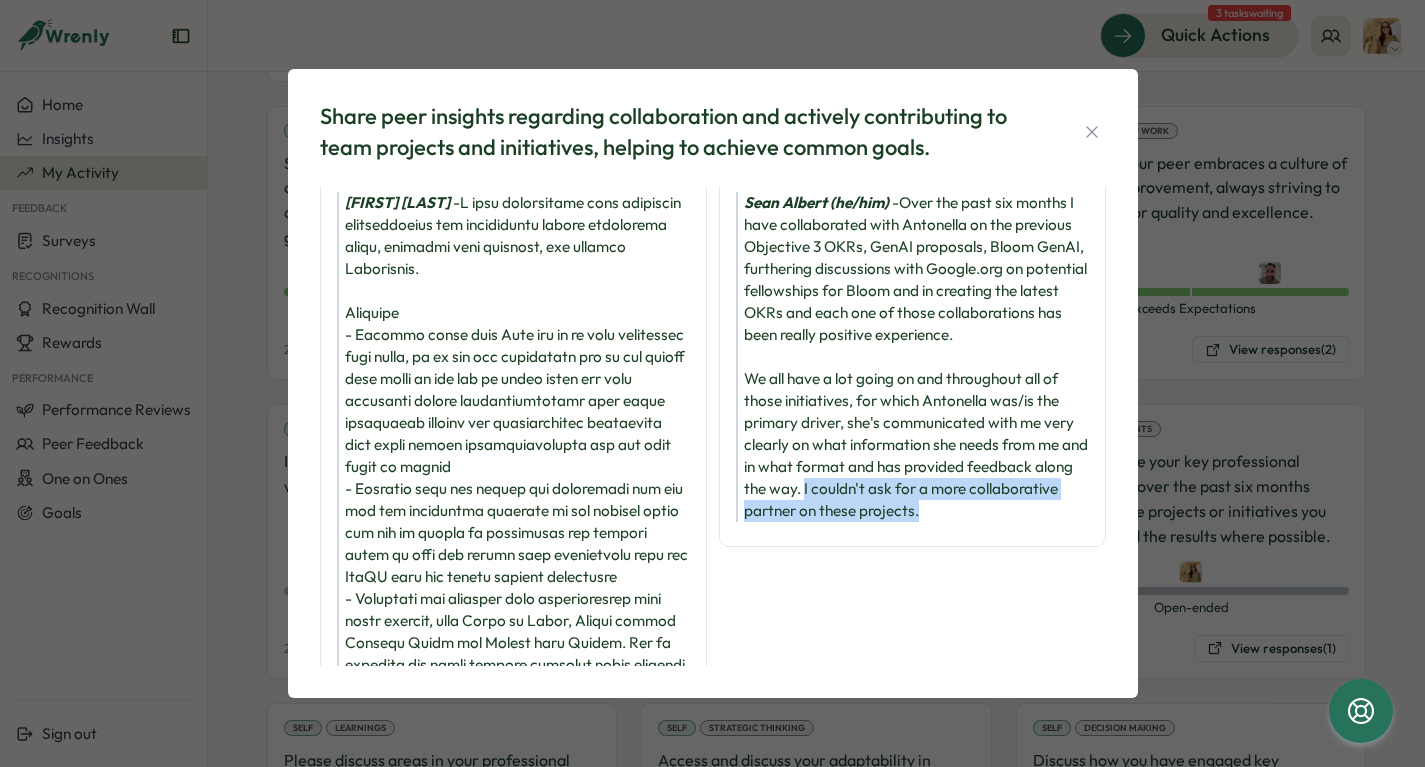 drag, startPoint x: 840, startPoint y: 510, endPoint x: 1026, endPoint y: 526, distance: 186.6869 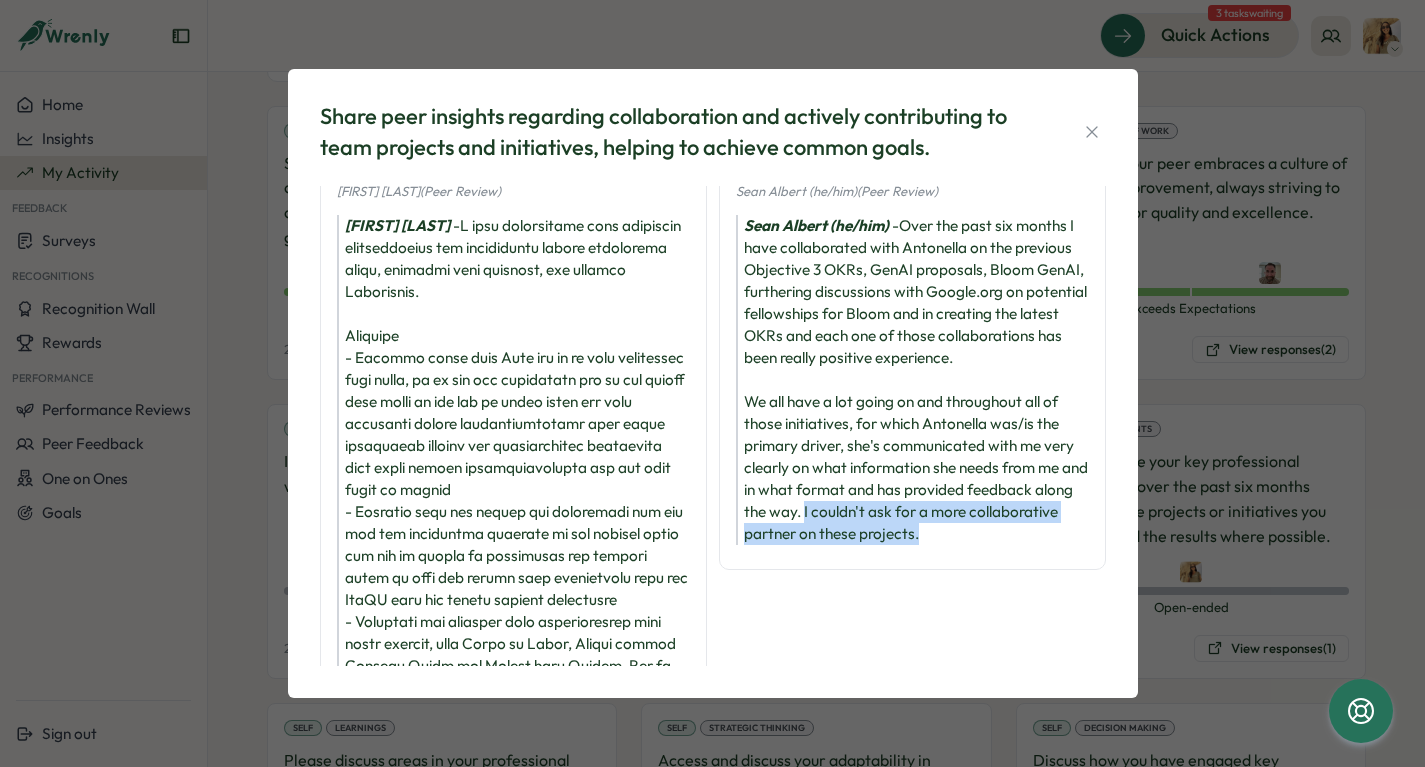 scroll, scrollTop: 49, scrollLeft: 0, axis: vertical 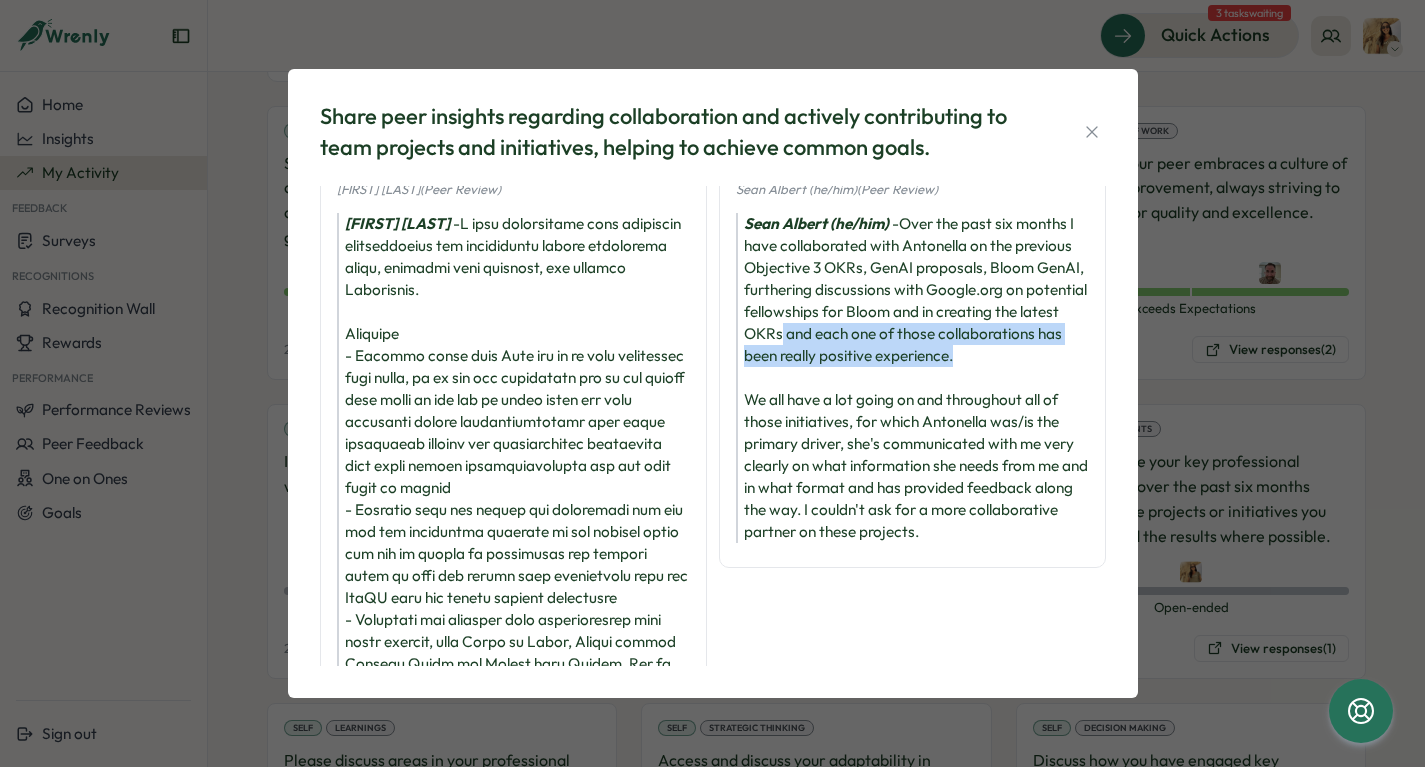 drag, startPoint x: 840, startPoint y: 335, endPoint x: 900, endPoint y: 377, distance: 73.239334 